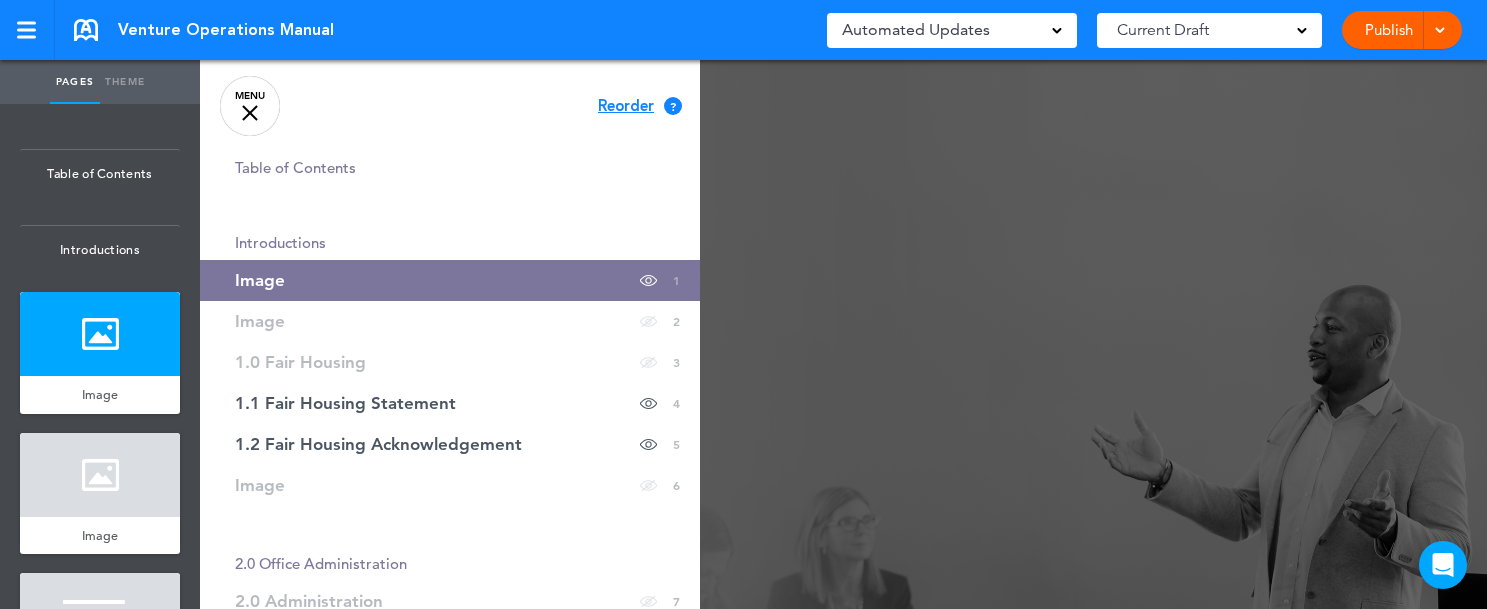 scroll, scrollTop: 0, scrollLeft: 0, axis: both 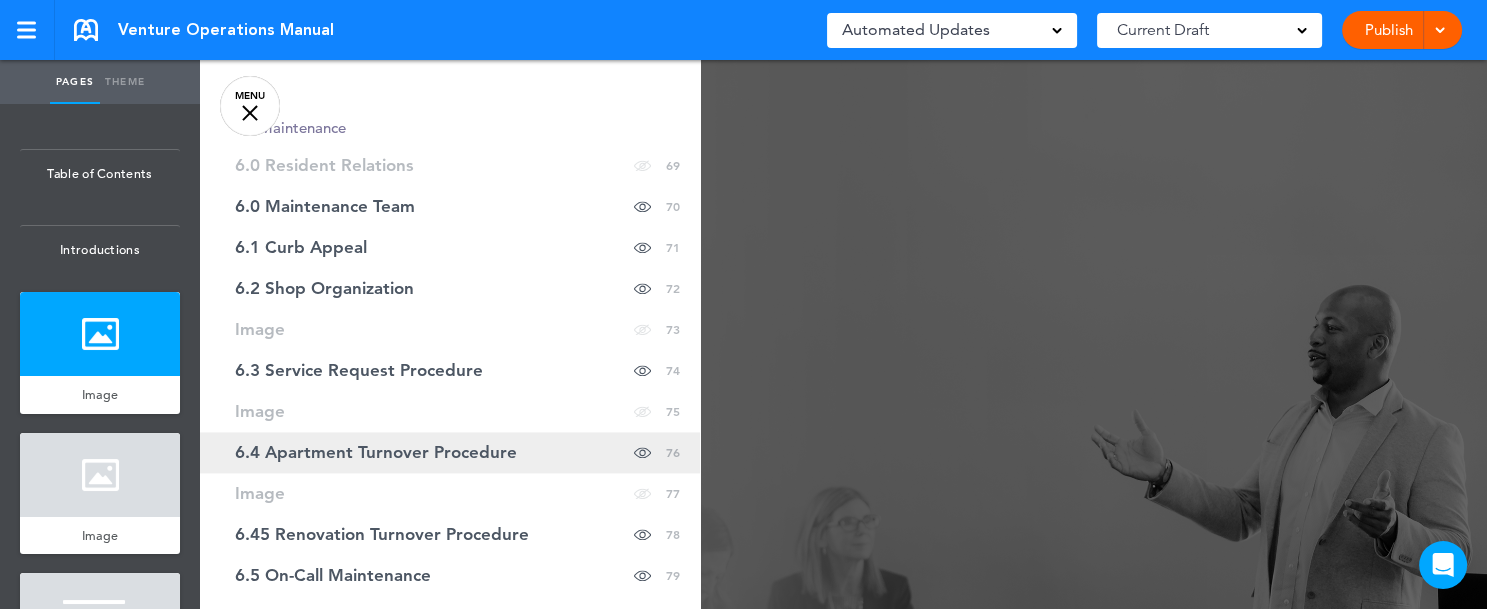 click on "6.4 Apartment Turnover Procedure" at bounding box center [376, 452] 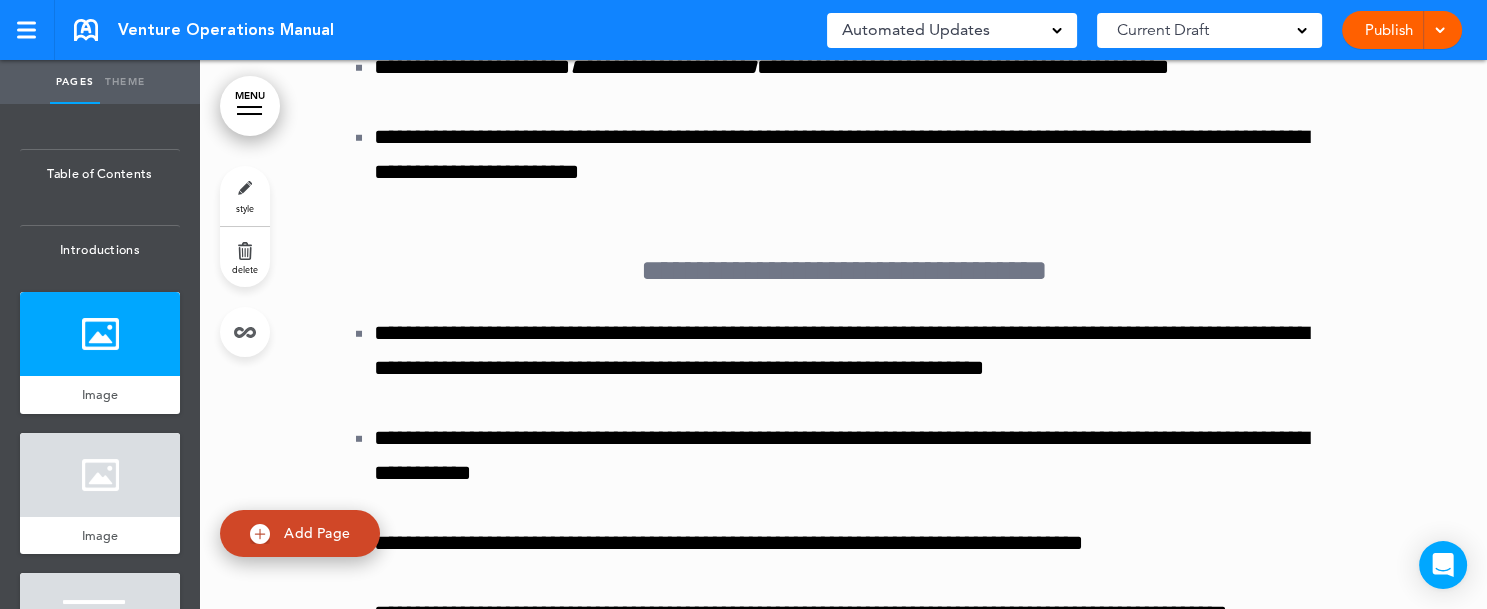 scroll, scrollTop: 191286, scrollLeft: 0, axis: vertical 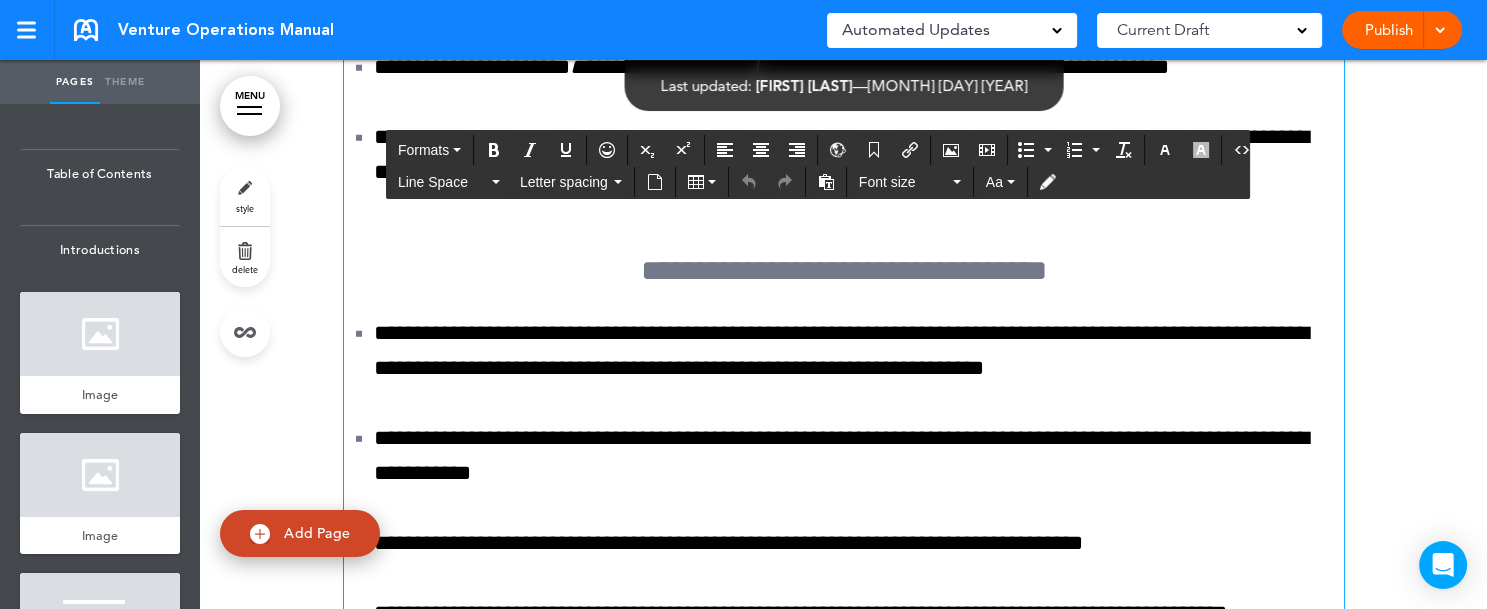 click on "**********" at bounding box center [844, -988] 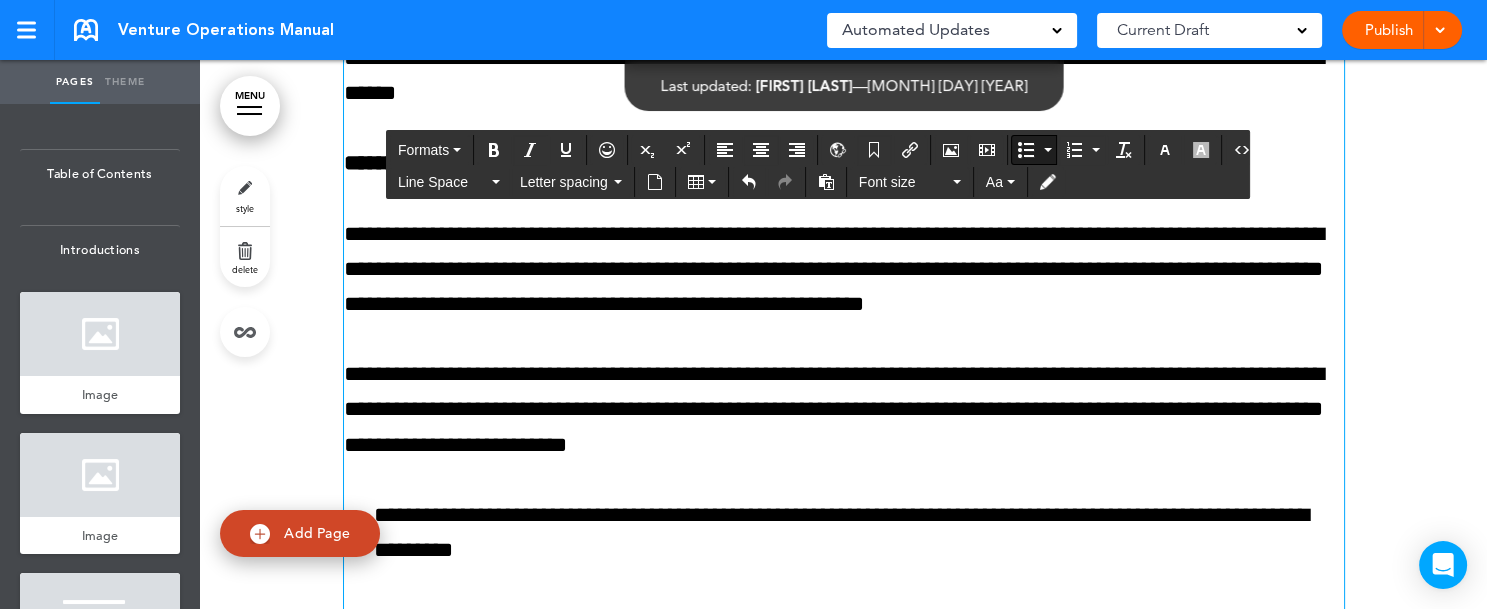 scroll, scrollTop: 192001, scrollLeft: 0, axis: vertical 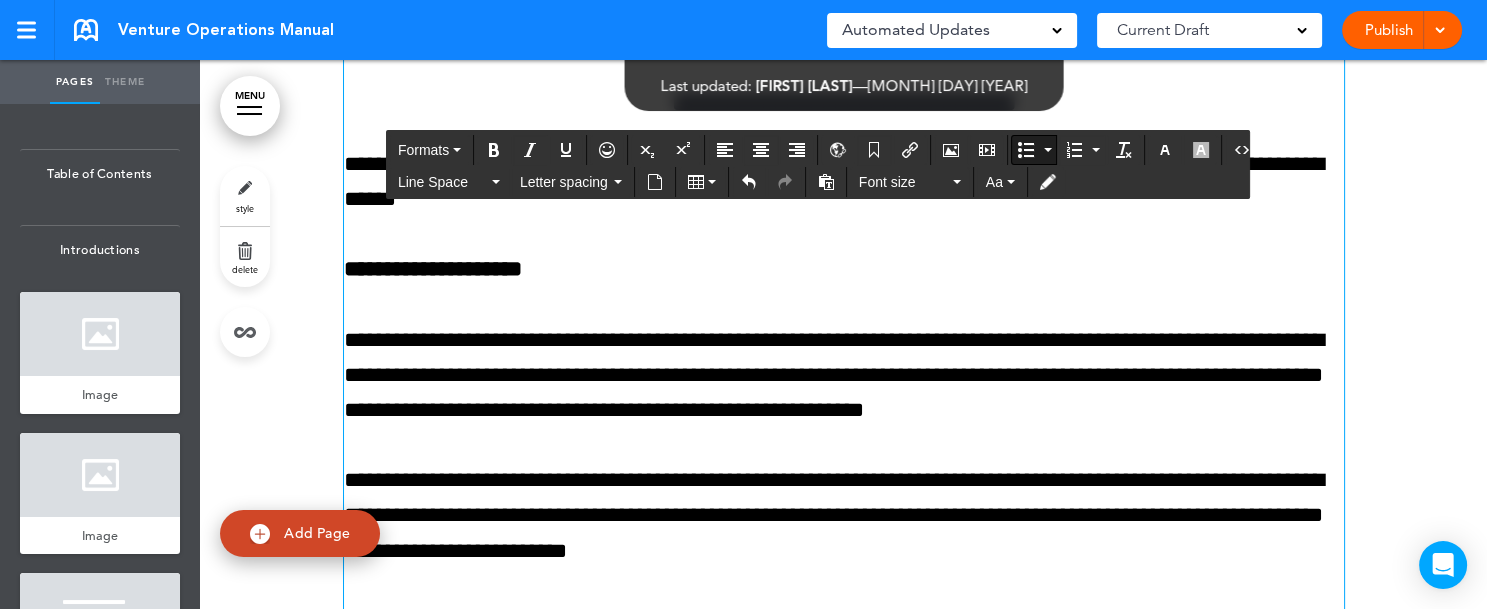 click on "**********" at bounding box center [859, -1140] 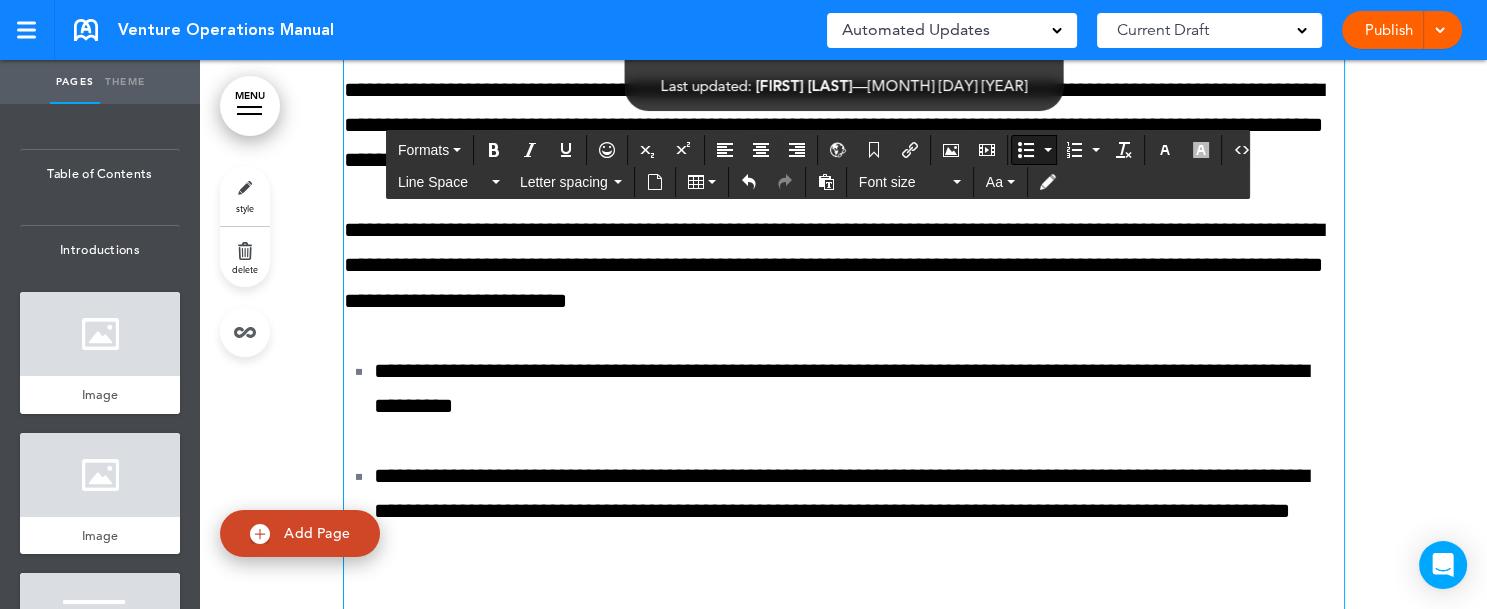 scroll, scrollTop: 192321, scrollLeft: 0, axis: vertical 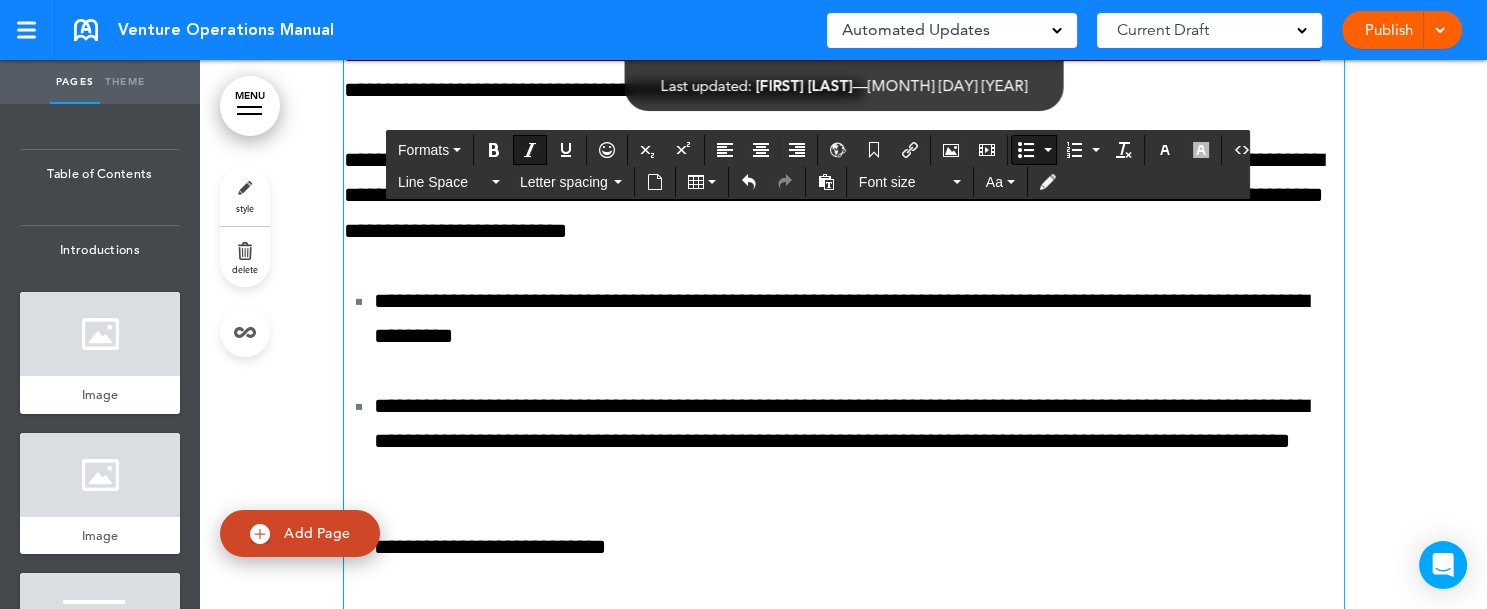 click on "**********" at bounding box center [897, -1214] 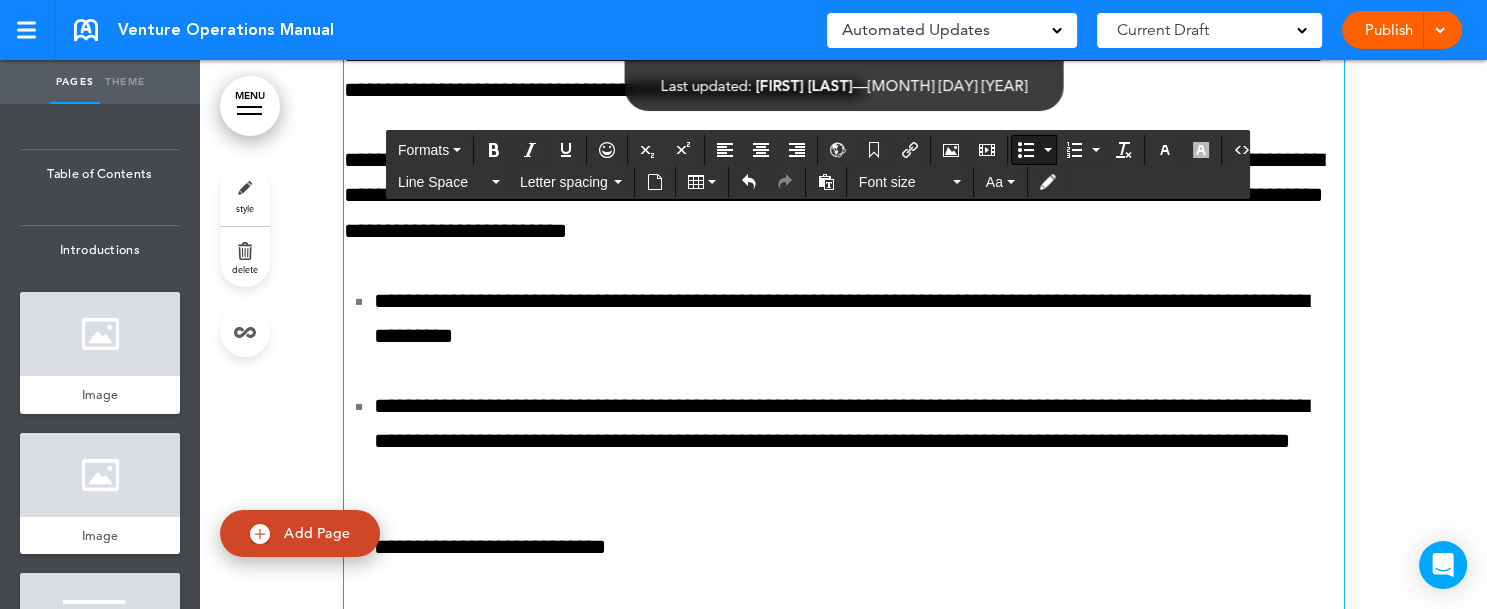 click on "**********" at bounding box center (859, -1144) 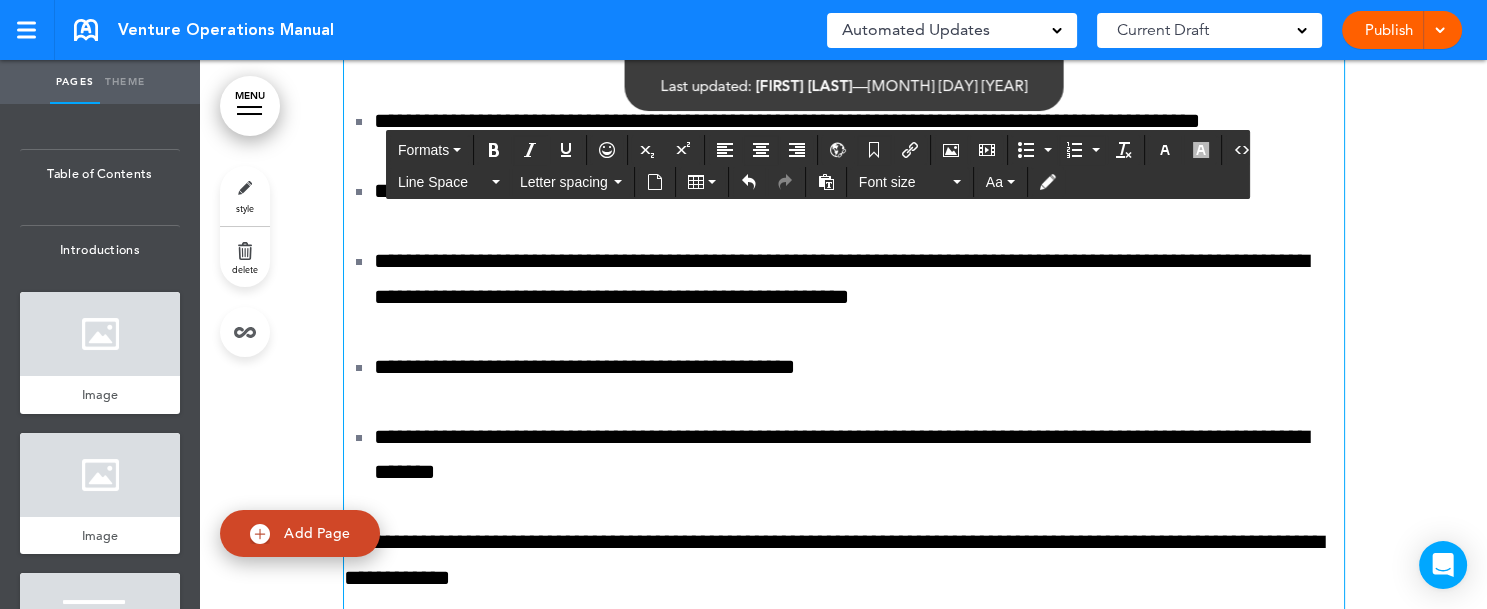 scroll, scrollTop: 193379, scrollLeft: 0, axis: vertical 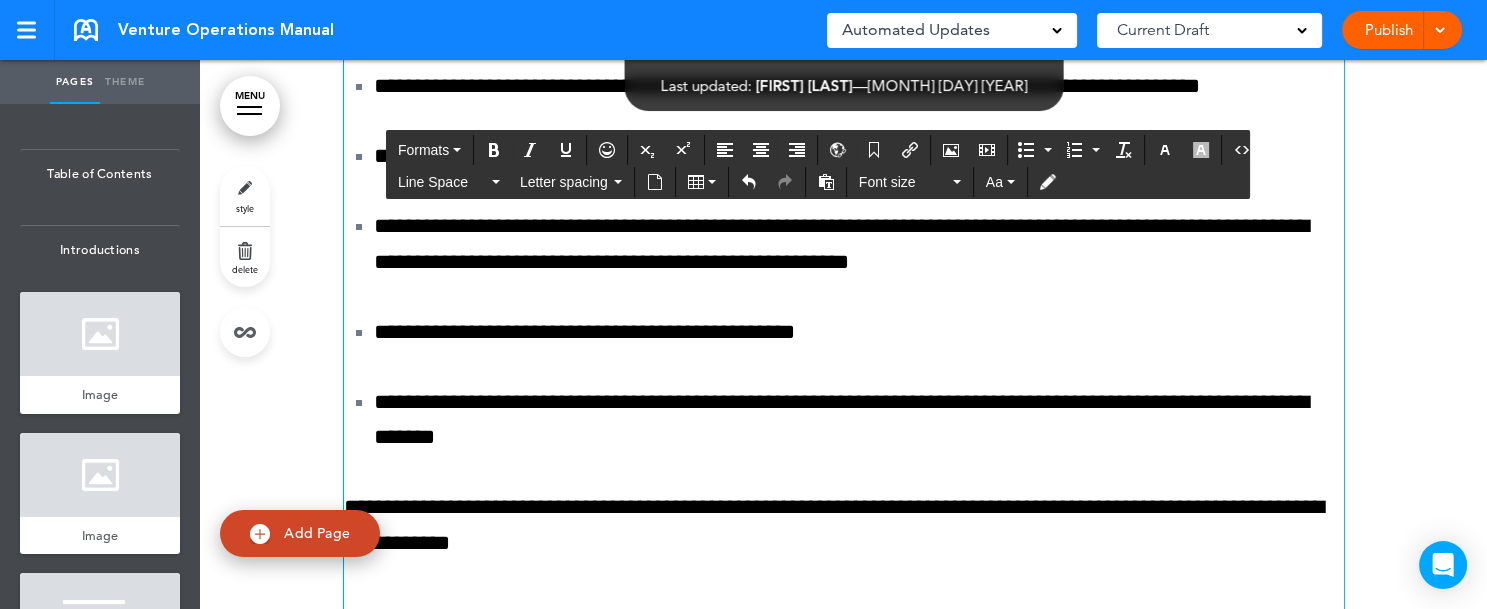click on "**********" at bounding box center [844, -1161] 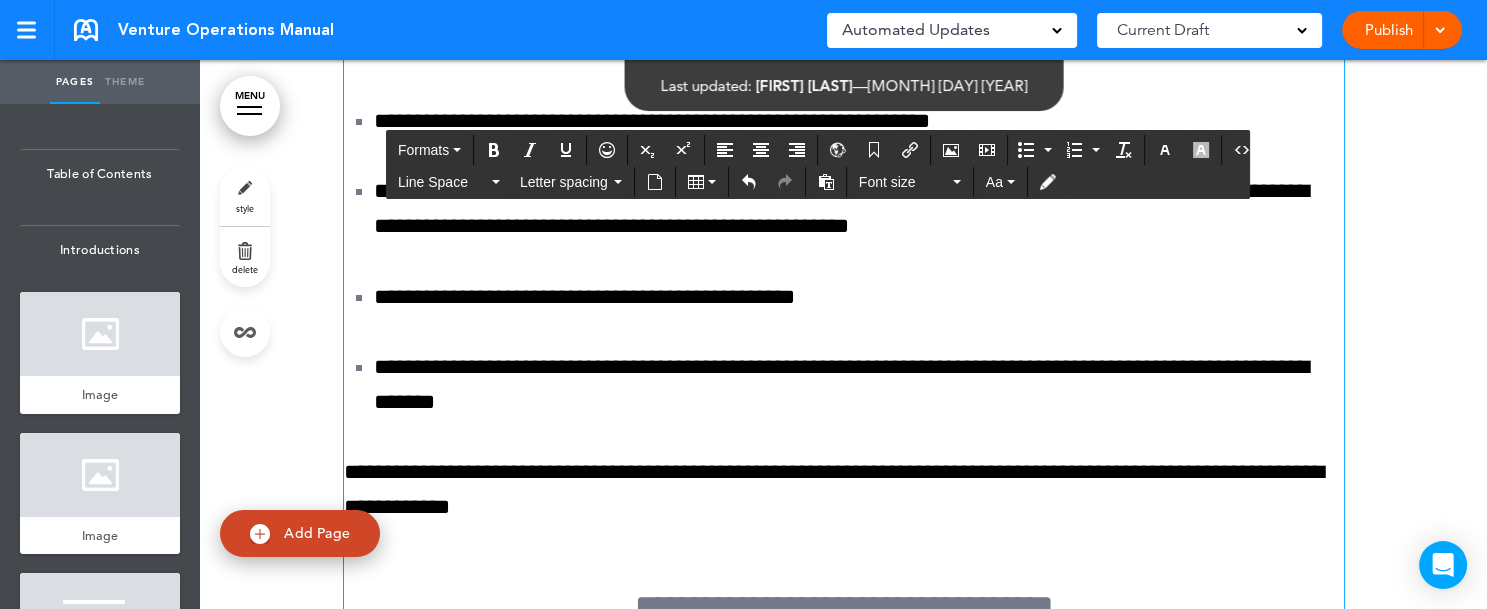 click on "**********" at bounding box center [844, -1109] 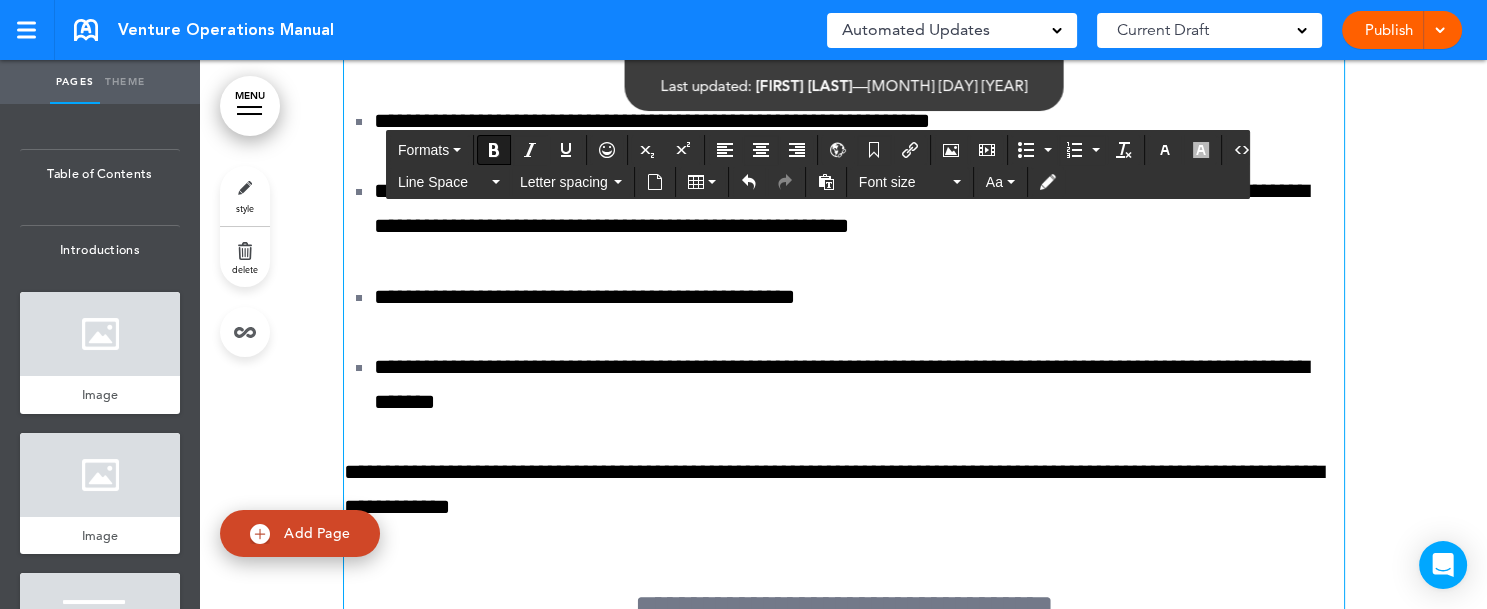 click on "**********" at bounding box center (844, -33) 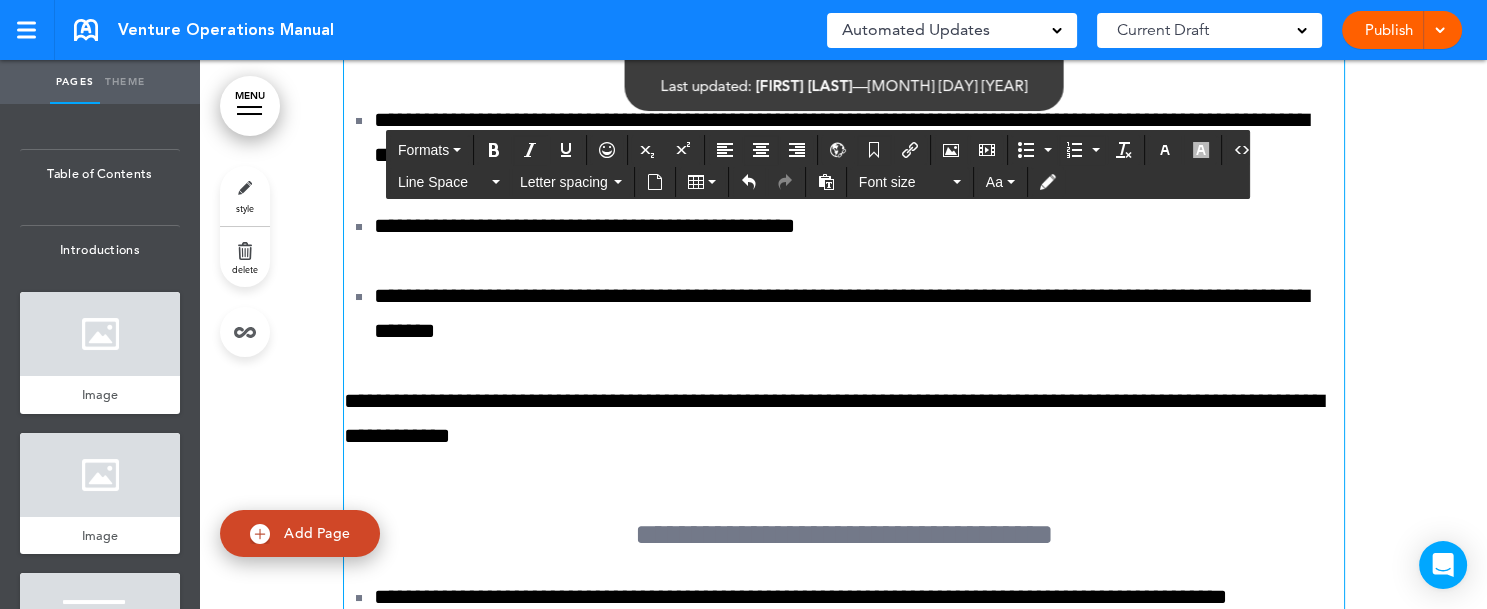 scroll, scrollTop: 193485, scrollLeft: 0, axis: vertical 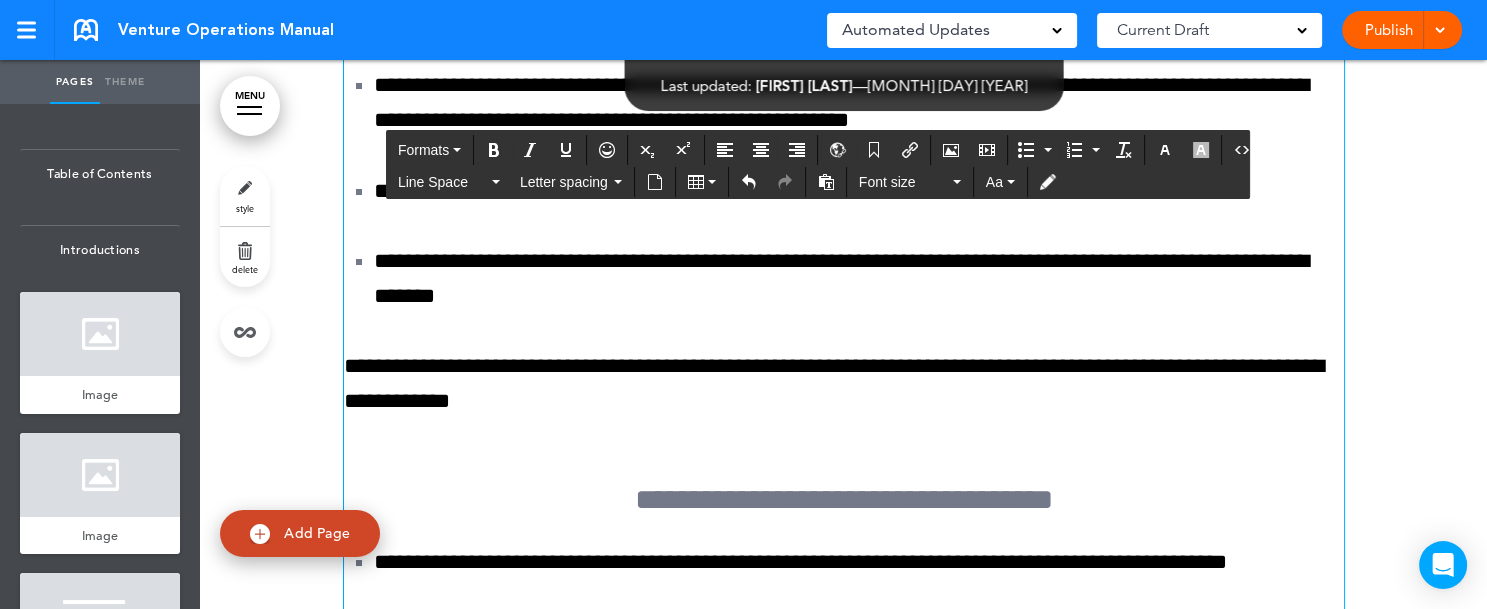 drag, startPoint x: 336, startPoint y: 415, endPoint x: 1148, endPoint y: 493, distance: 815.73773 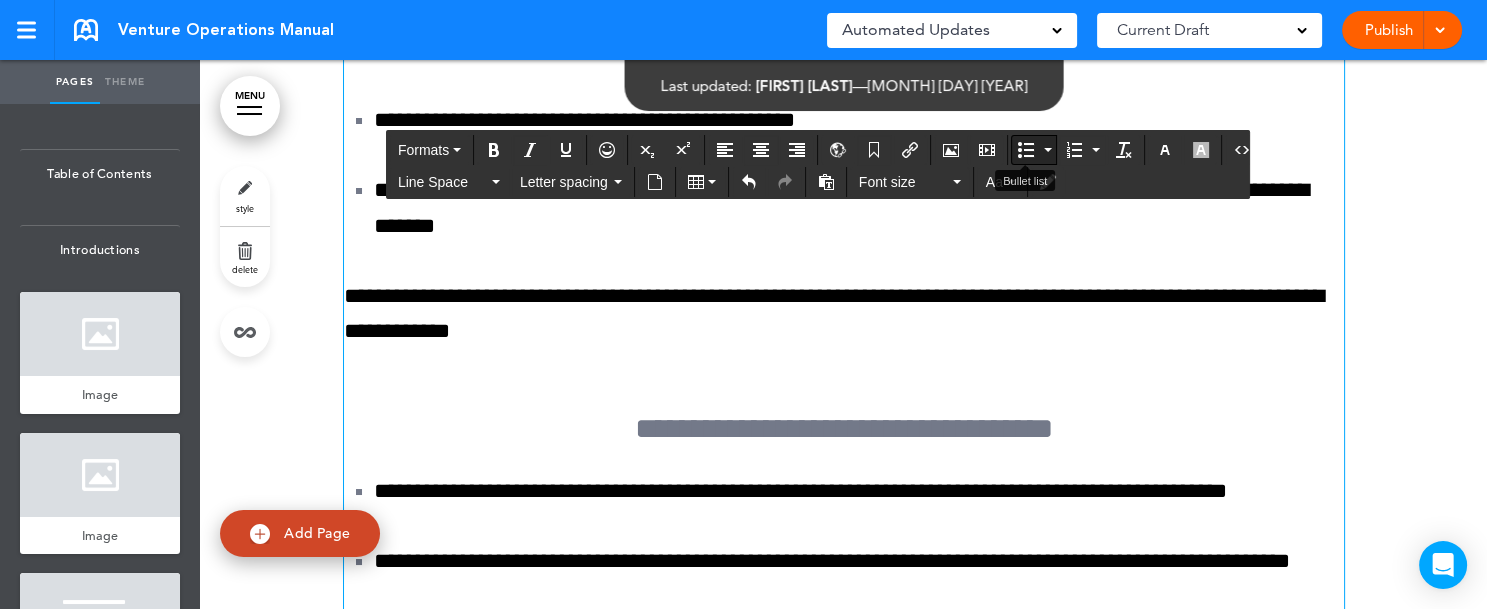 click at bounding box center (1048, 150) 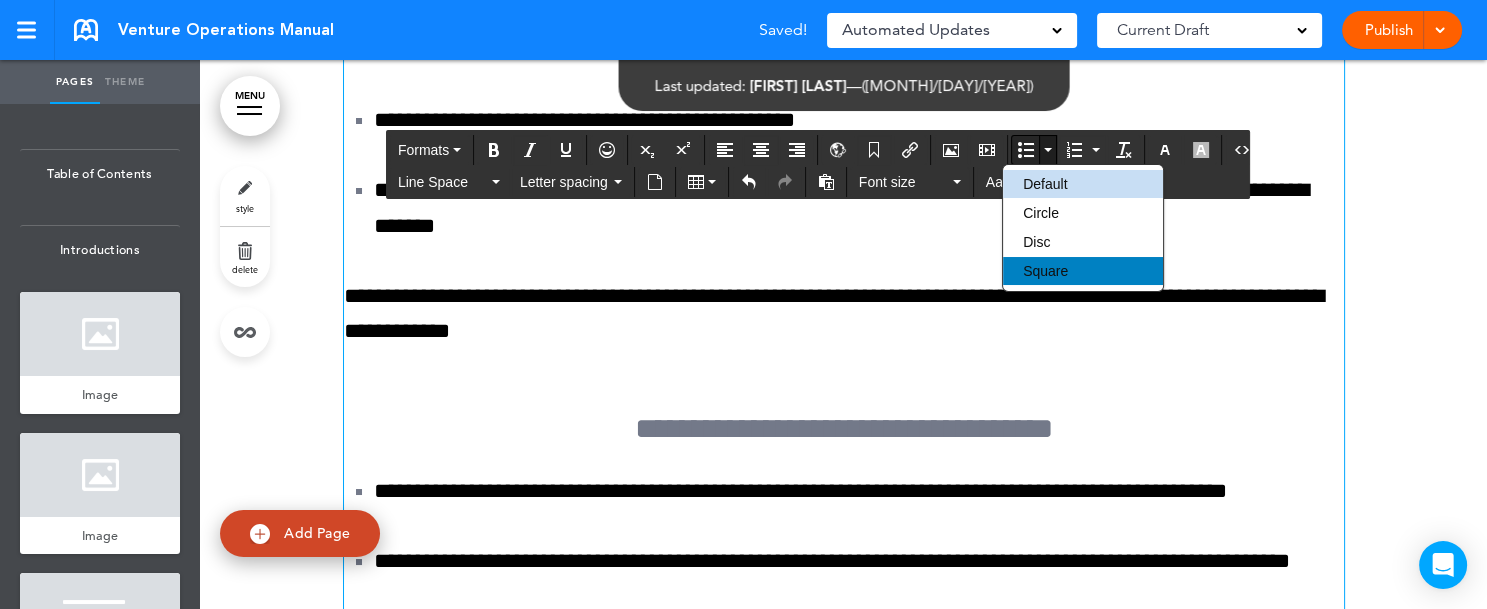 click on "Square" at bounding box center [1045, 271] 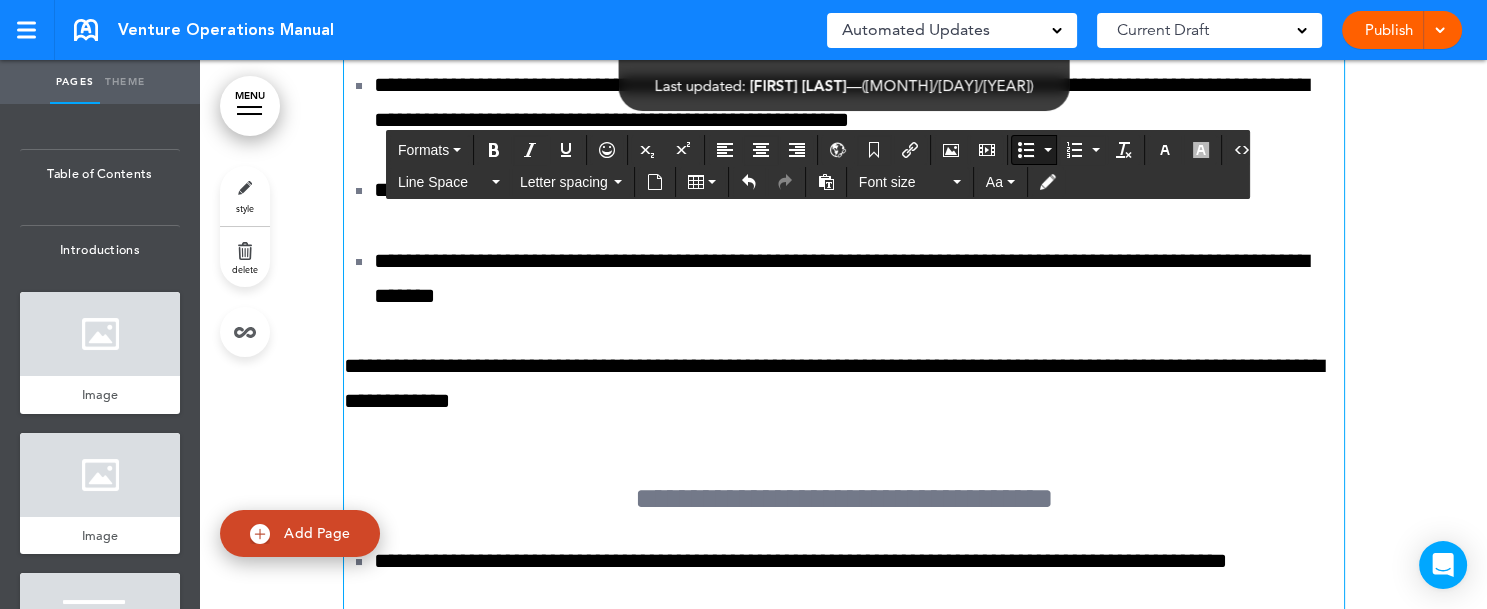 drag, startPoint x: 363, startPoint y: 418, endPoint x: 950, endPoint y: 510, distance: 594.1658 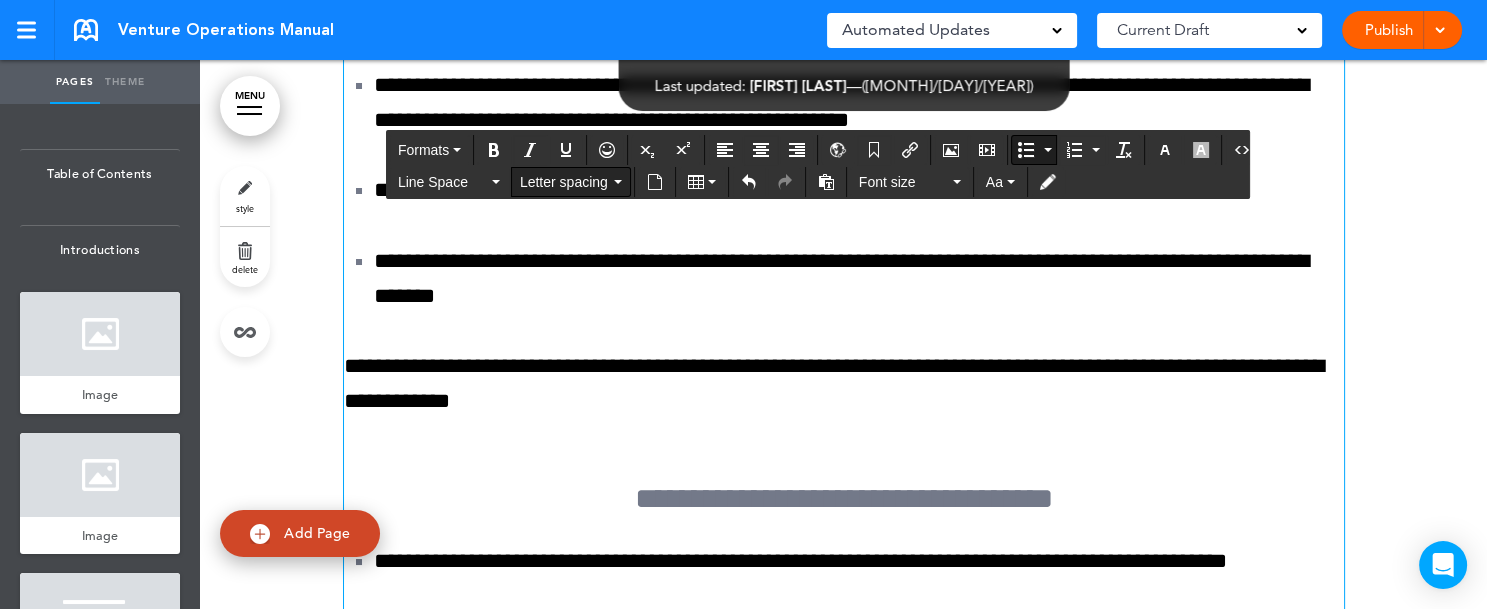 click on "Letter spacing" at bounding box center (571, 182) 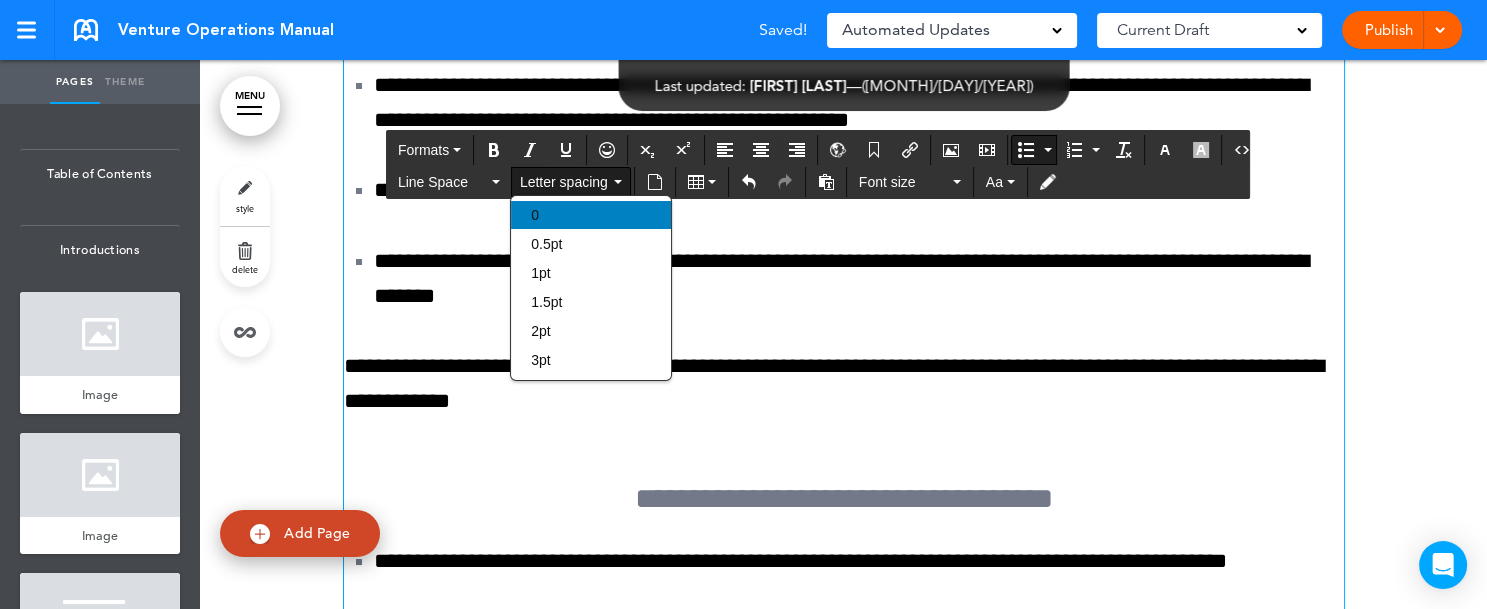 click on "0" at bounding box center [591, 215] 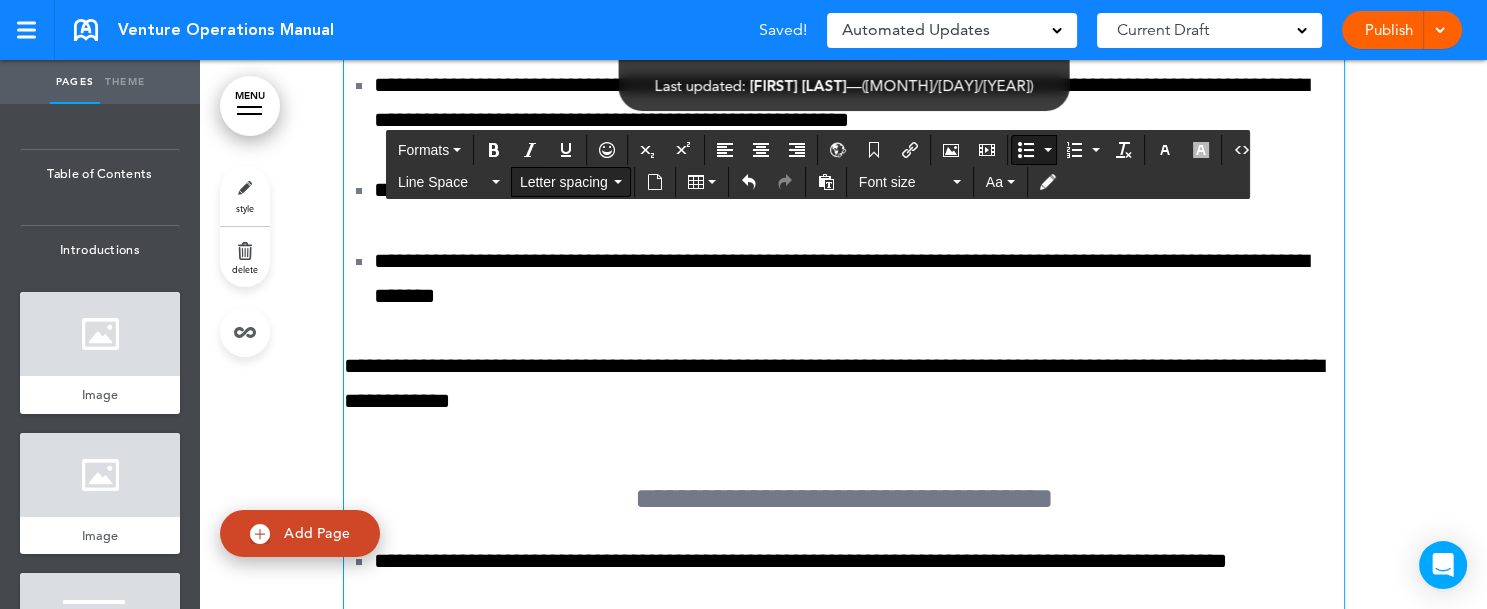 click on "Letter spacing" at bounding box center (571, 182) 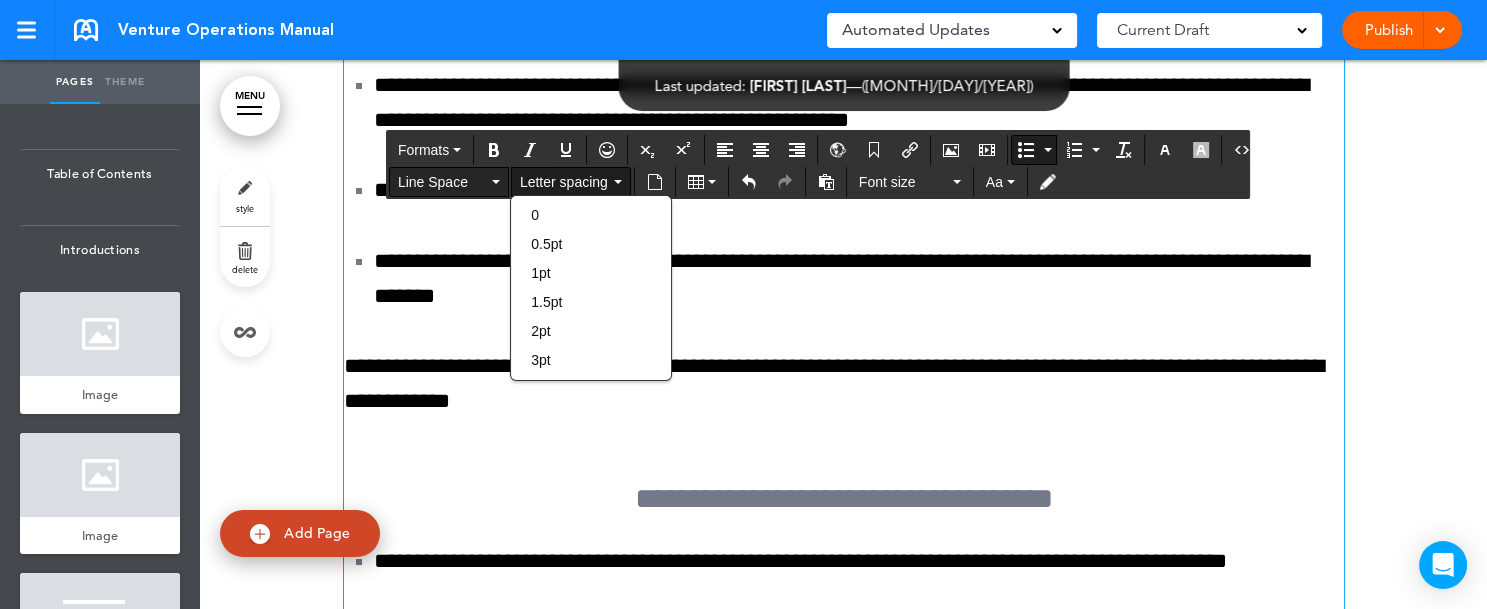 click at bounding box center [496, 182] 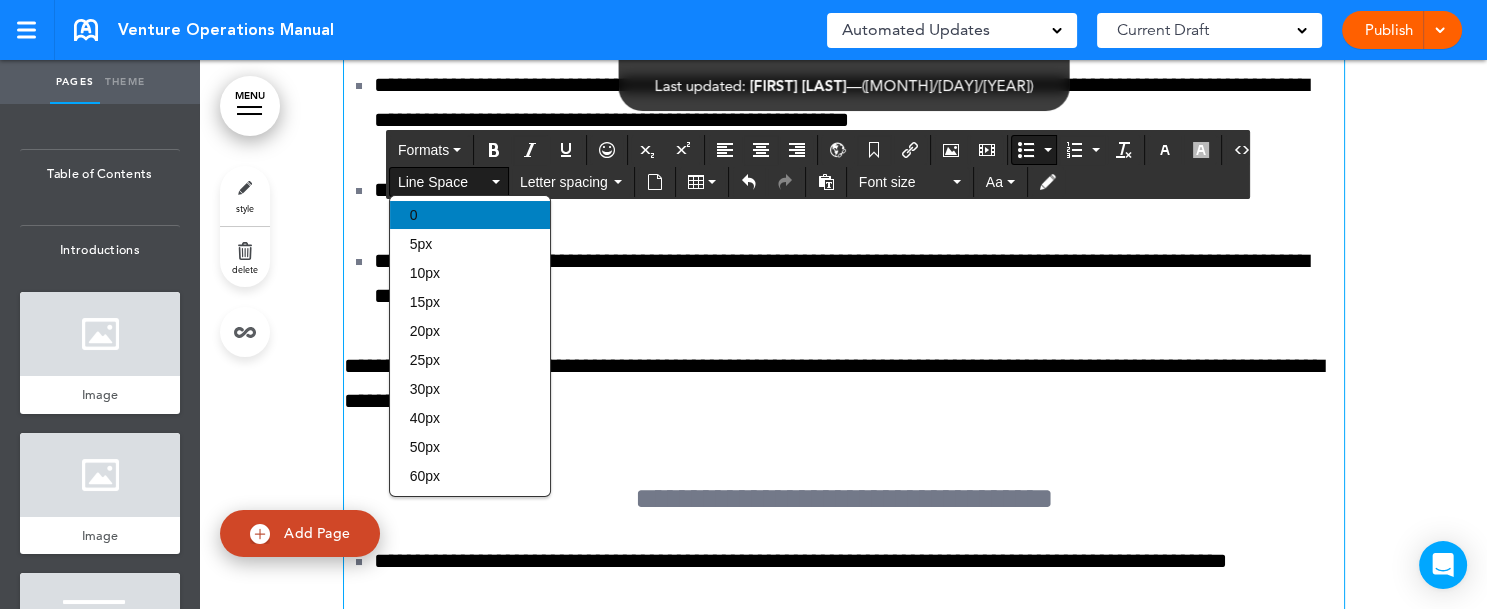 click on "0" at bounding box center (470, 215) 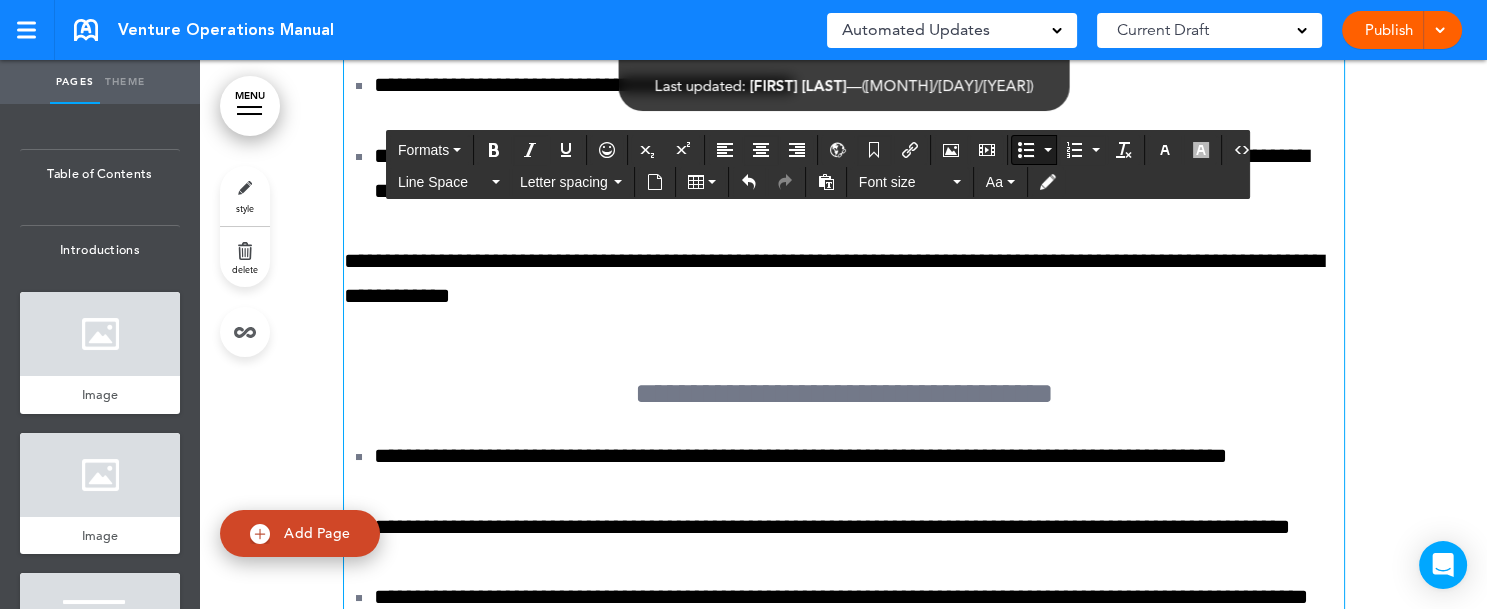 click at bounding box center (859, -1109) 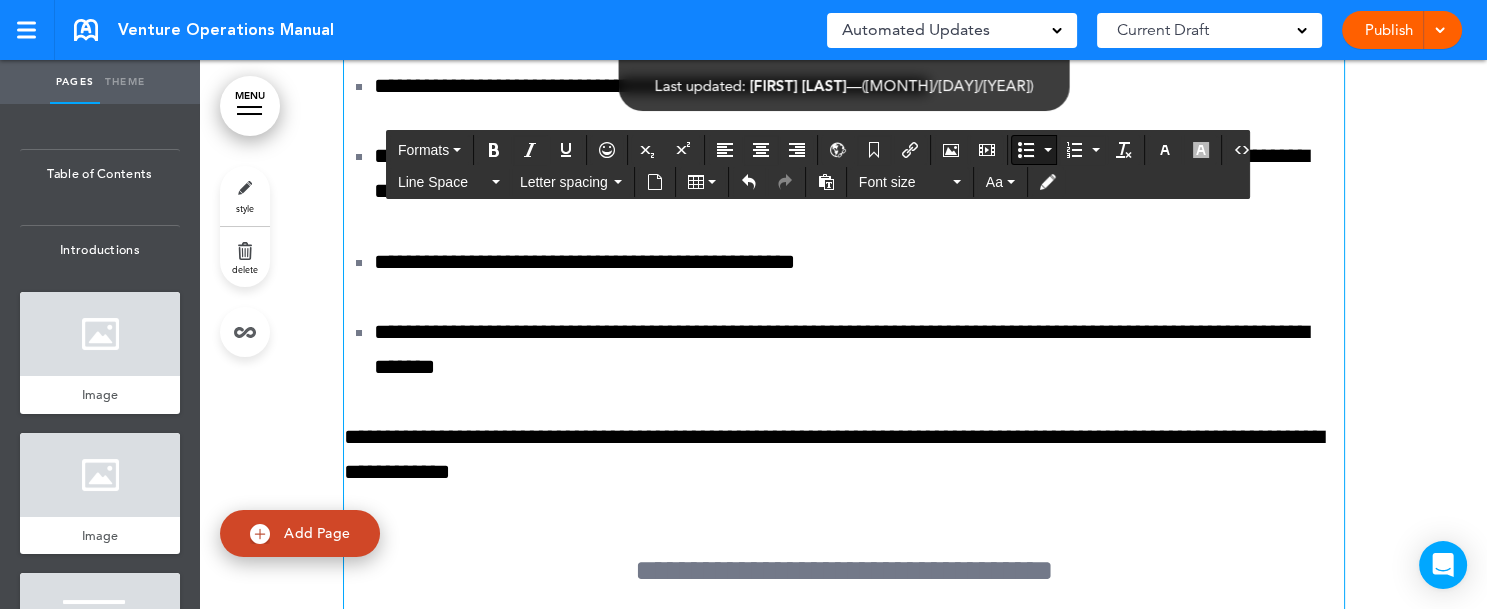 scroll, scrollTop: 193556, scrollLeft: 0, axis: vertical 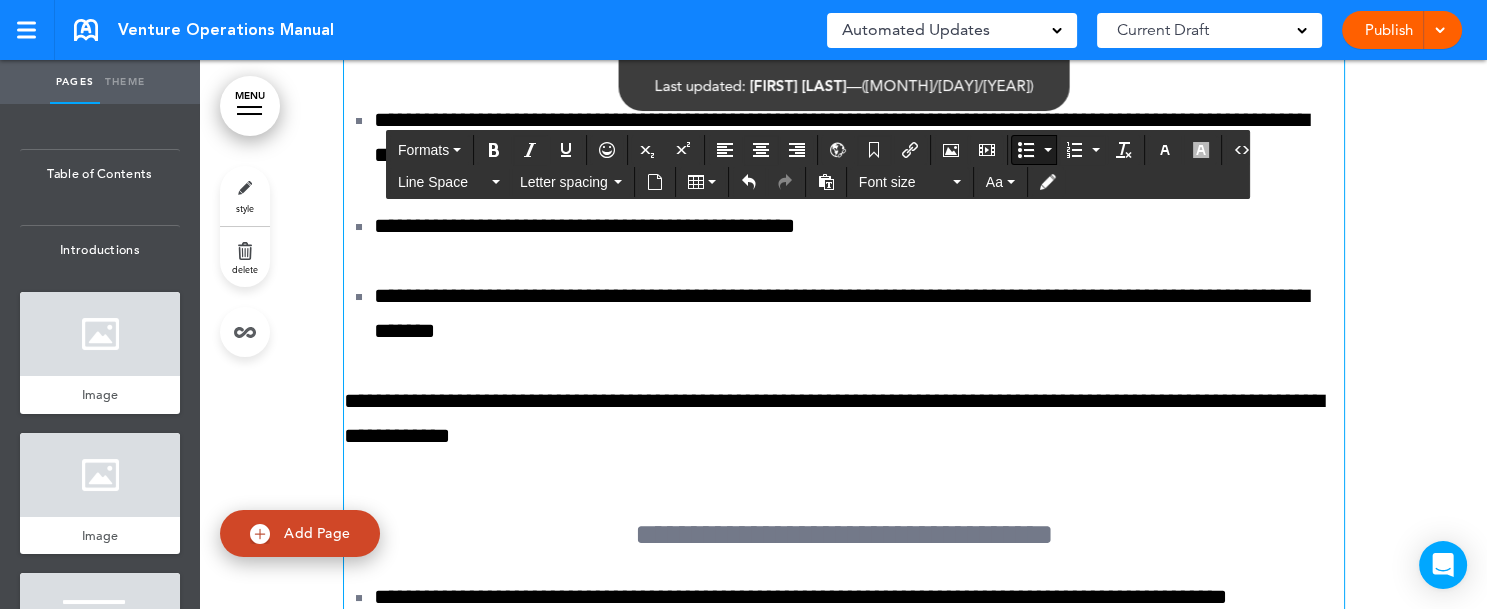 click on "**********" at bounding box center (859, -969) 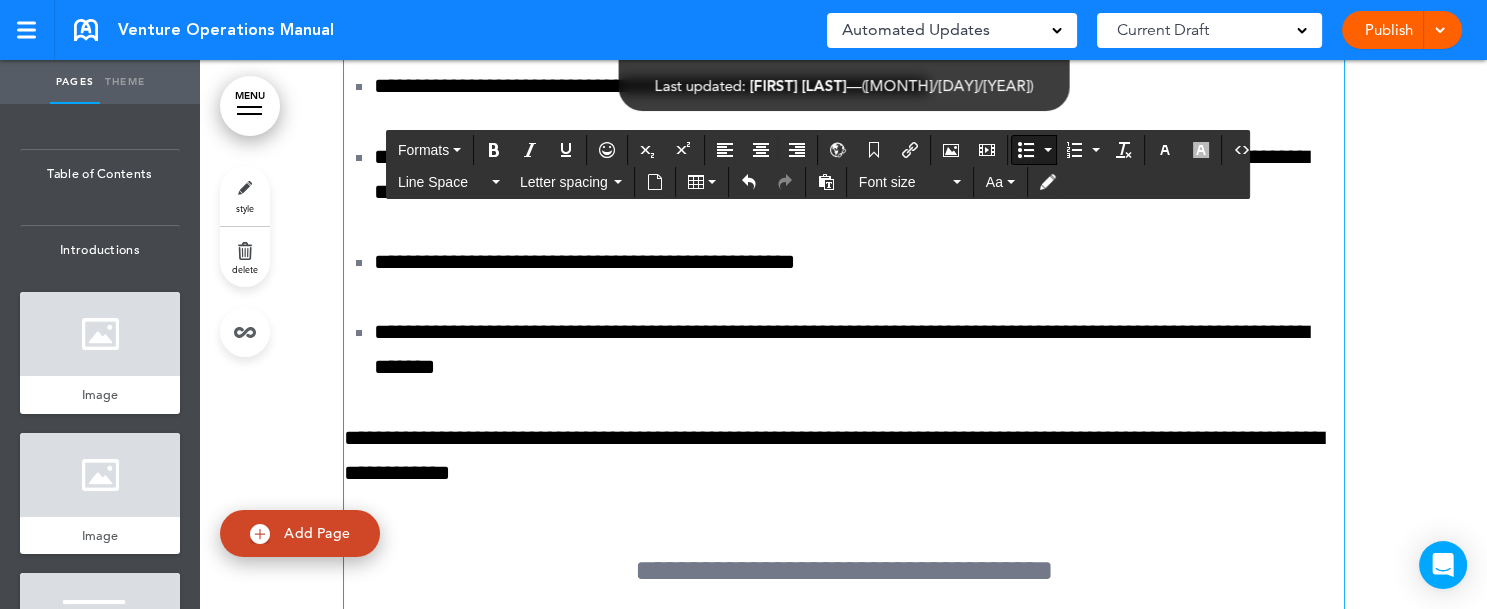 scroll, scrollTop: 193626, scrollLeft: 0, axis: vertical 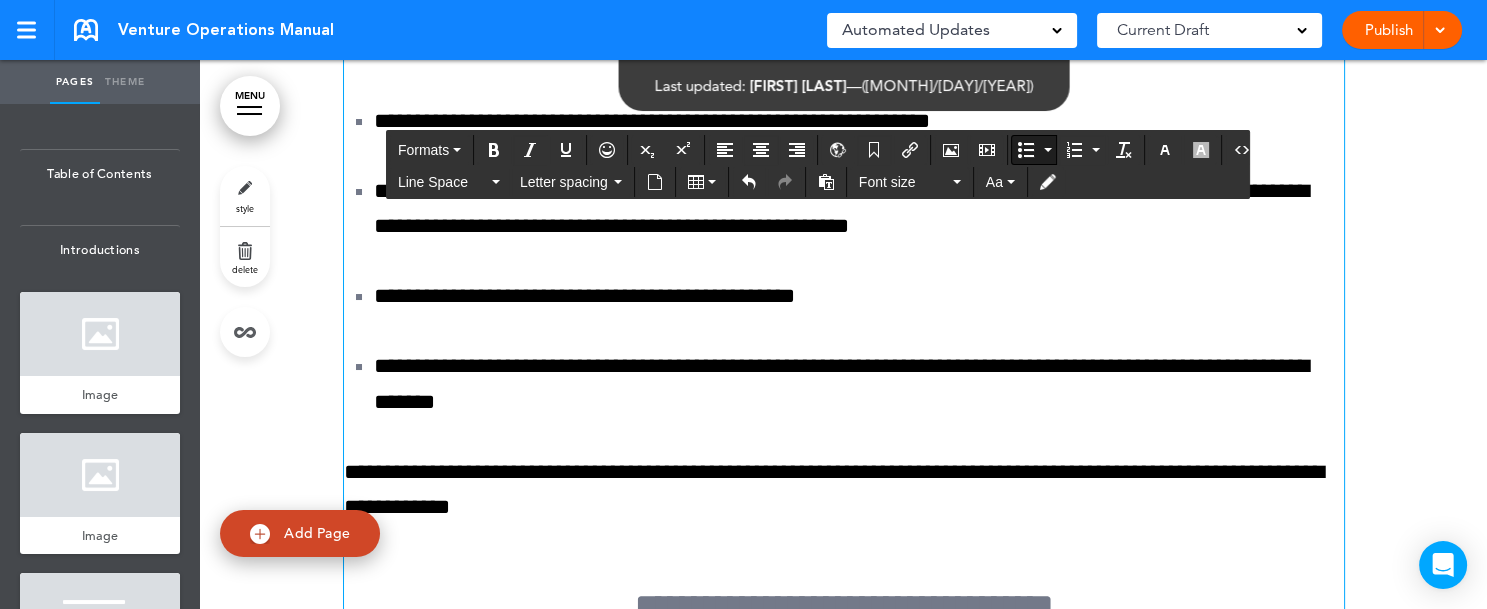 drag, startPoint x: 523, startPoint y: 276, endPoint x: 730, endPoint y: 290, distance: 207.47289 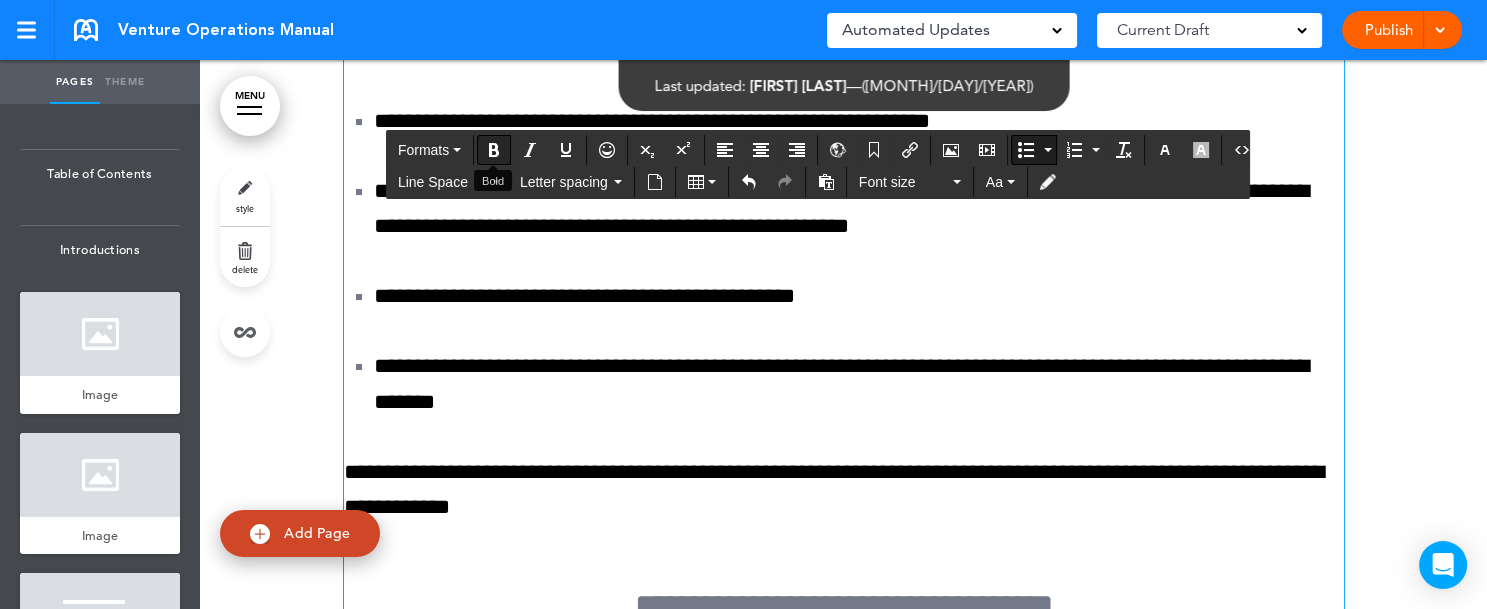 click at bounding box center (494, 150) 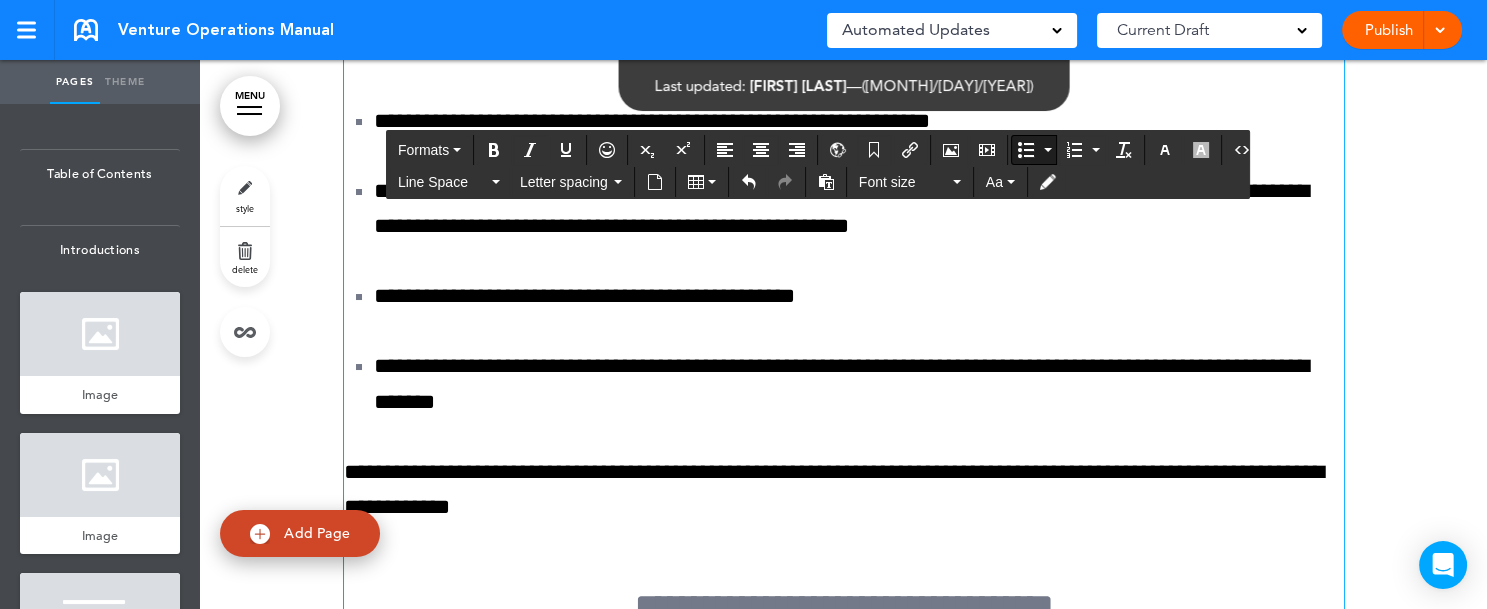 drag, startPoint x: 462, startPoint y: 310, endPoint x: 576, endPoint y: 313, distance: 114.03947 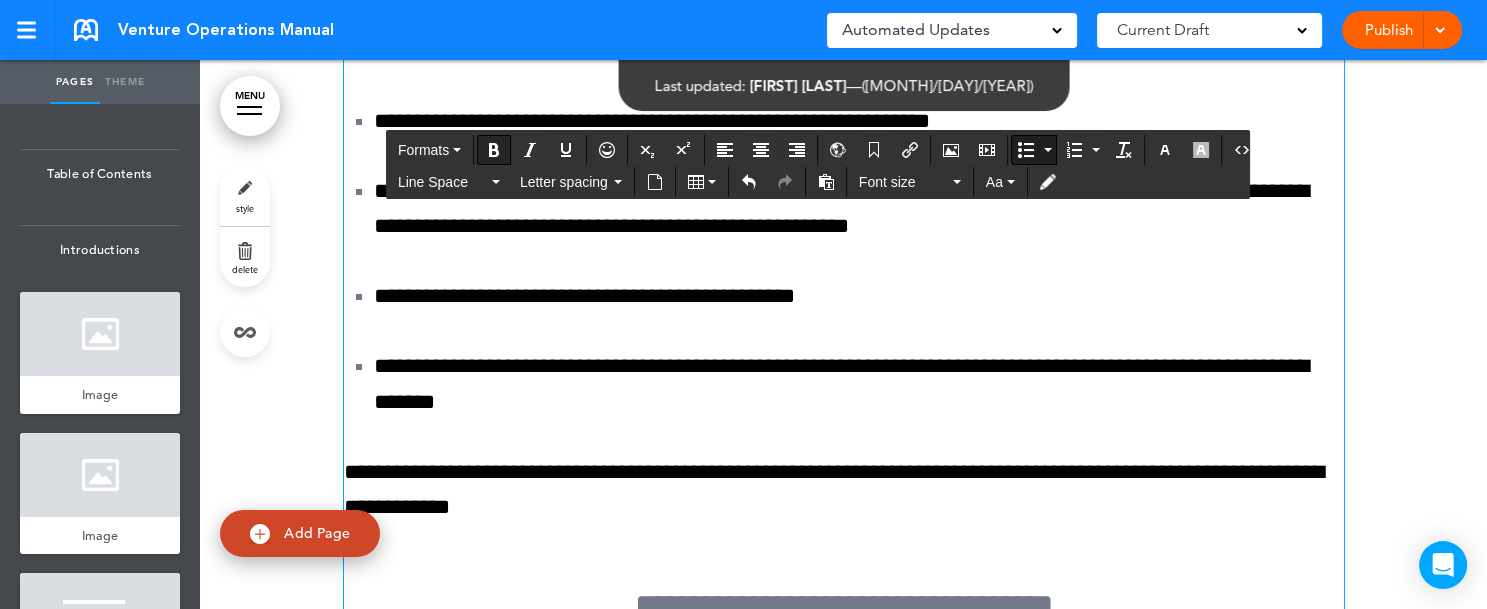 click at bounding box center (494, 150) 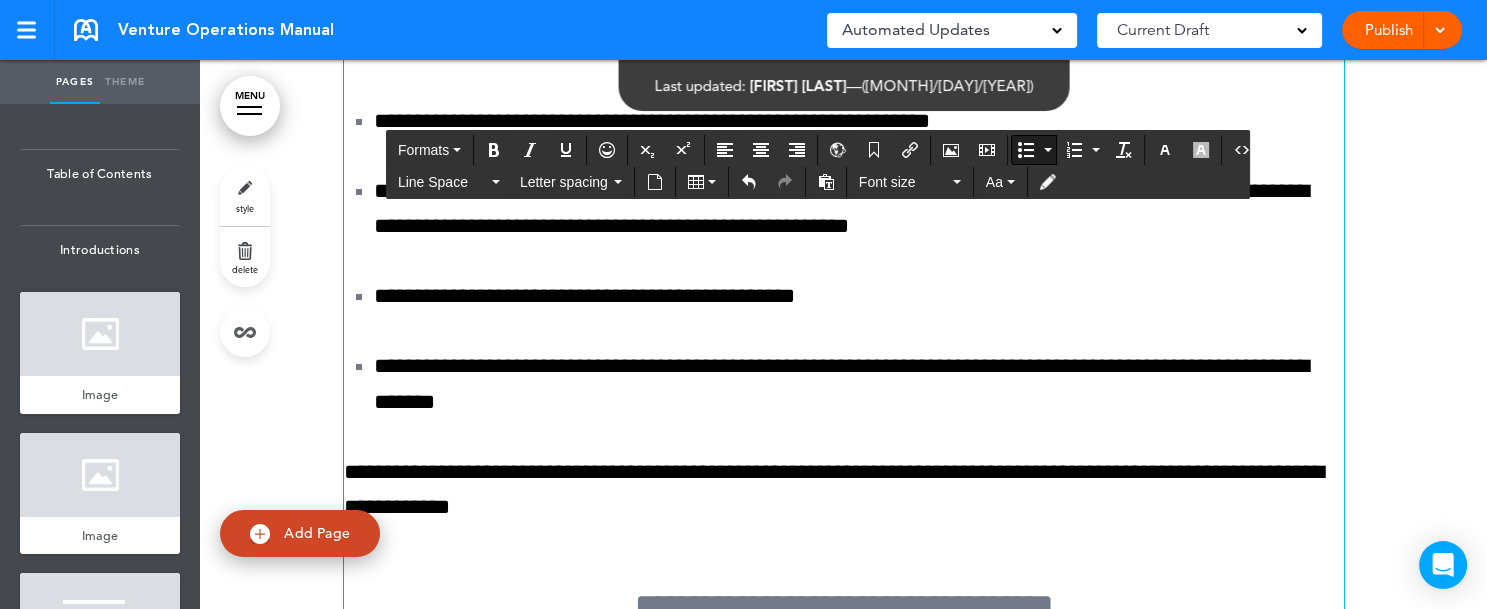 drag, startPoint x: 463, startPoint y: 350, endPoint x: 567, endPoint y: 348, distance: 104.019226 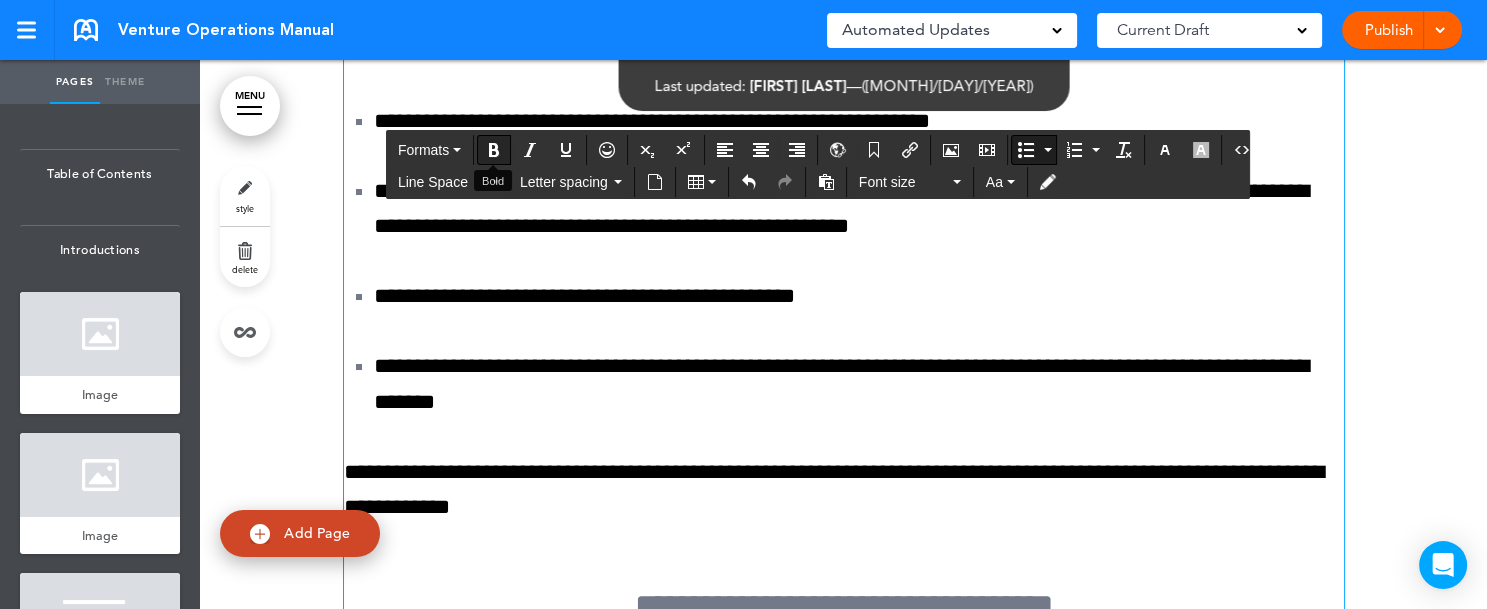 click at bounding box center [494, 150] 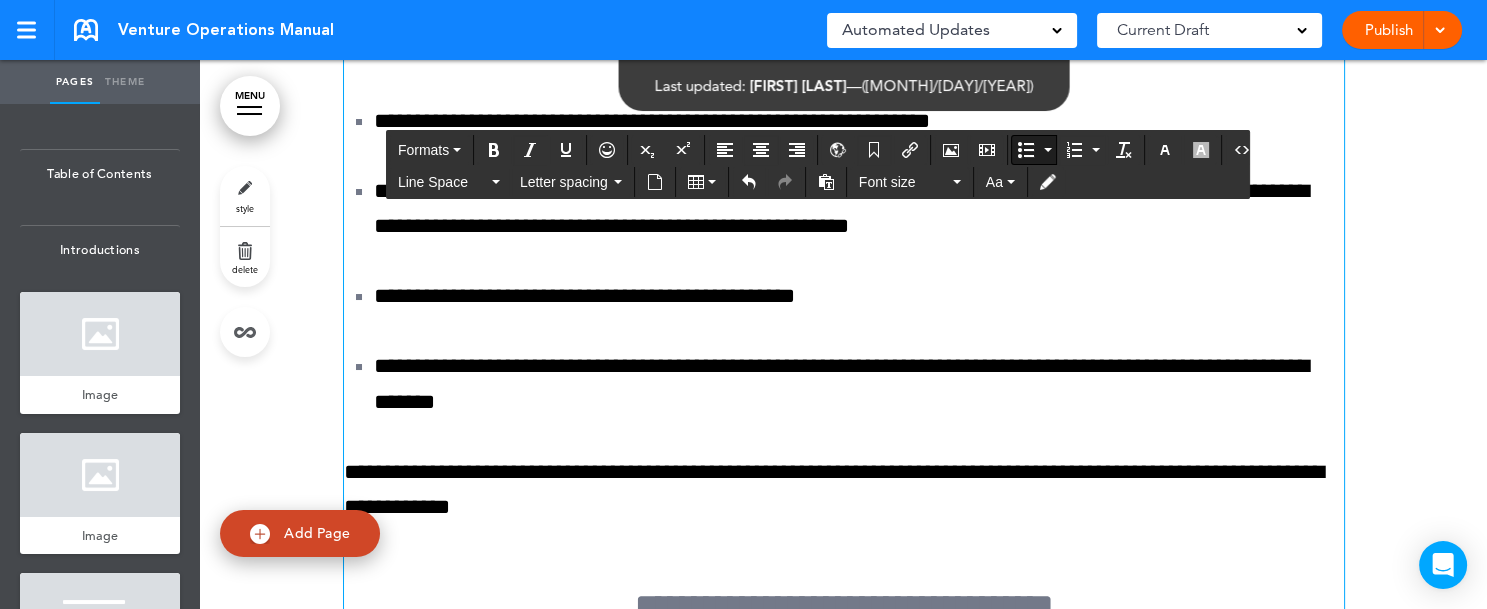 drag, startPoint x: 835, startPoint y: 352, endPoint x: 983, endPoint y: 353, distance: 148.00337 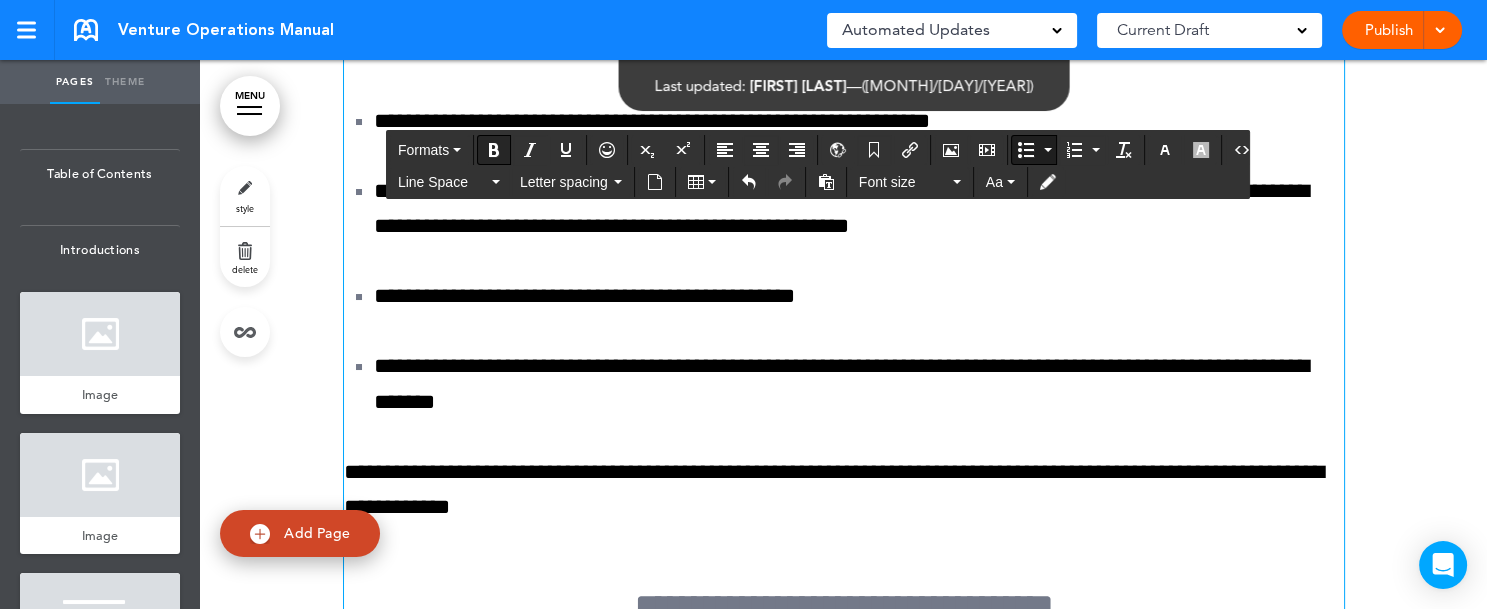 click at bounding box center [494, 150] 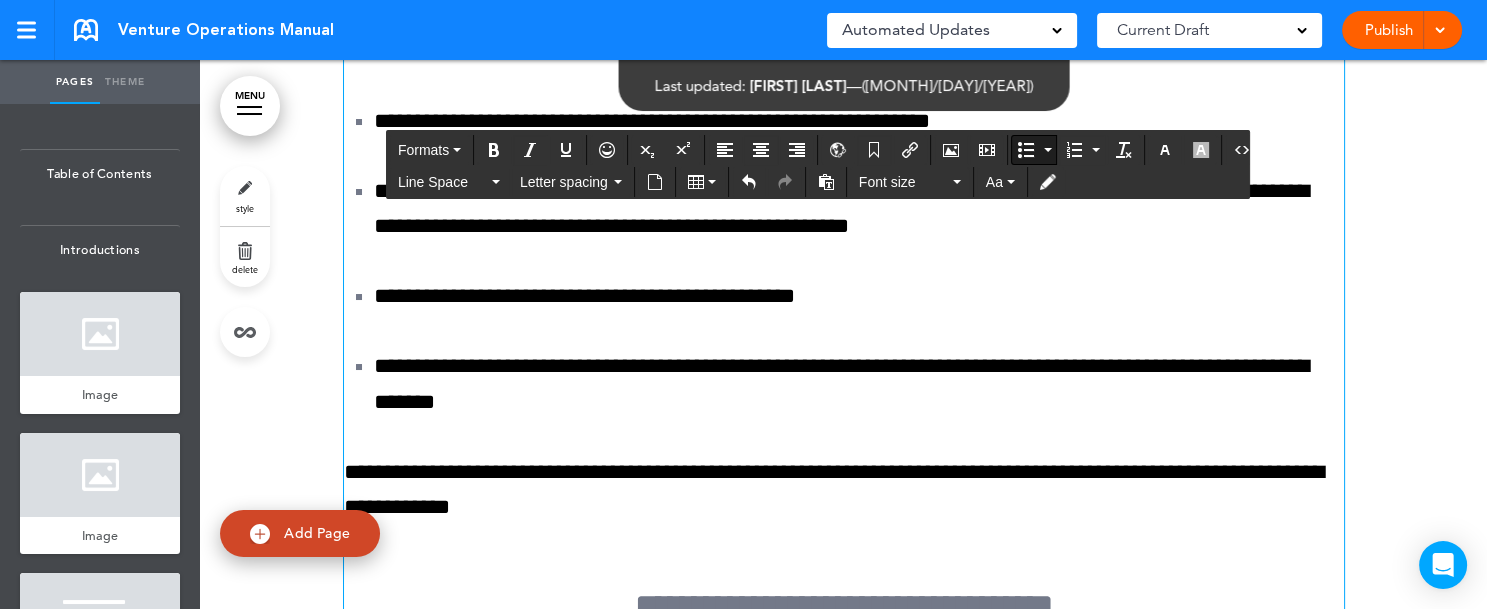 drag, startPoint x: 360, startPoint y: 383, endPoint x: 476, endPoint y: 383, distance: 116 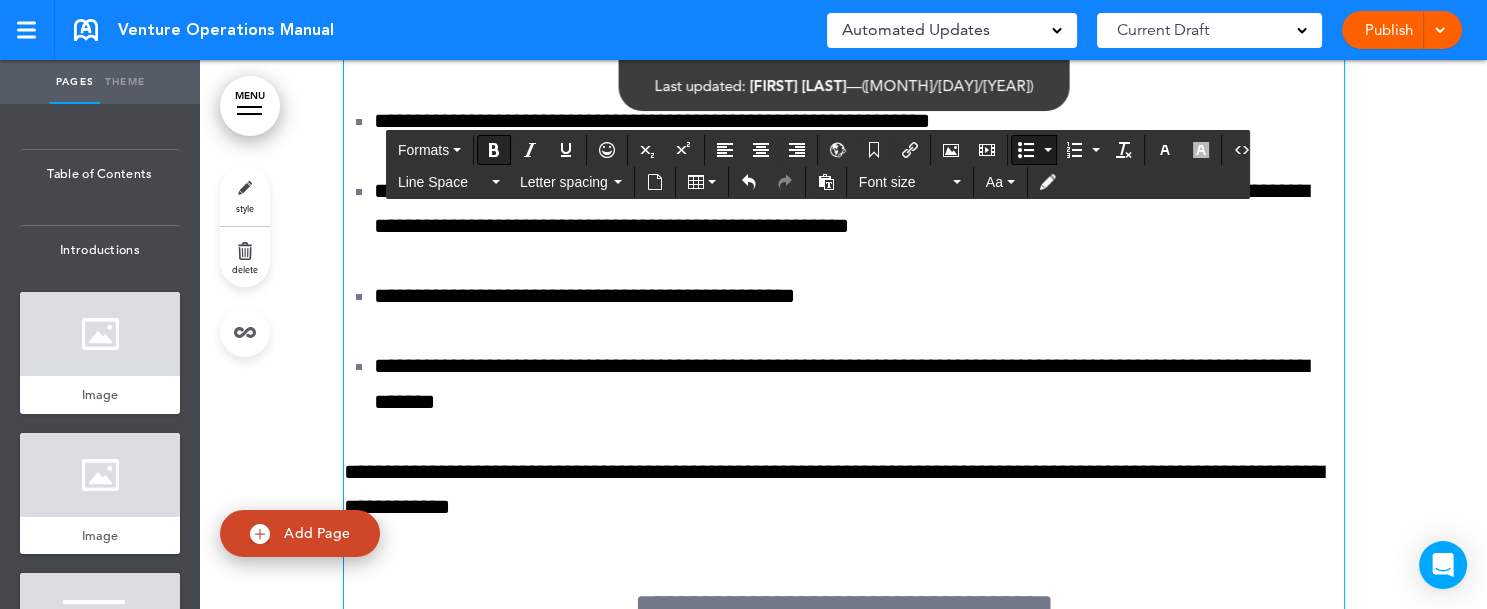click at bounding box center [494, 150] 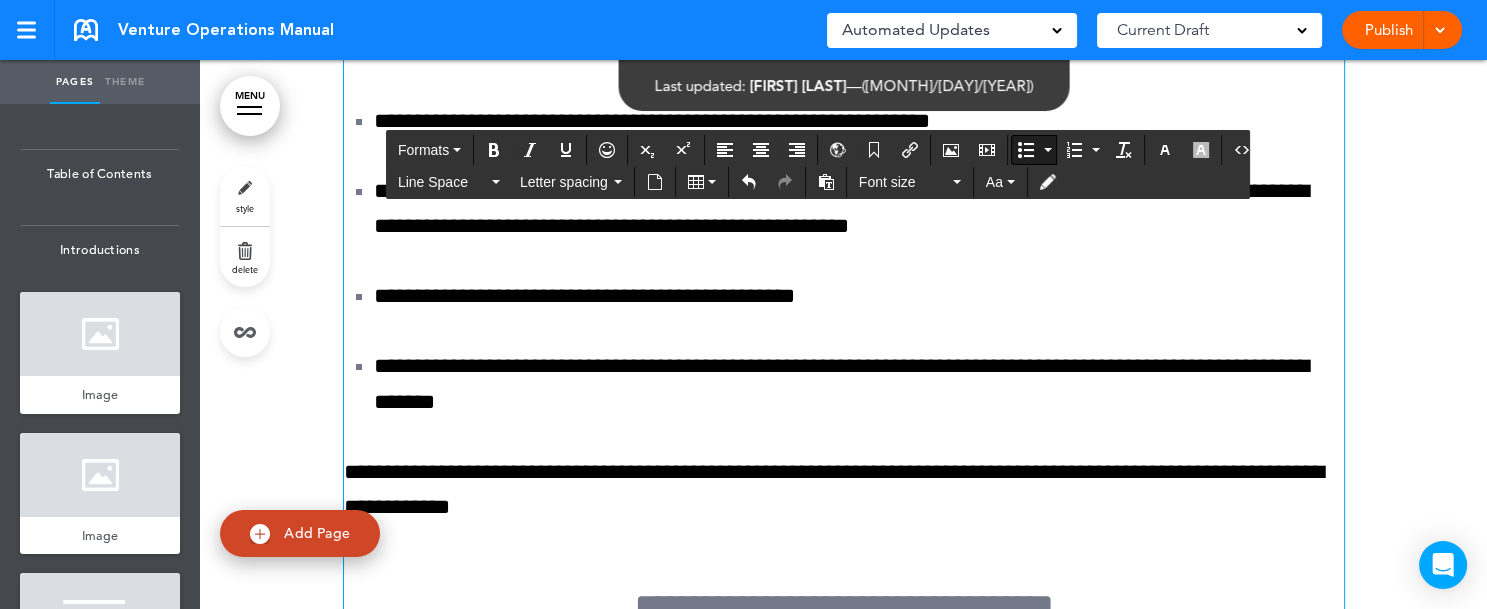 drag, startPoint x: 364, startPoint y: 426, endPoint x: 465, endPoint y: 428, distance: 101.0198 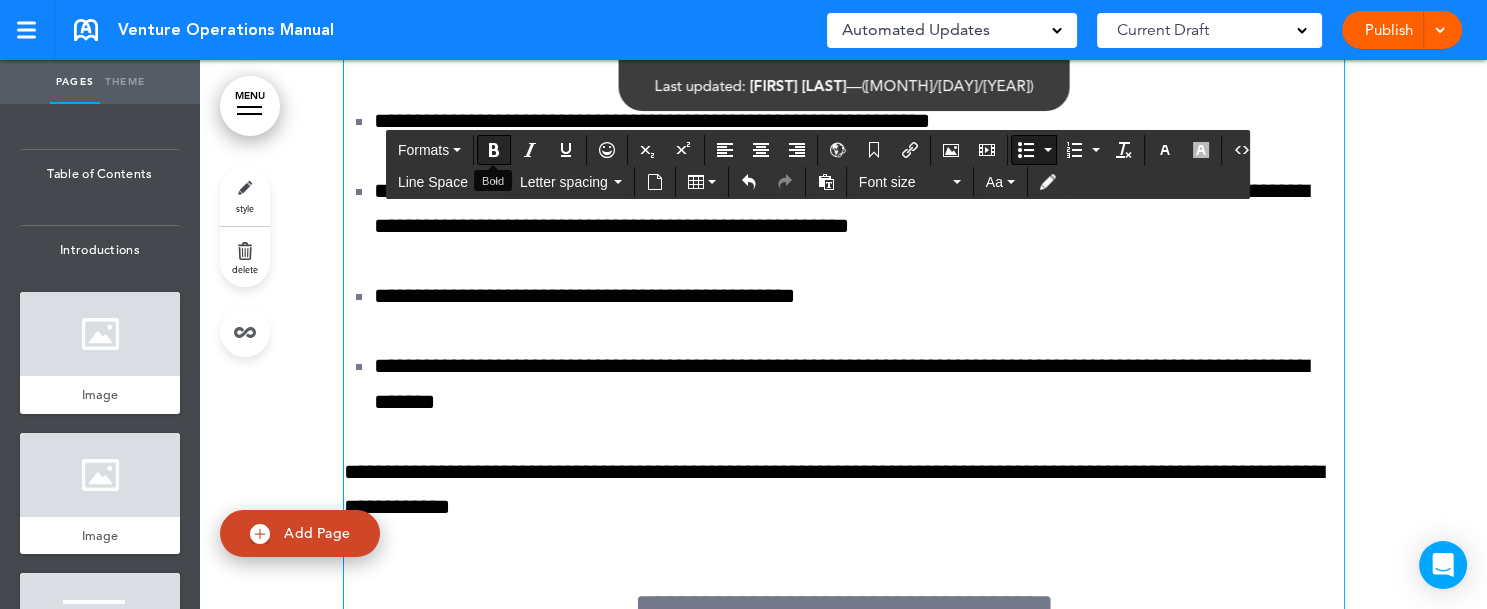 click at bounding box center [494, 150] 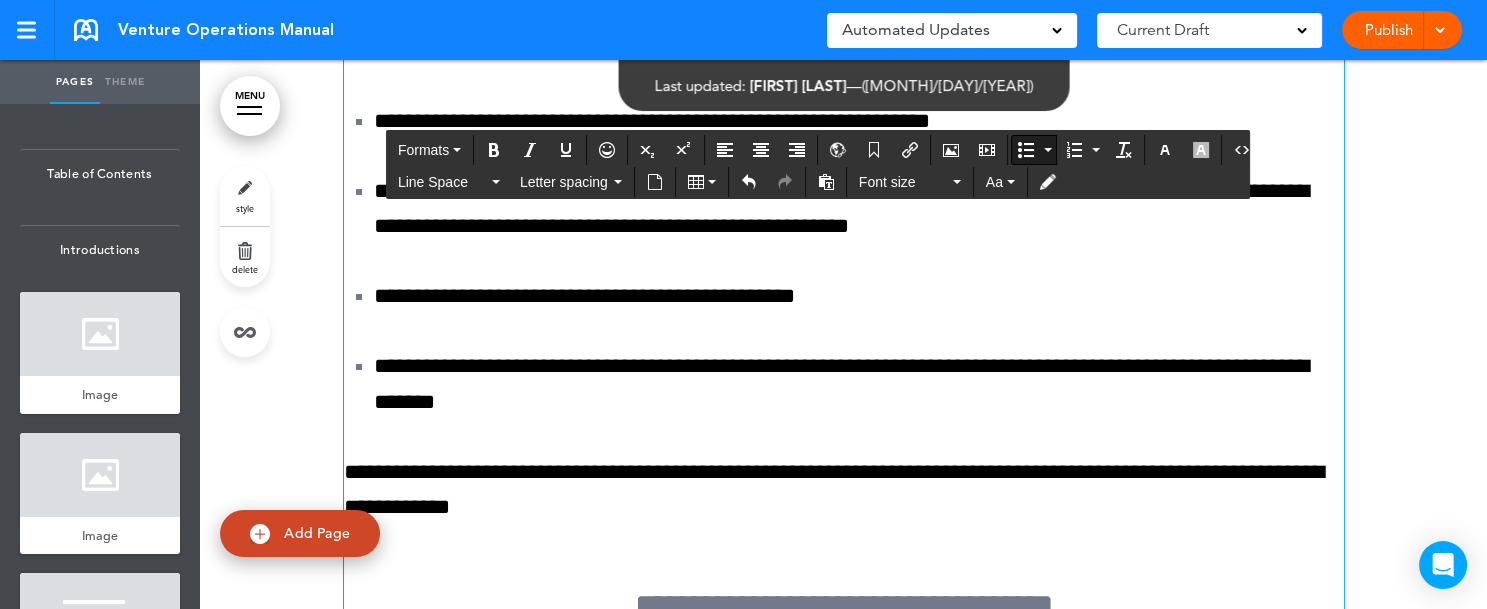 drag, startPoint x: 1023, startPoint y: 493, endPoint x: 1320, endPoint y: 478, distance: 297.37854 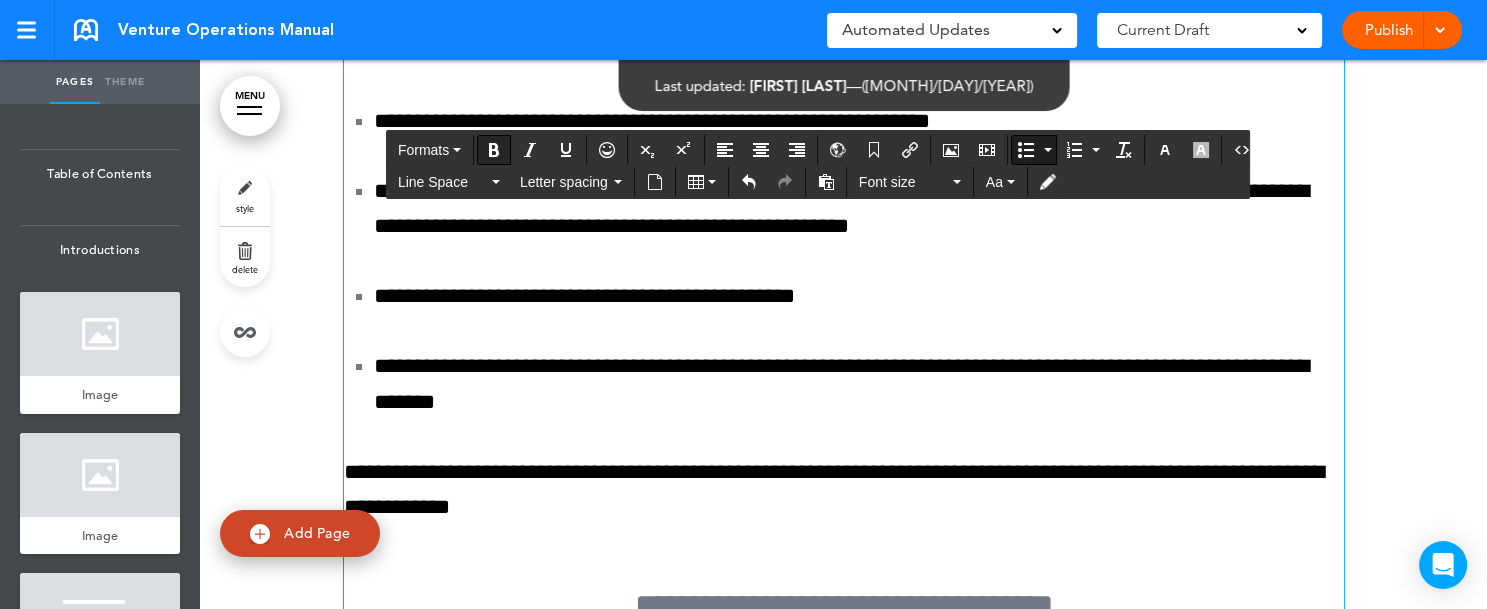 click at bounding box center [494, 150] 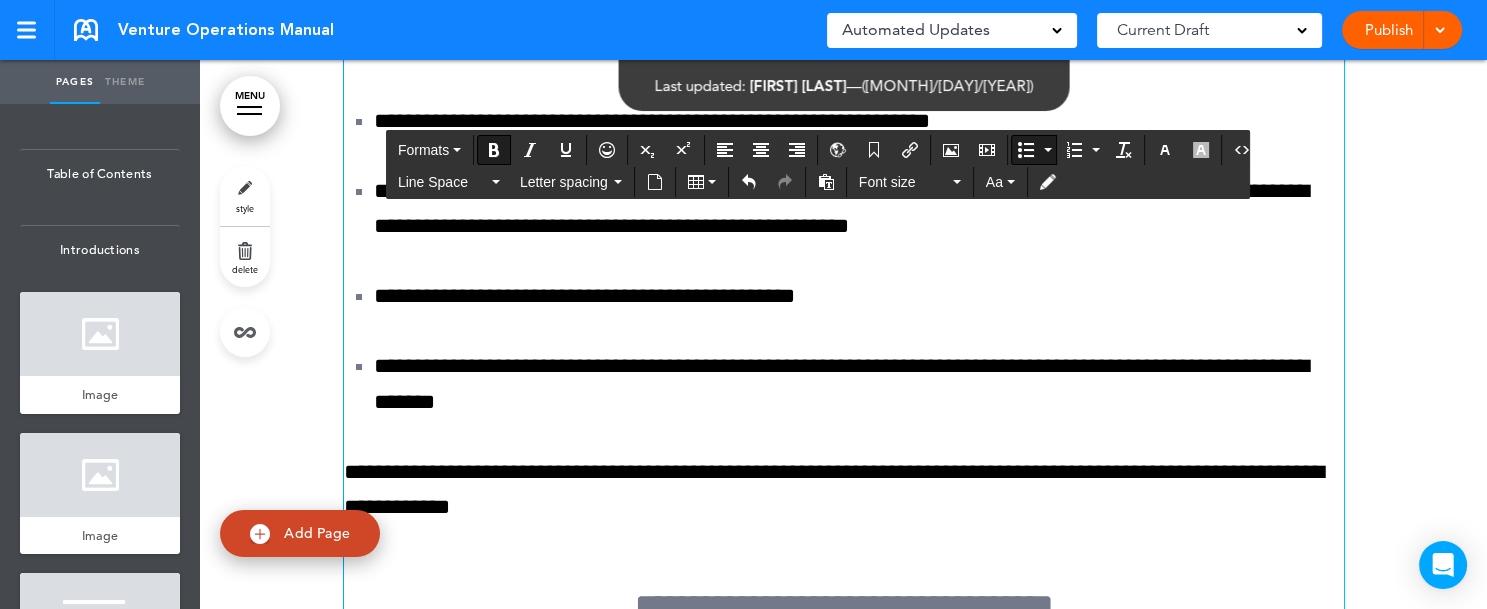 click on "**********" at bounding box center (859, -1021) 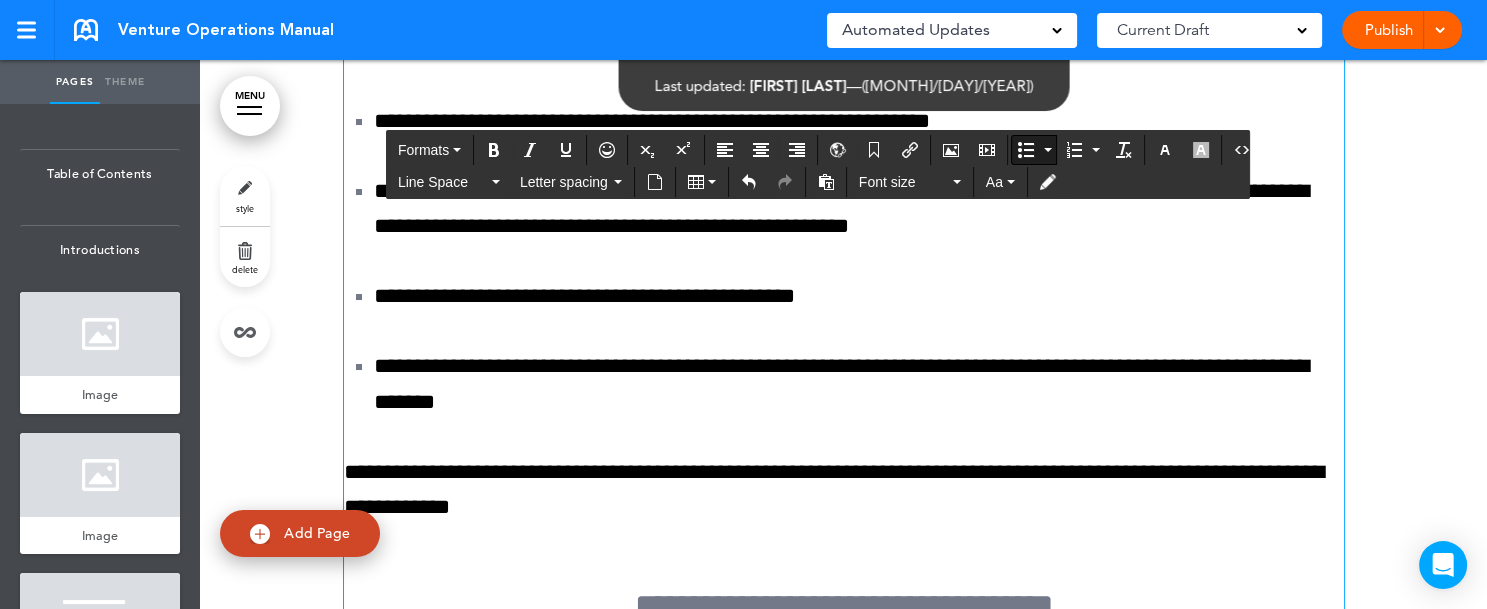 click on "**********" at bounding box center (859, -1021) 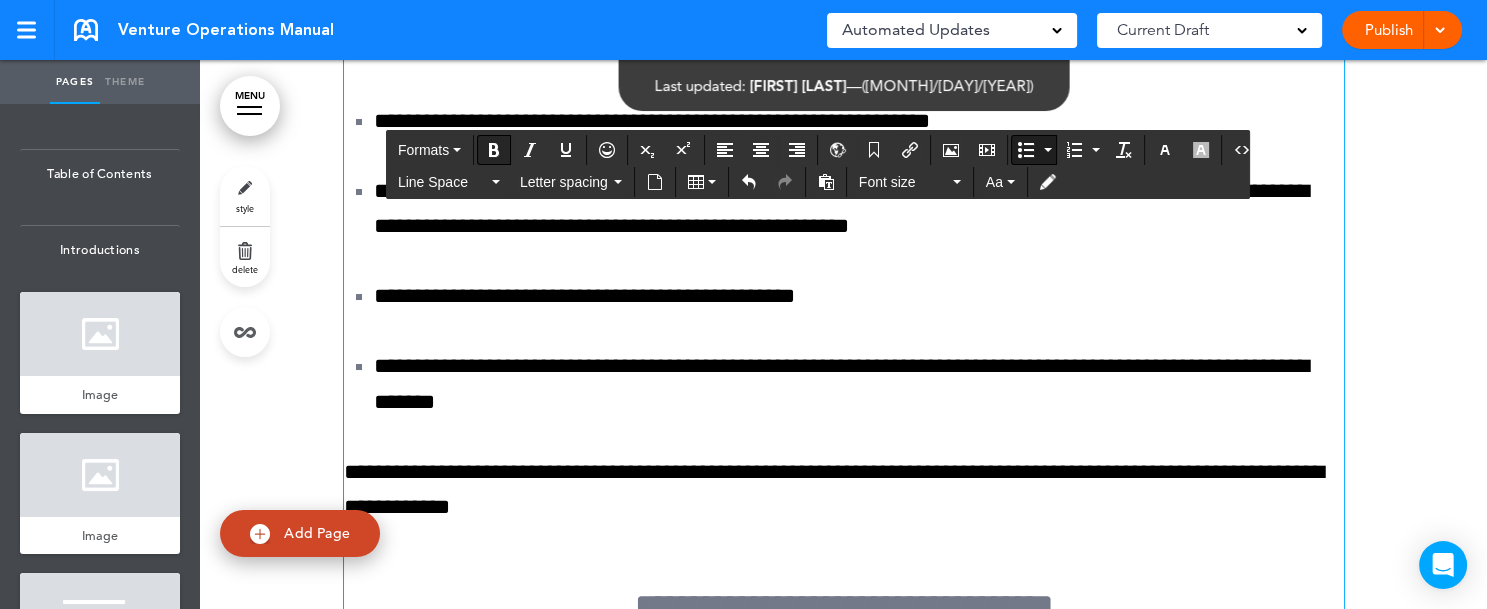 click at bounding box center (494, 150) 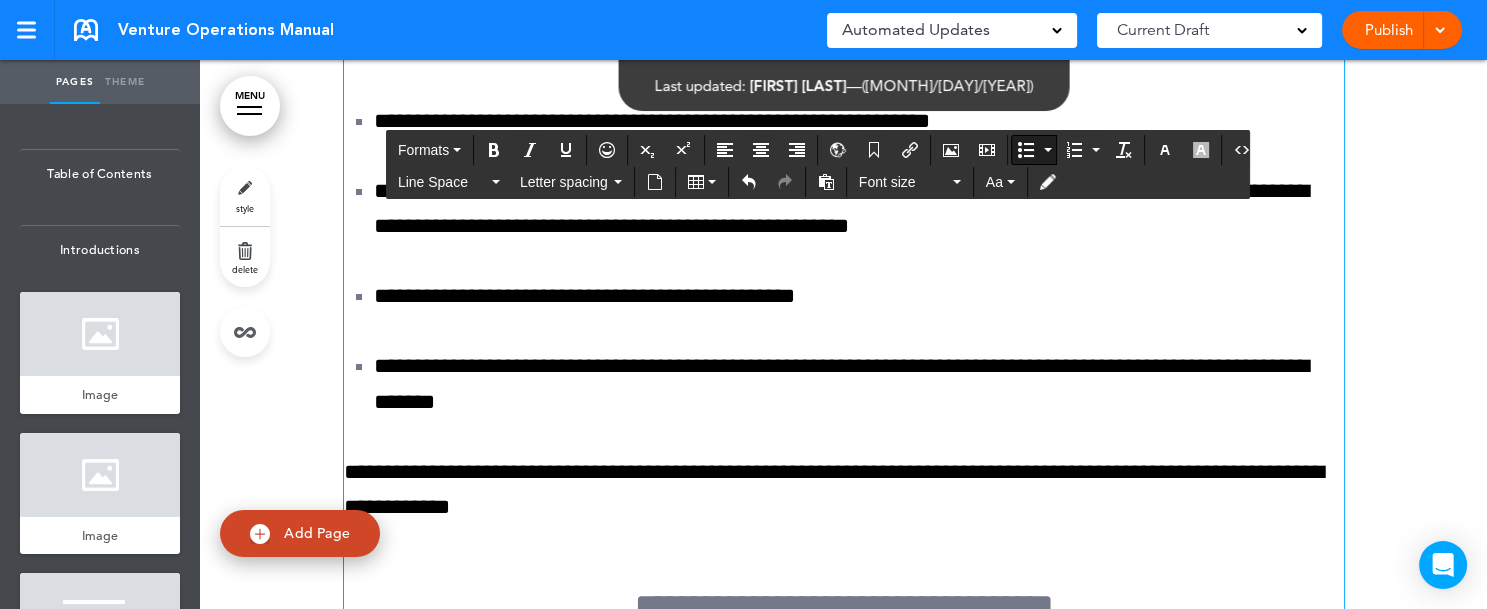 drag, startPoint x: 361, startPoint y: 598, endPoint x: 423, endPoint y: 593, distance: 62.201286 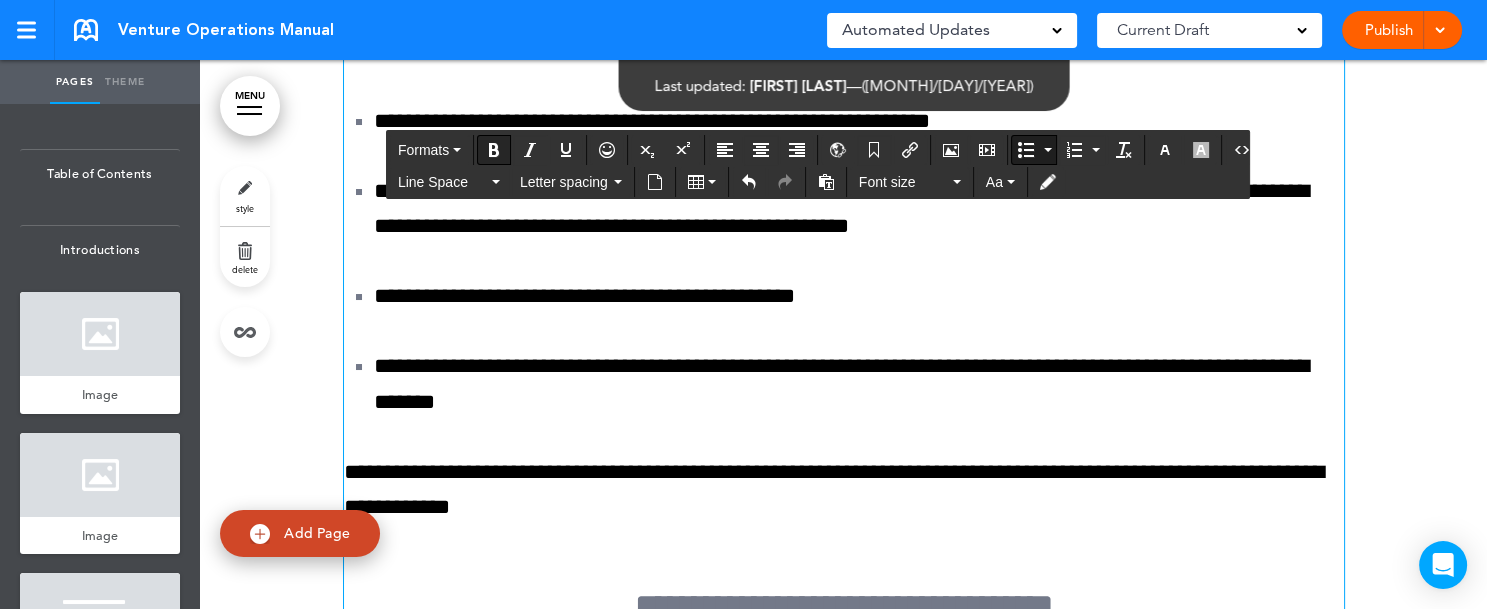 click at bounding box center (494, 150) 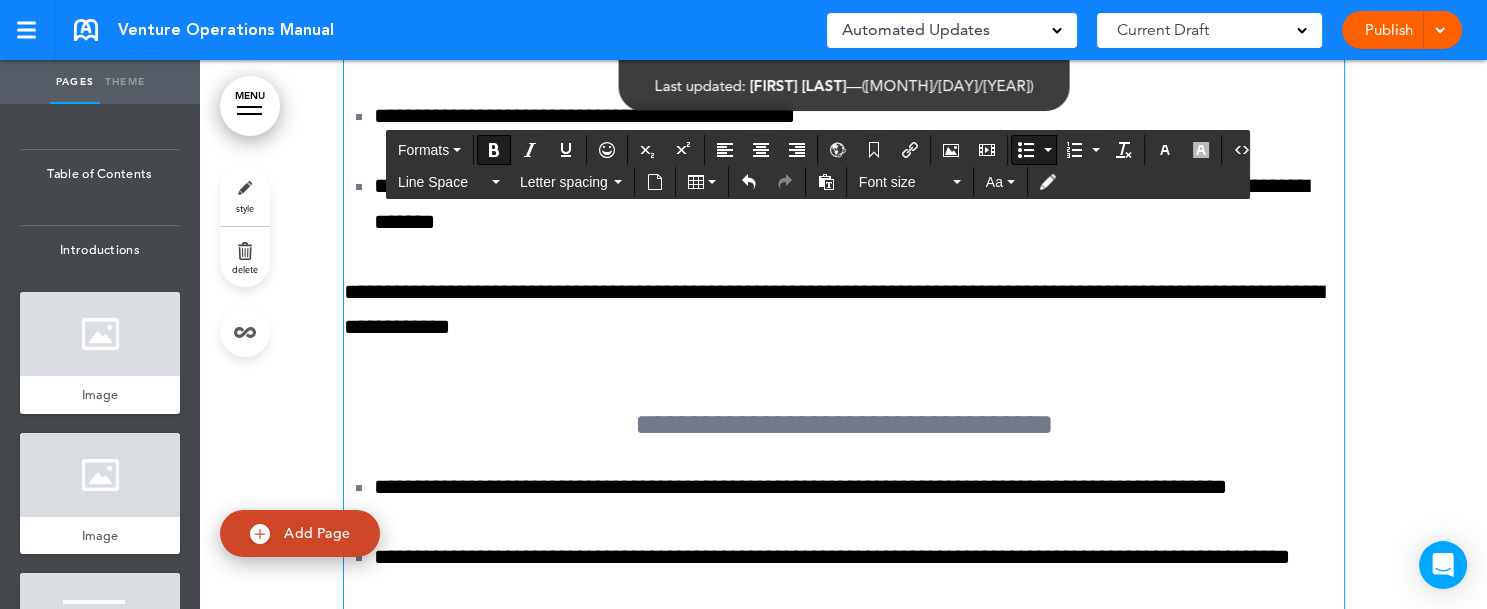 scroll, scrollTop: 193866, scrollLeft: 0, axis: vertical 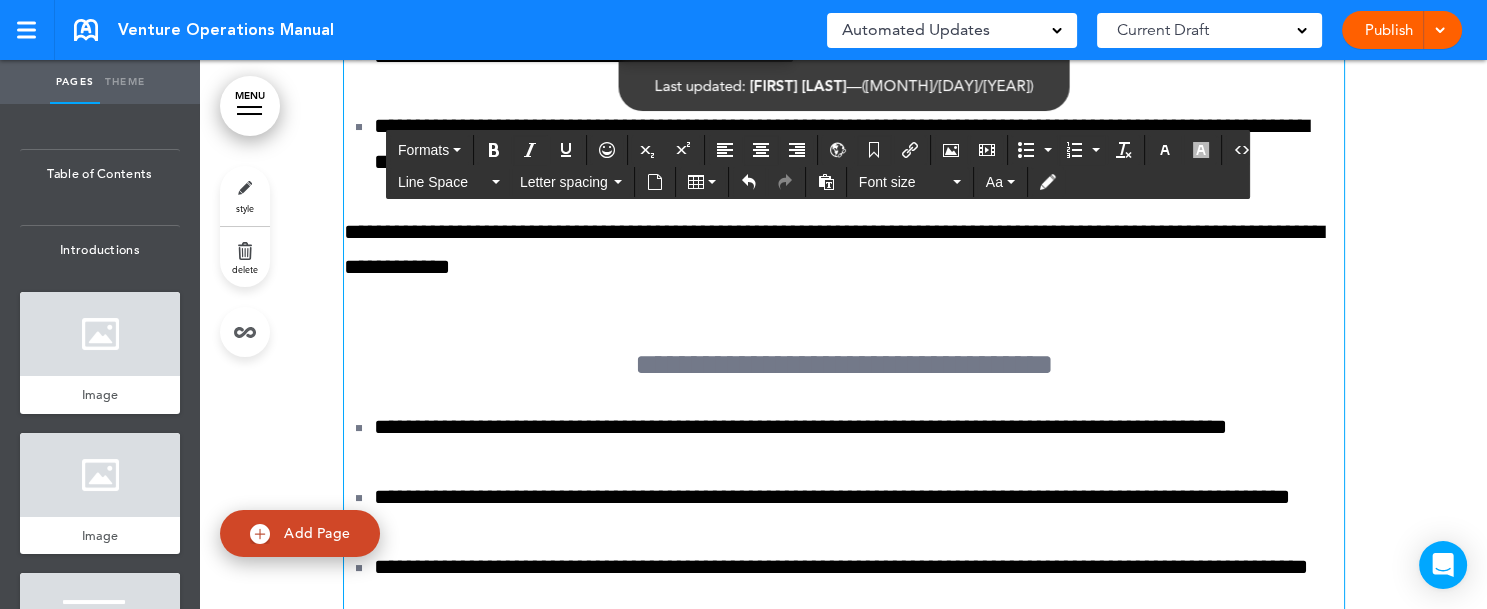 drag, startPoint x: 340, startPoint y: 457, endPoint x: 818, endPoint y: 535, distance: 484.3222 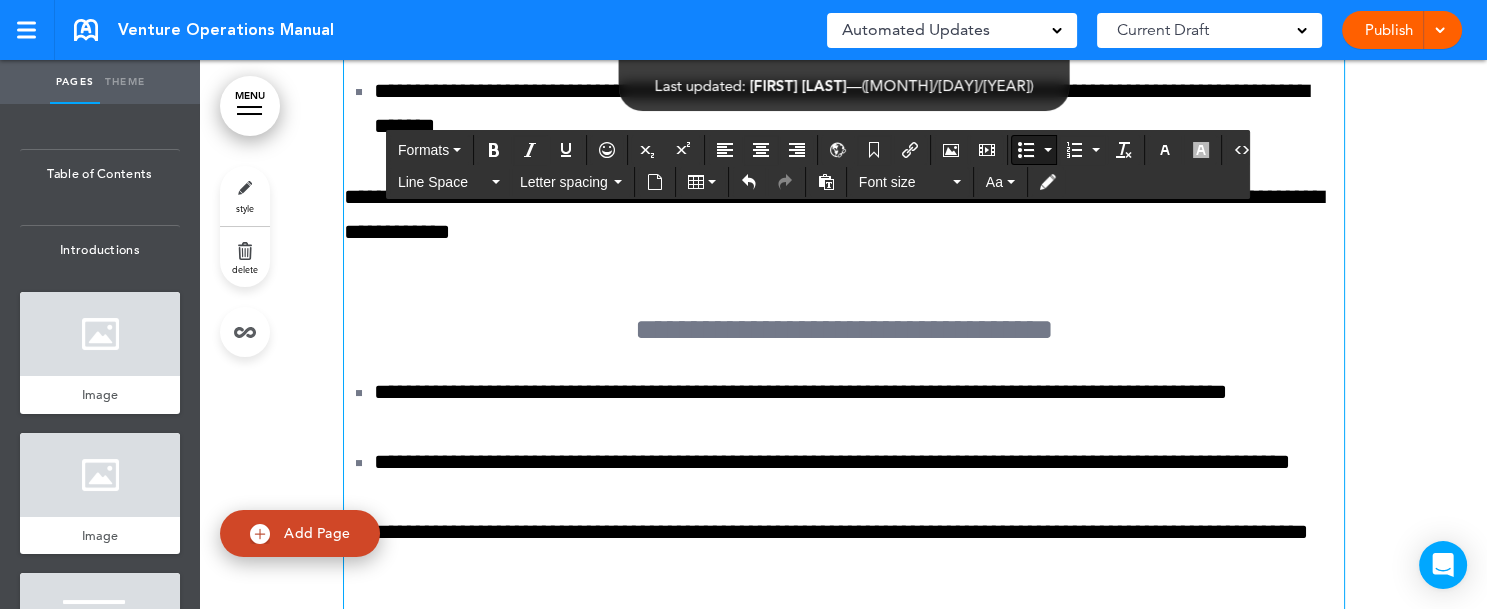 click on "**********" at bounding box center [859, -1209] 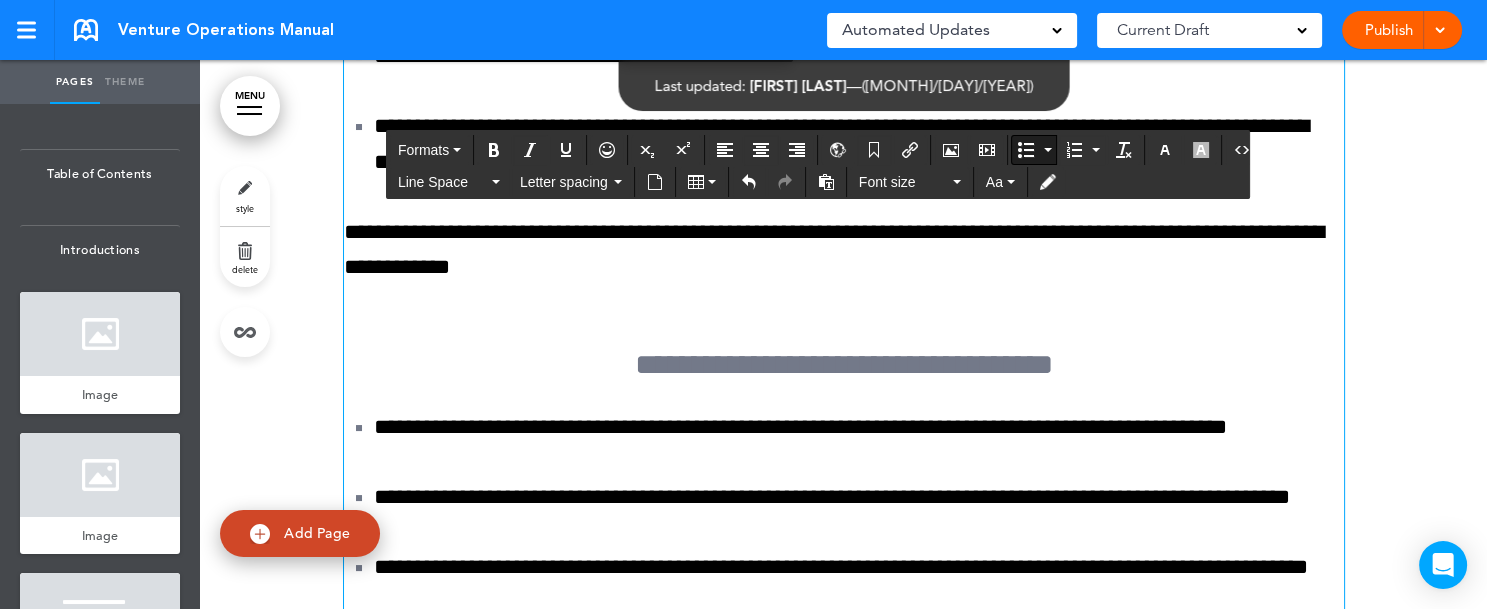 click on "**********" at bounding box center [844, -396] 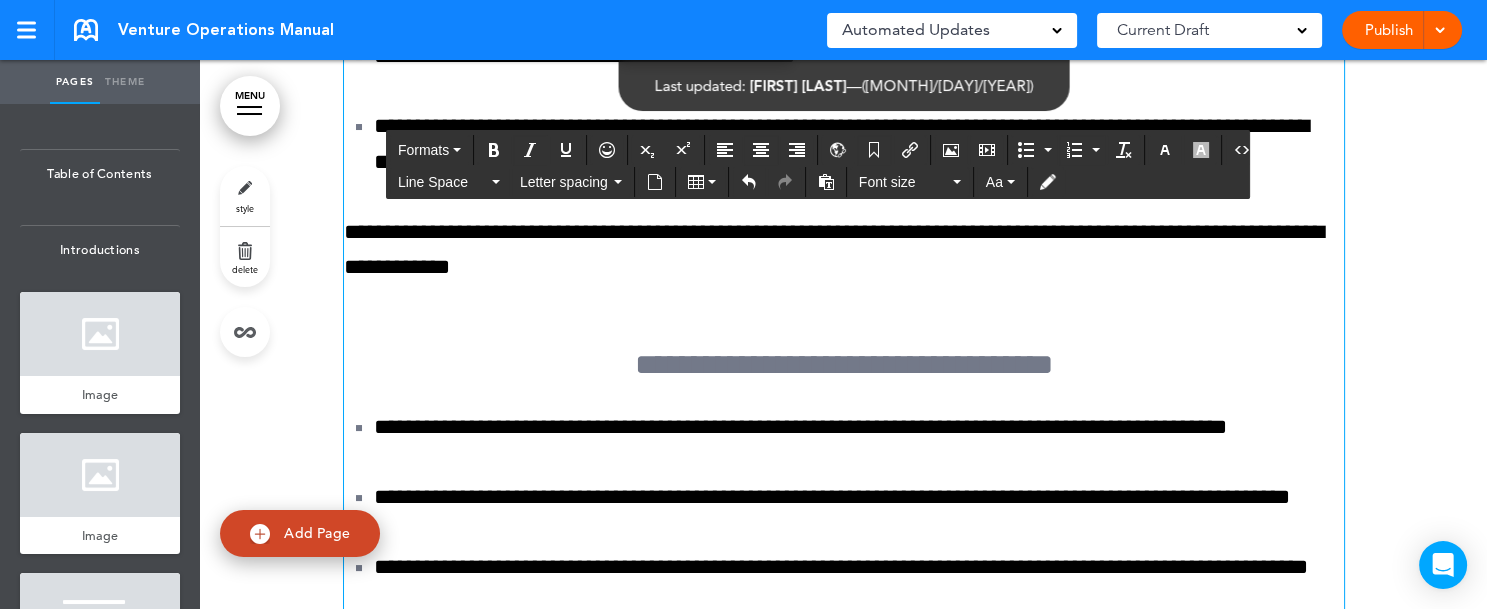 drag, startPoint x: 336, startPoint y: 500, endPoint x: 441, endPoint y: 503, distance: 105.04285 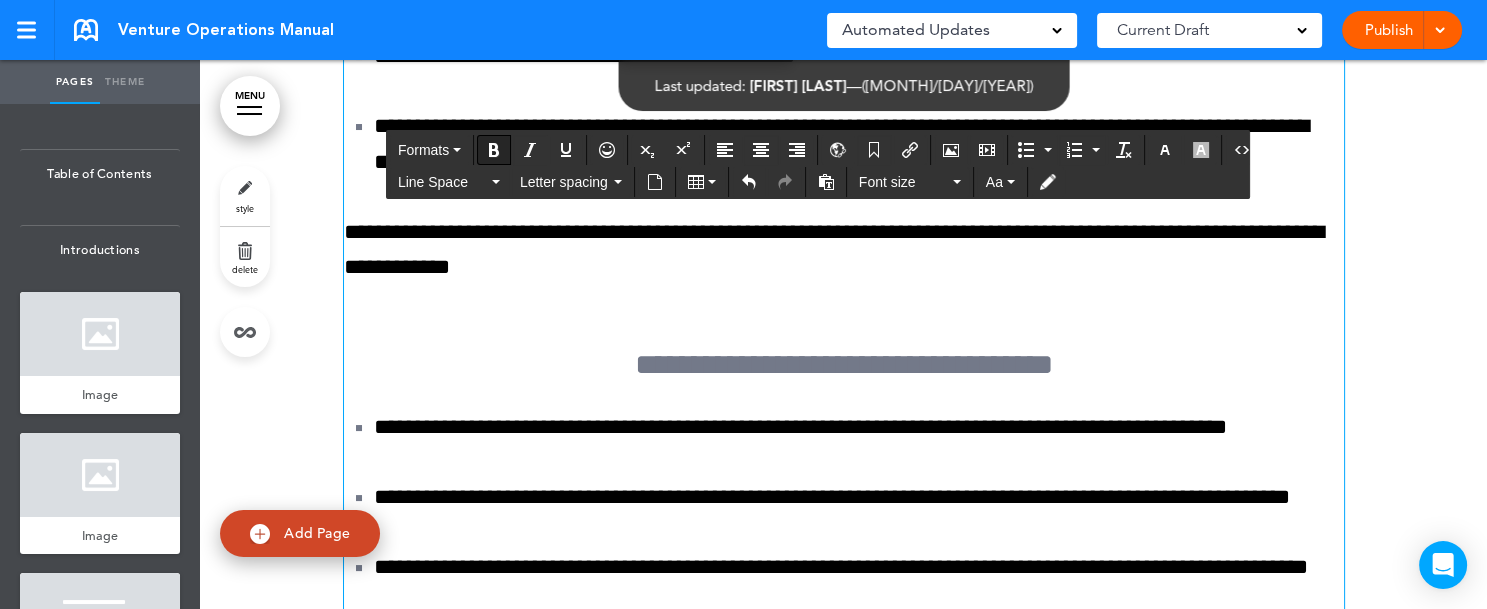 click at bounding box center [494, 150] 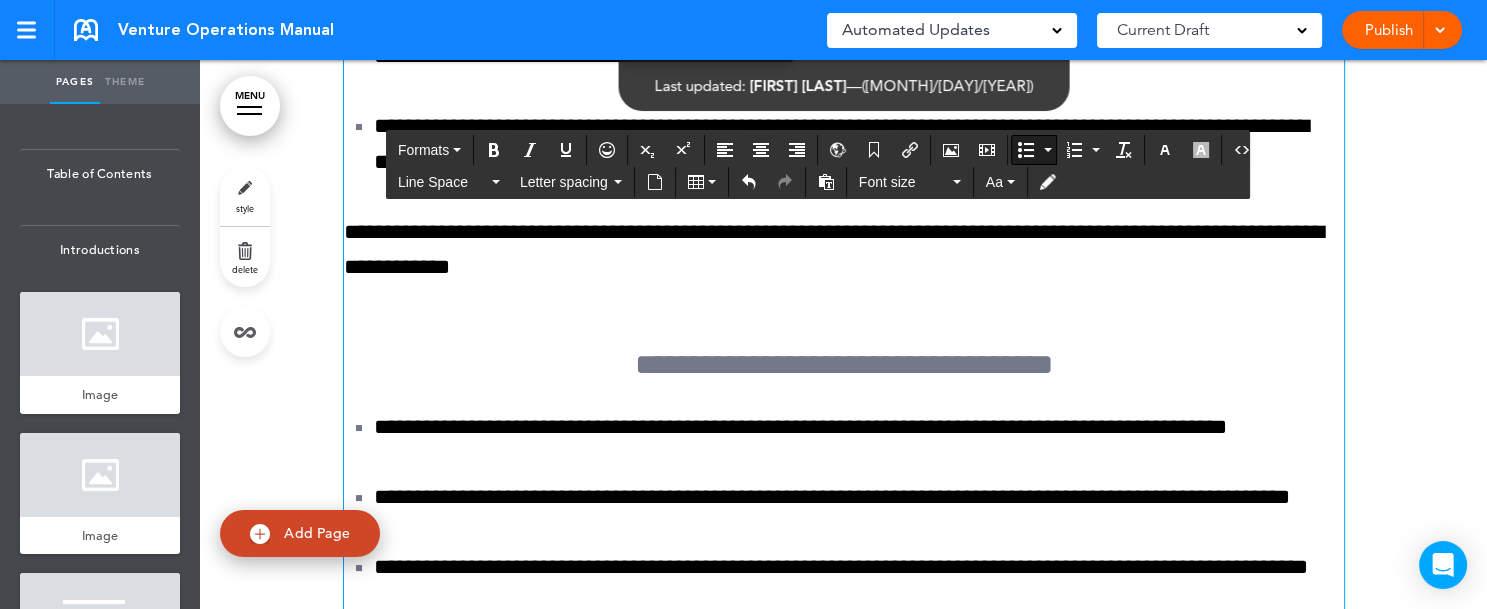 drag, startPoint x: 362, startPoint y: 571, endPoint x: 456, endPoint y: 571, distance: 94 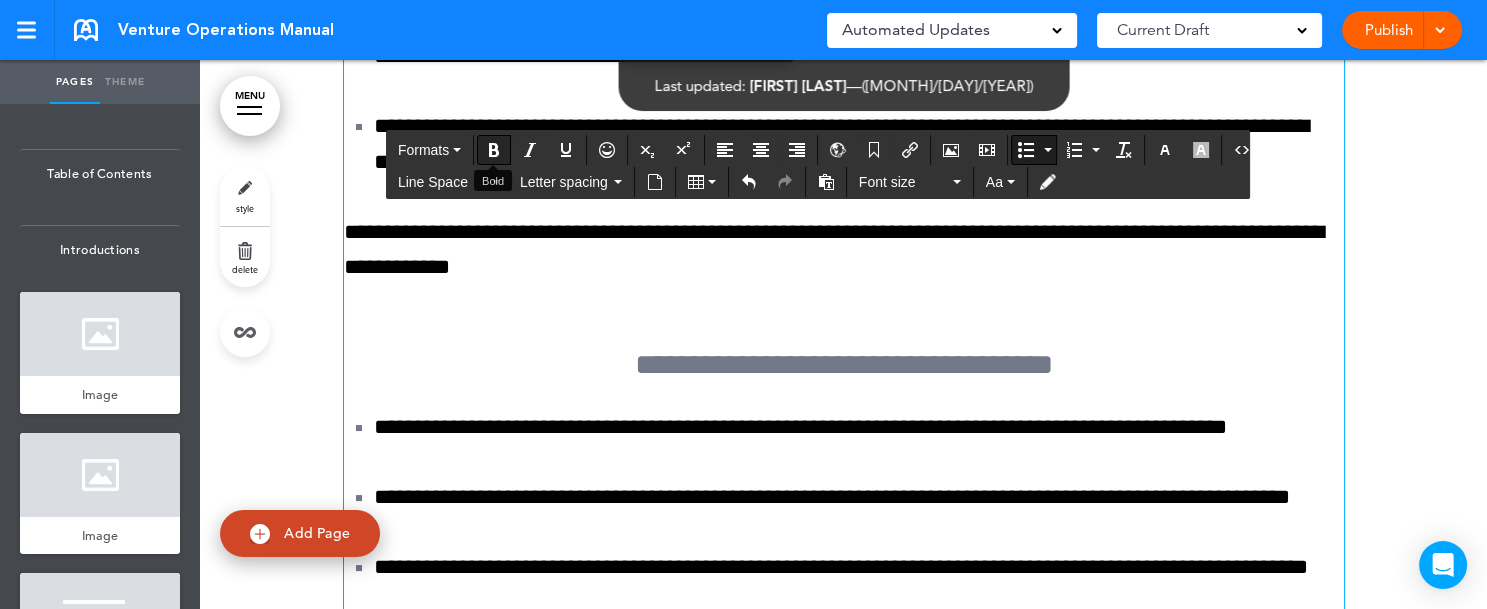 click at bounding box center (494, 150) 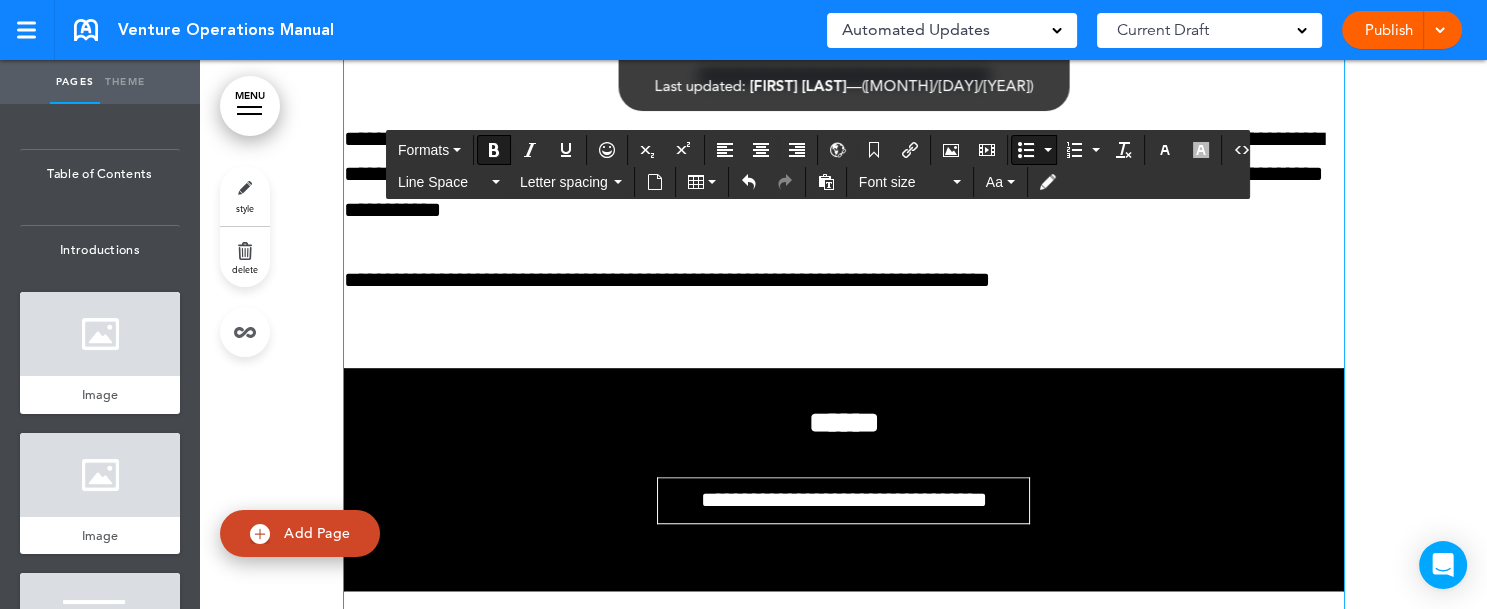 scroll, scrollTop: 192963, scrollLeft: 0, axis: vertical 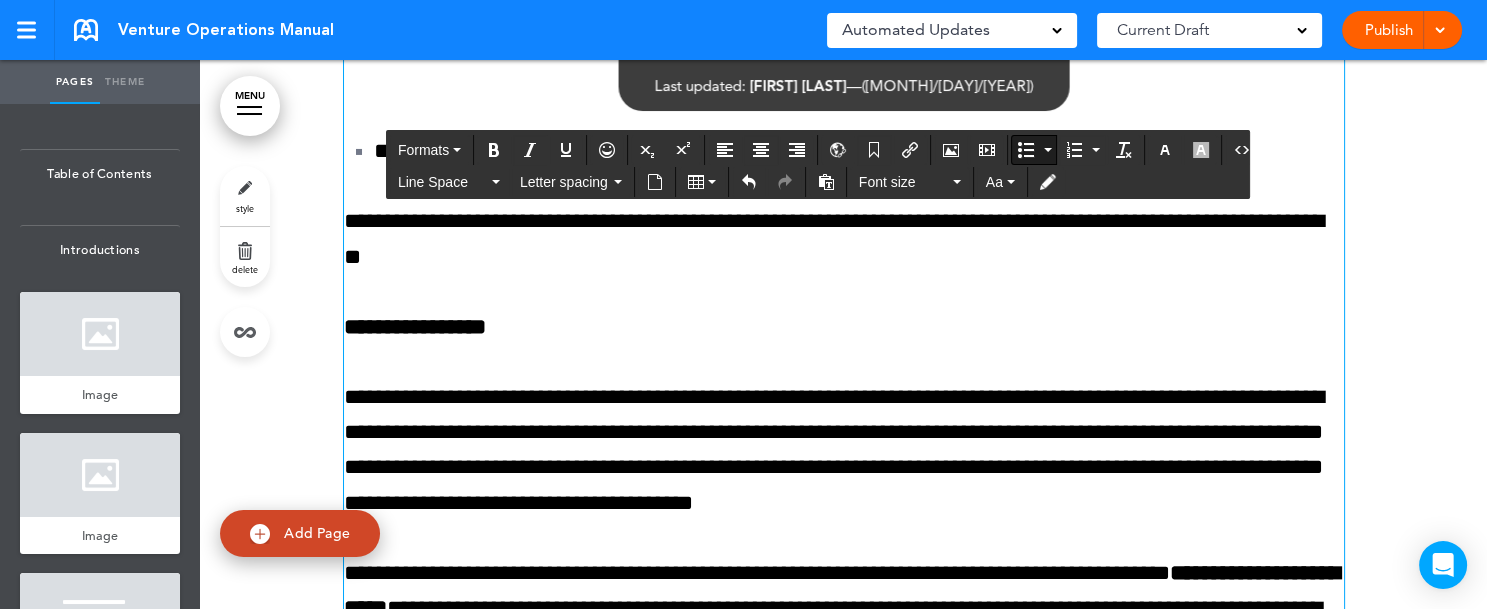 click on "**********" at bounding box center (859, -1098) 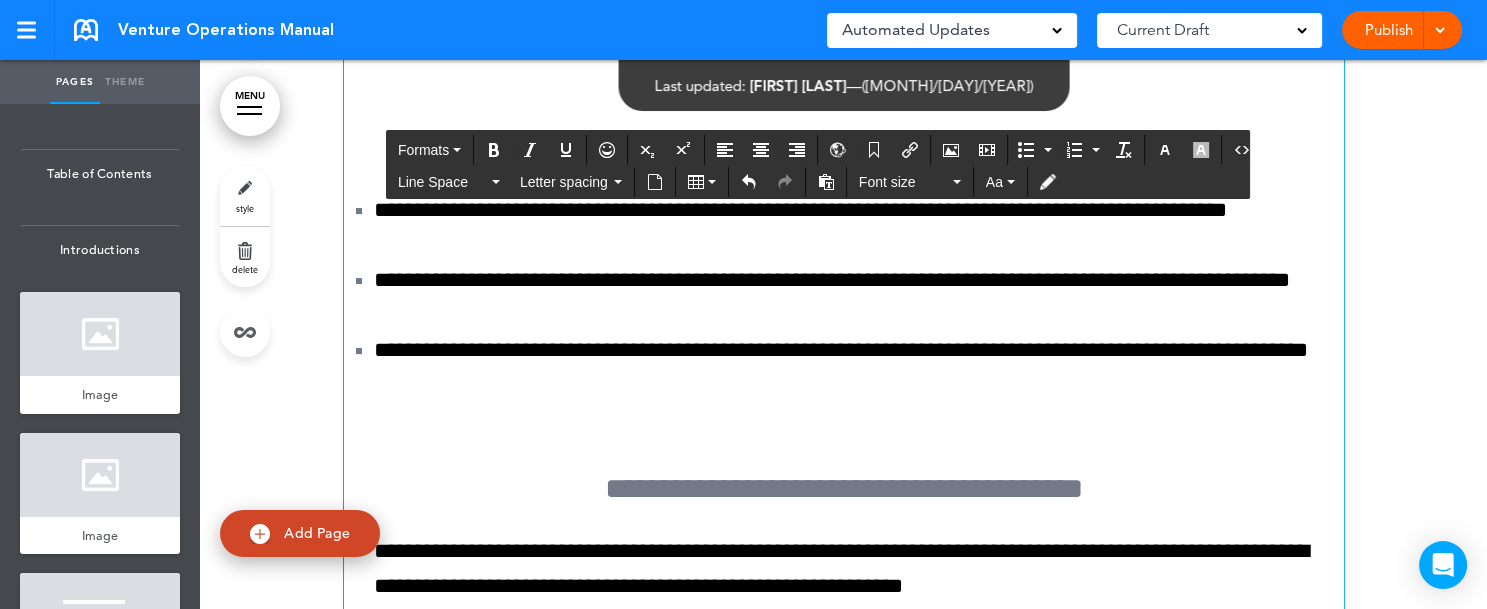 scroll, scrollTop: 194153, scrollLeft: 0, axis: vertical 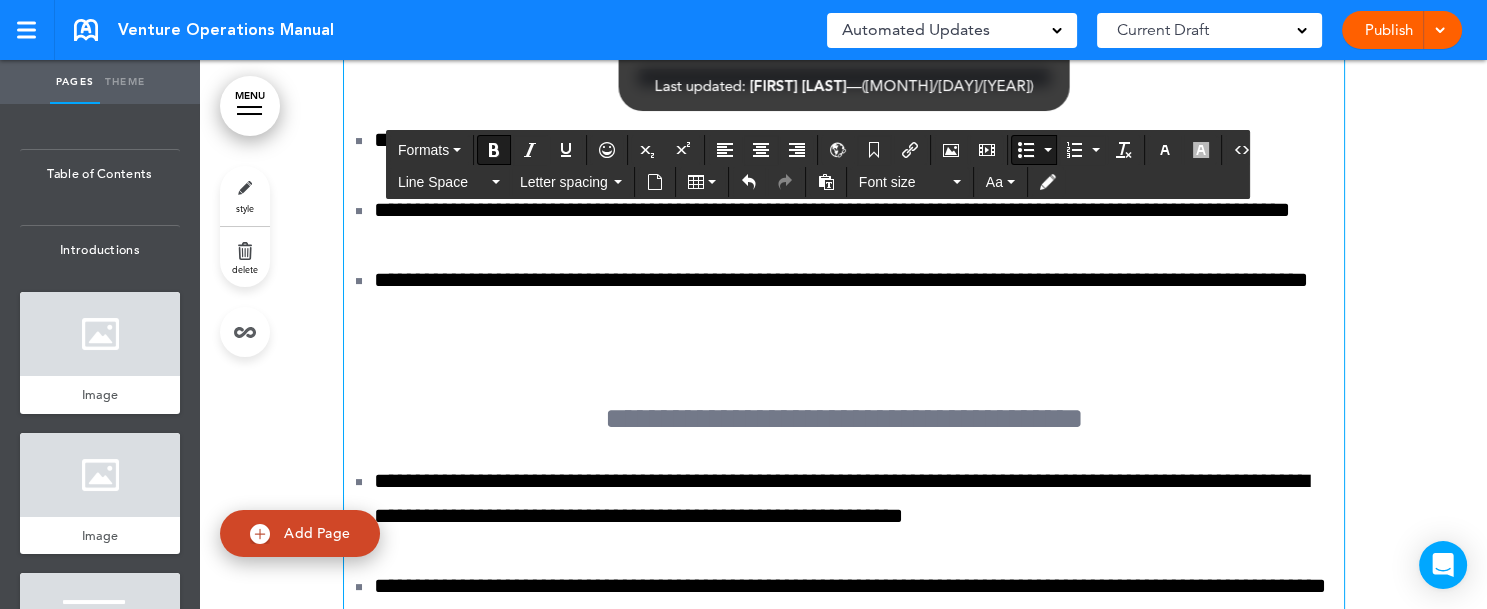 drag, startPoint x: 364, startPoint y: 279, endPoint x: 922, endPoint y: 489, distance: 596.208 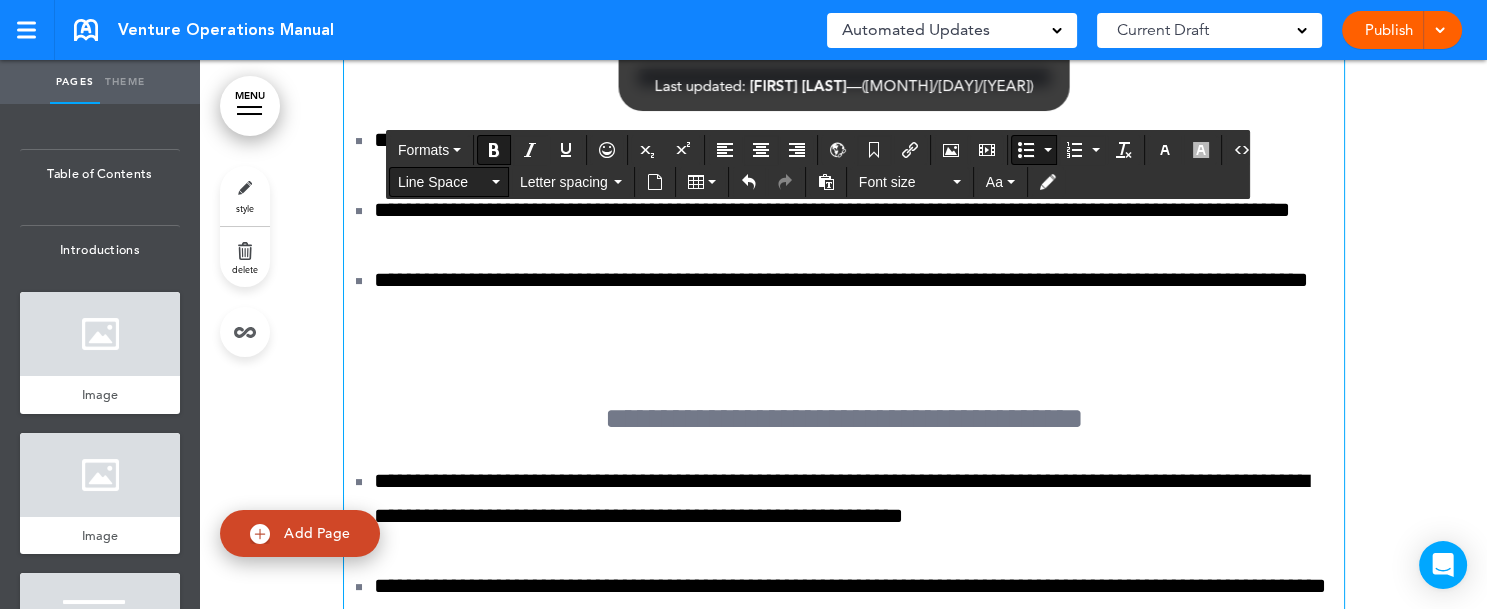 click on "Line Space" at bounding box center (449, 182) 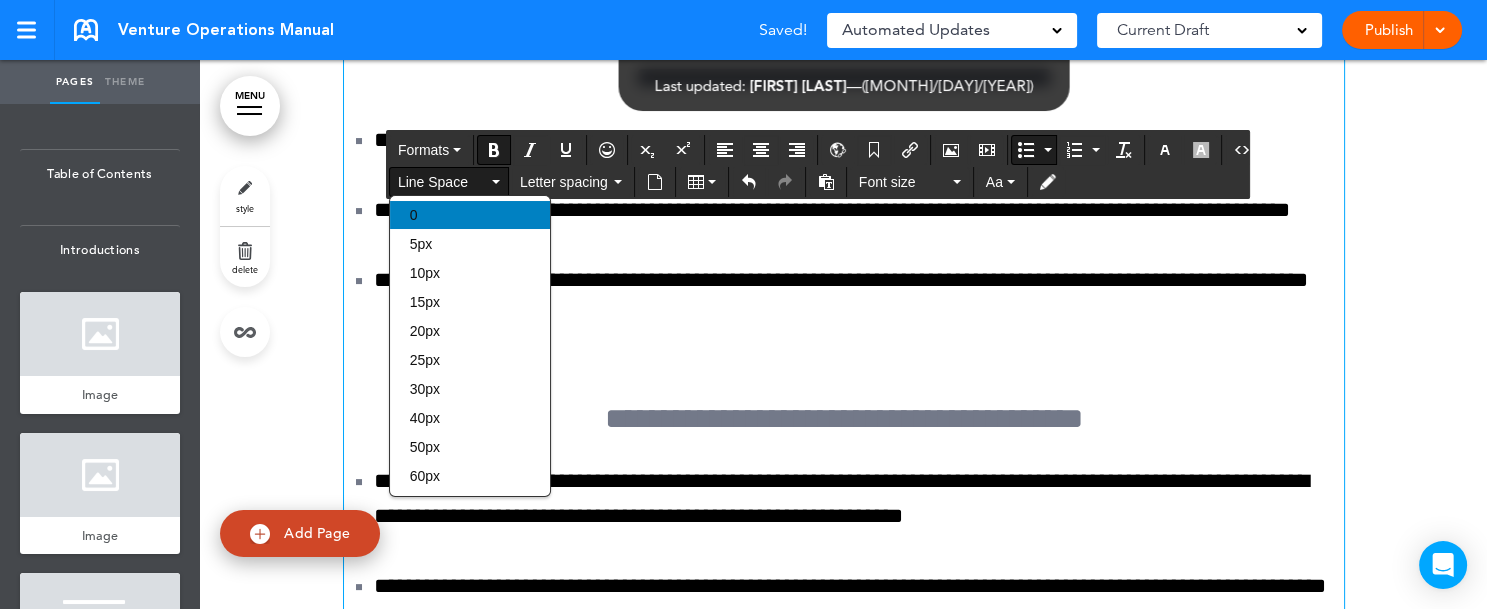 click on "0" at bounding box center (470, 215) 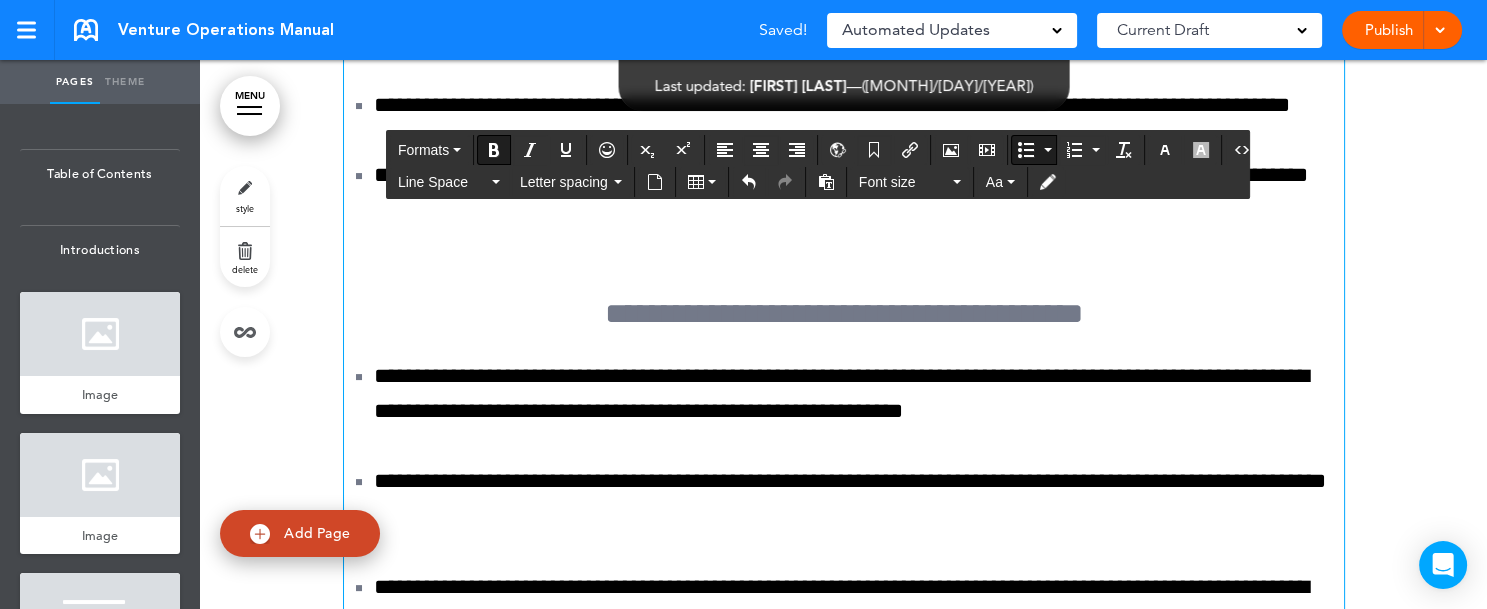 click on "**********" at bounding box center [859, -1178] 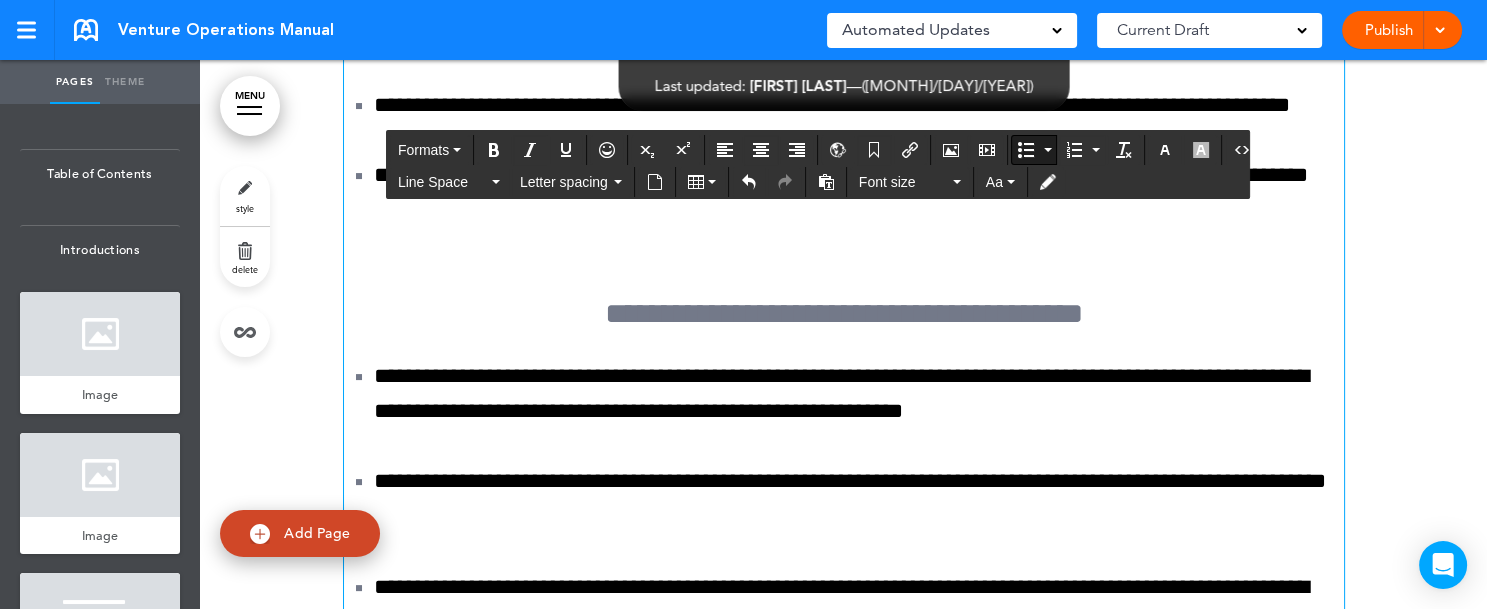 drag, startPoint x: 361, startPoint y: 353, endPoint x: 516, endPoint y: 412, distance: 165.84933 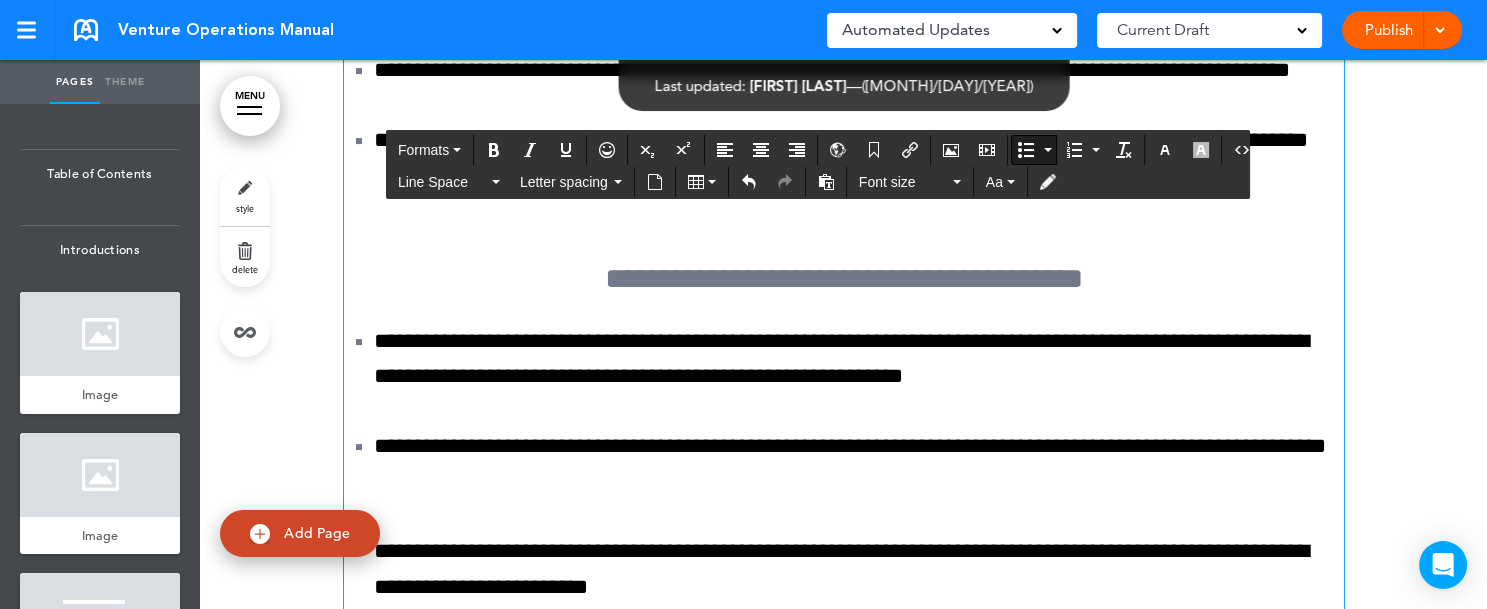 click at bounding box center [1048, 150] 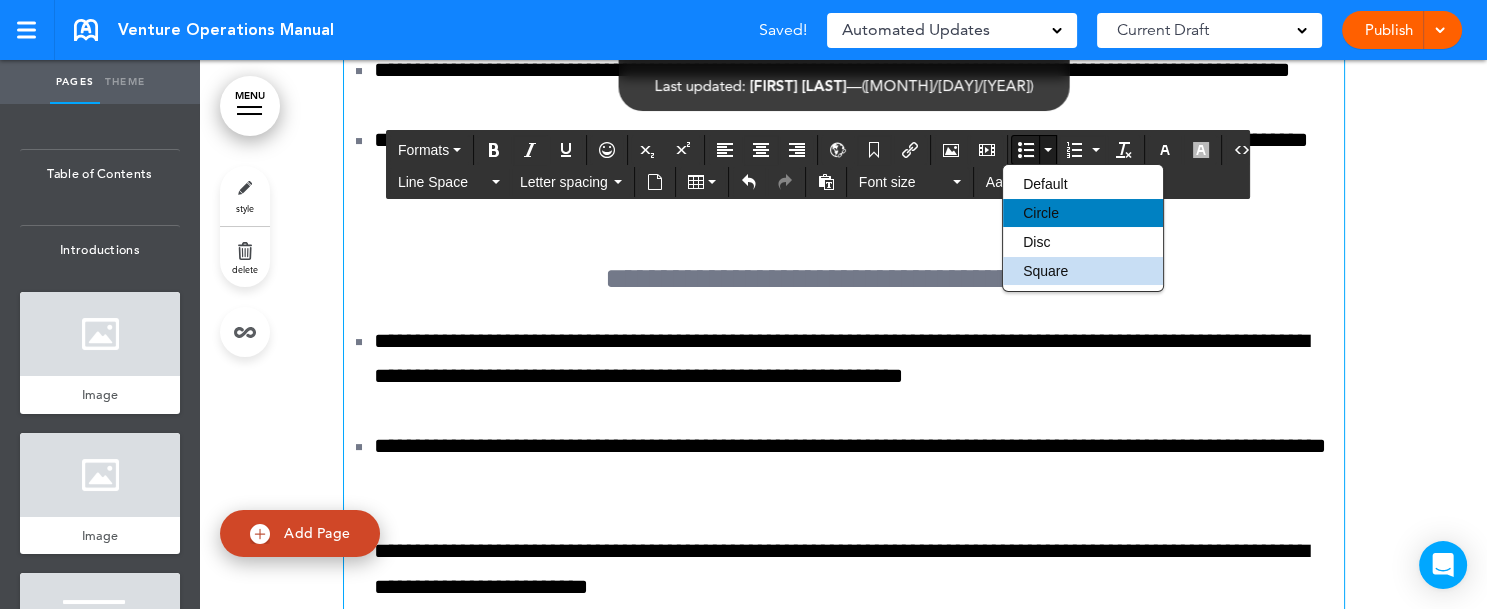 click on "Circle" at bounding box center (1041, 213) 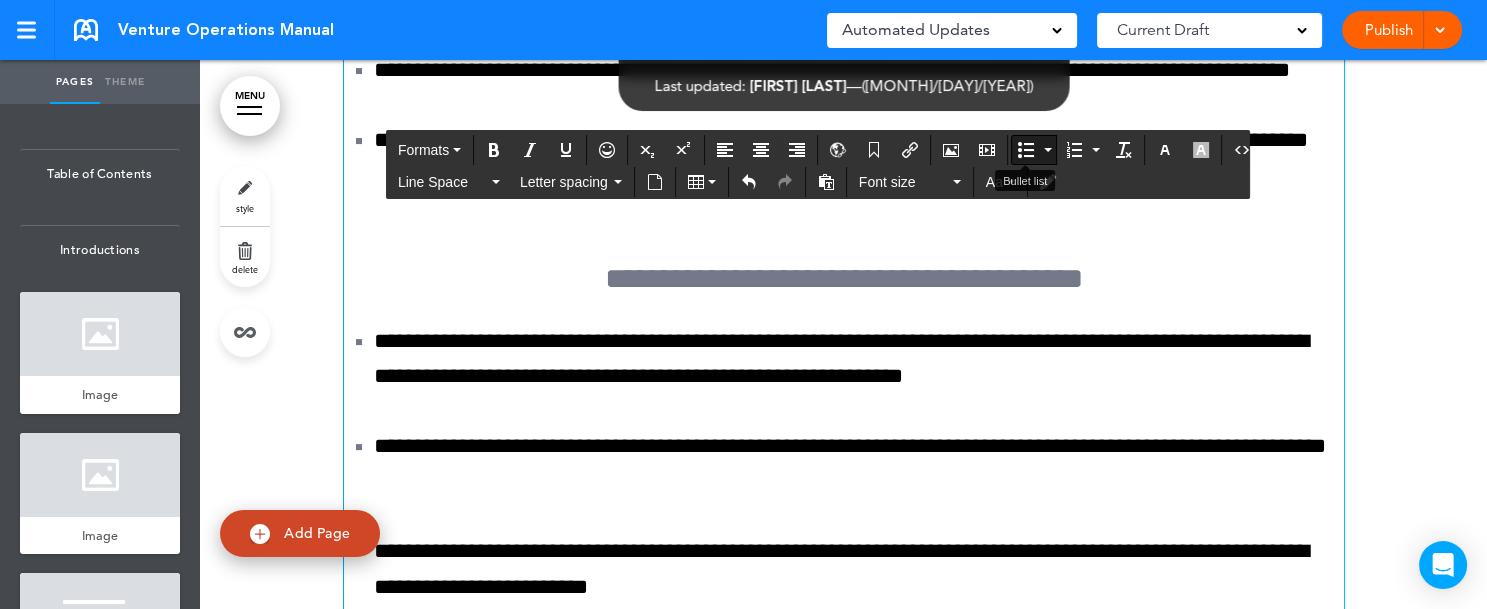 click at bounding box center [1048, 150] 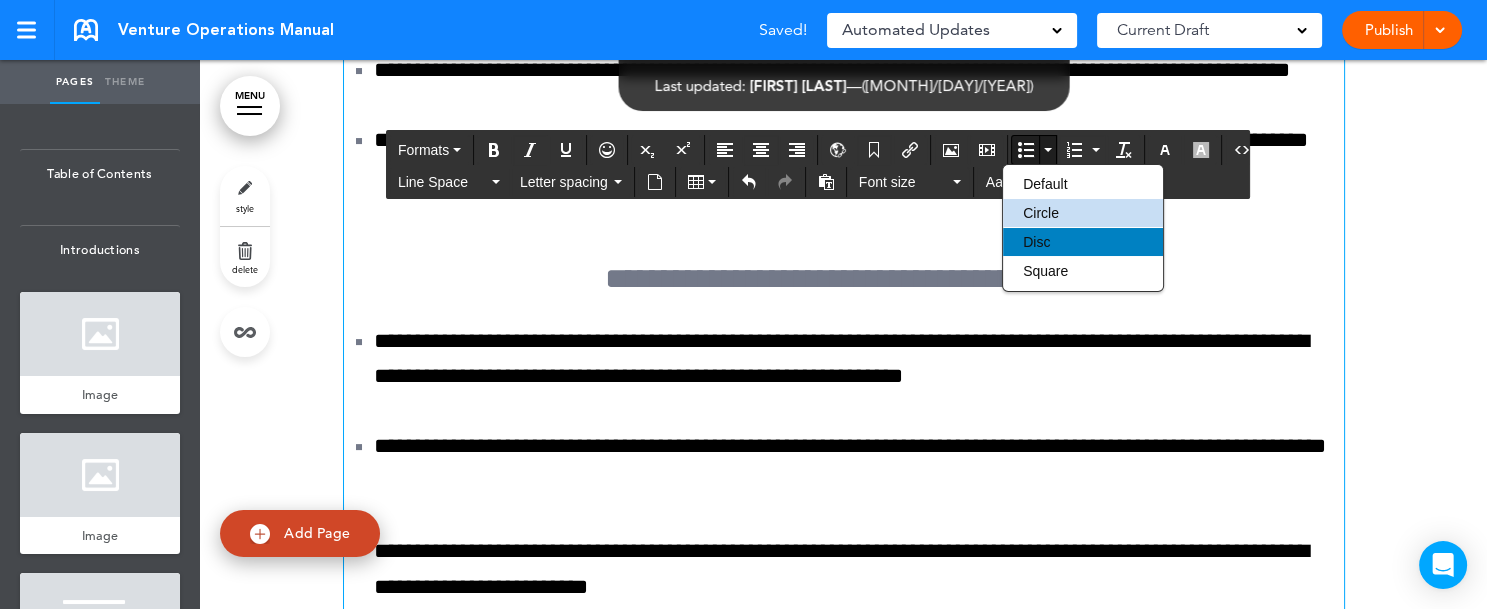 click on "Disc" at bounding box center (1036, 242) 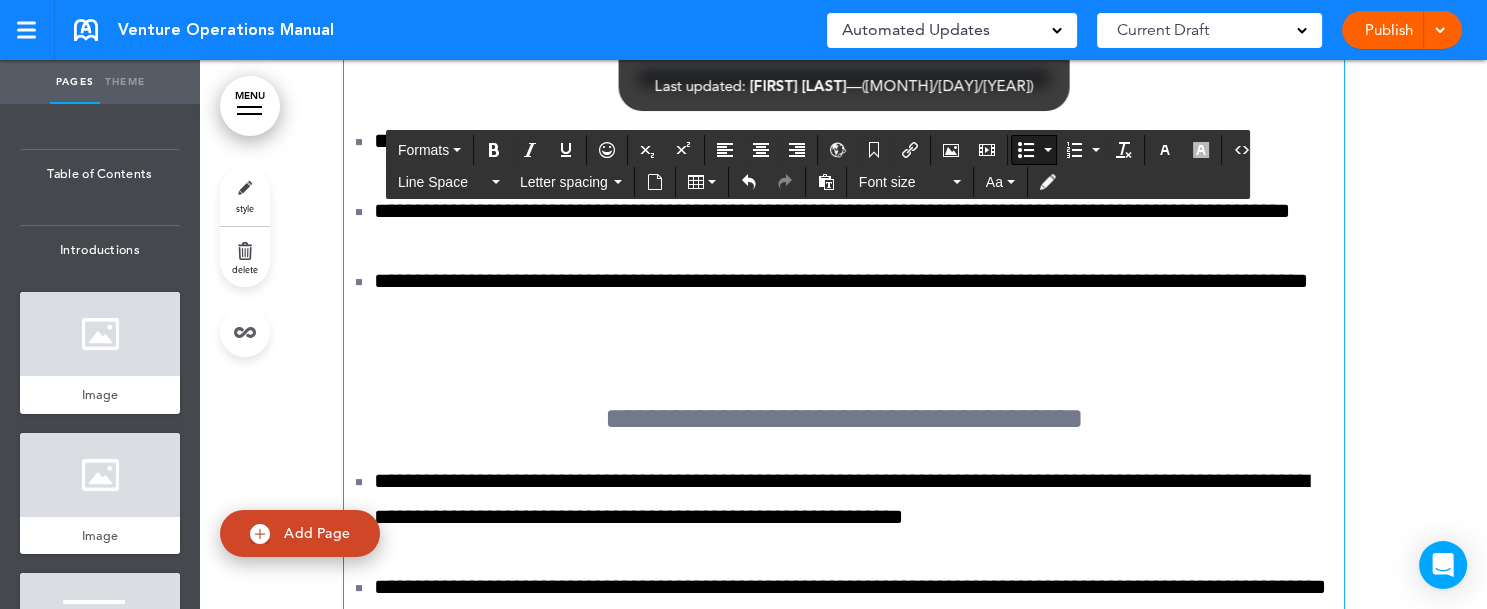 drag, startPoint x: 366, startPoint y: 568, endPoint x: 1234, endPoint y: 581, distance: 868.09735 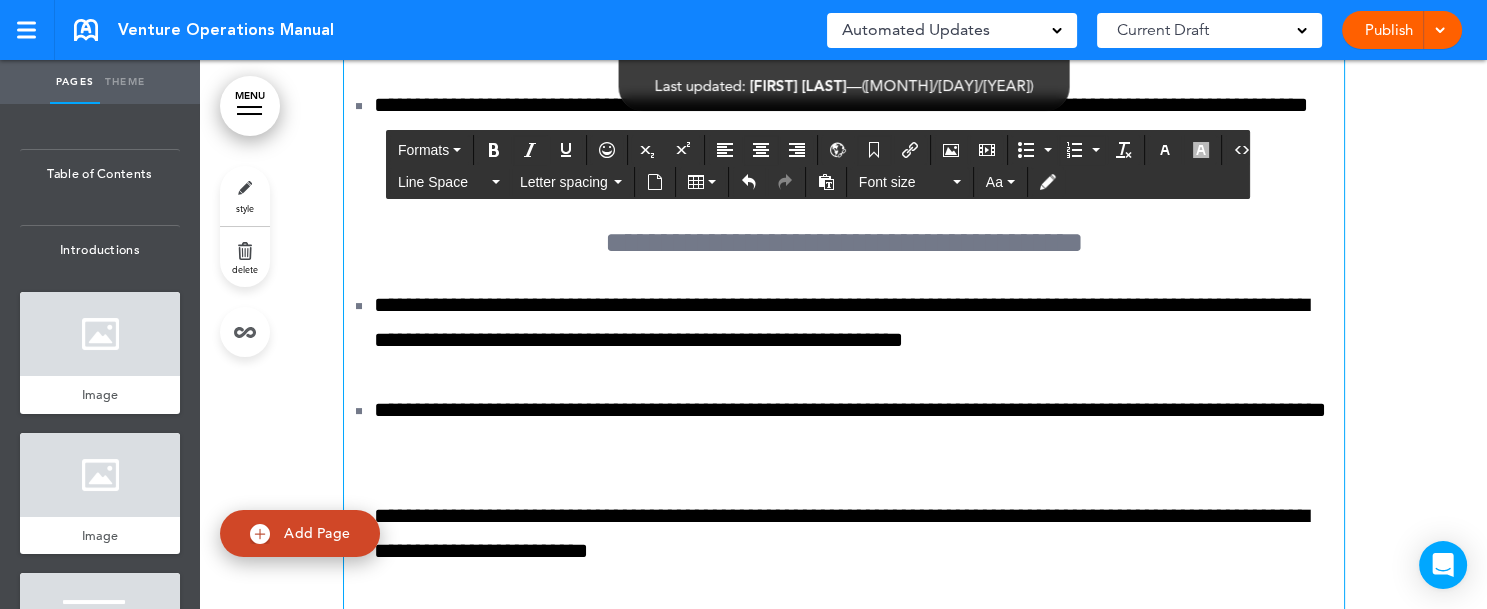 scroll, scrollTop: 194294, scrollLeft: 0, axis: vertical 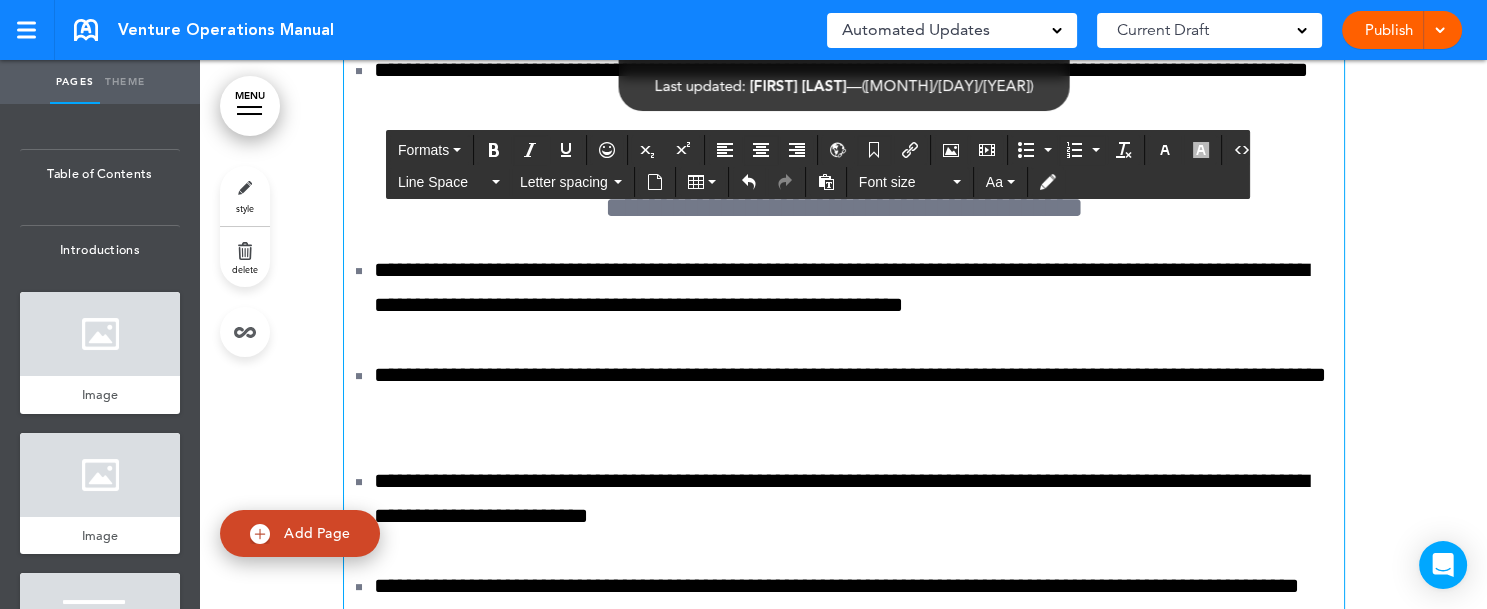 click at bounding box center [844, -1144] 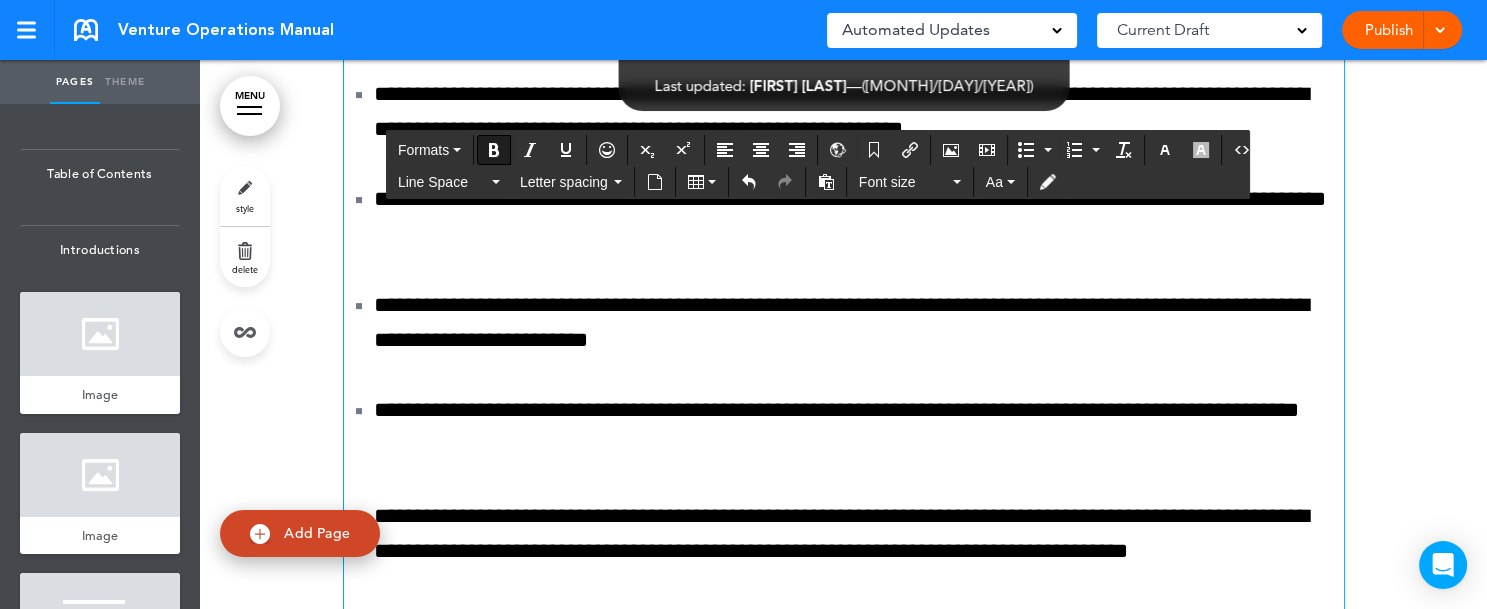 scroll, scrollTop: 194505, scrollLeft: 0, axis: vertical 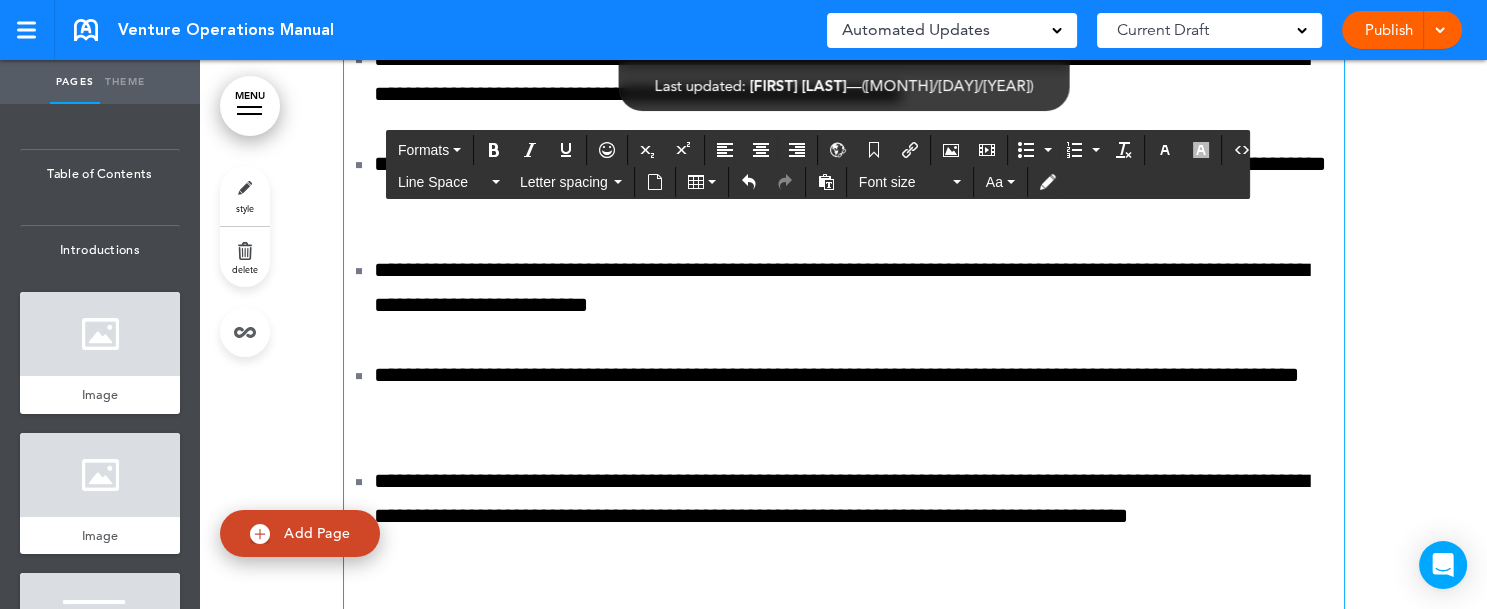 click on "**********" at bounding box center (844, -1162) 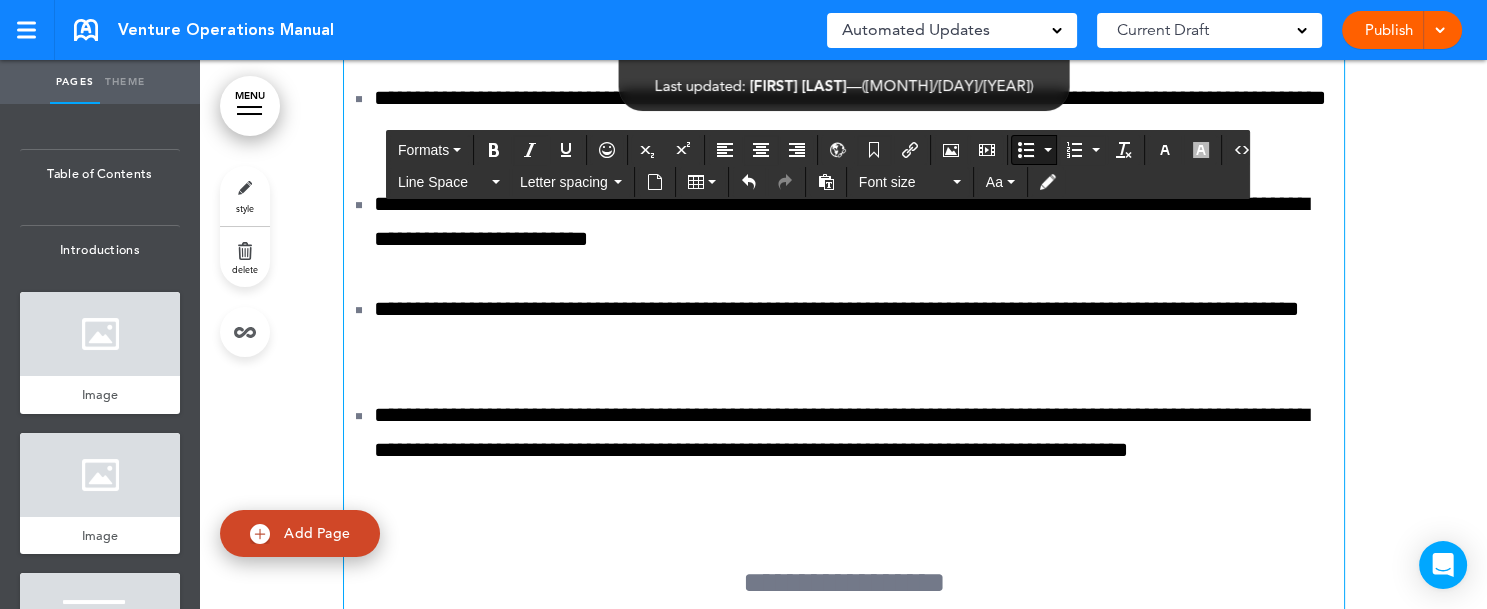 scroll, scrollTop: 194535, scrollLeft: 0, axis: vertical 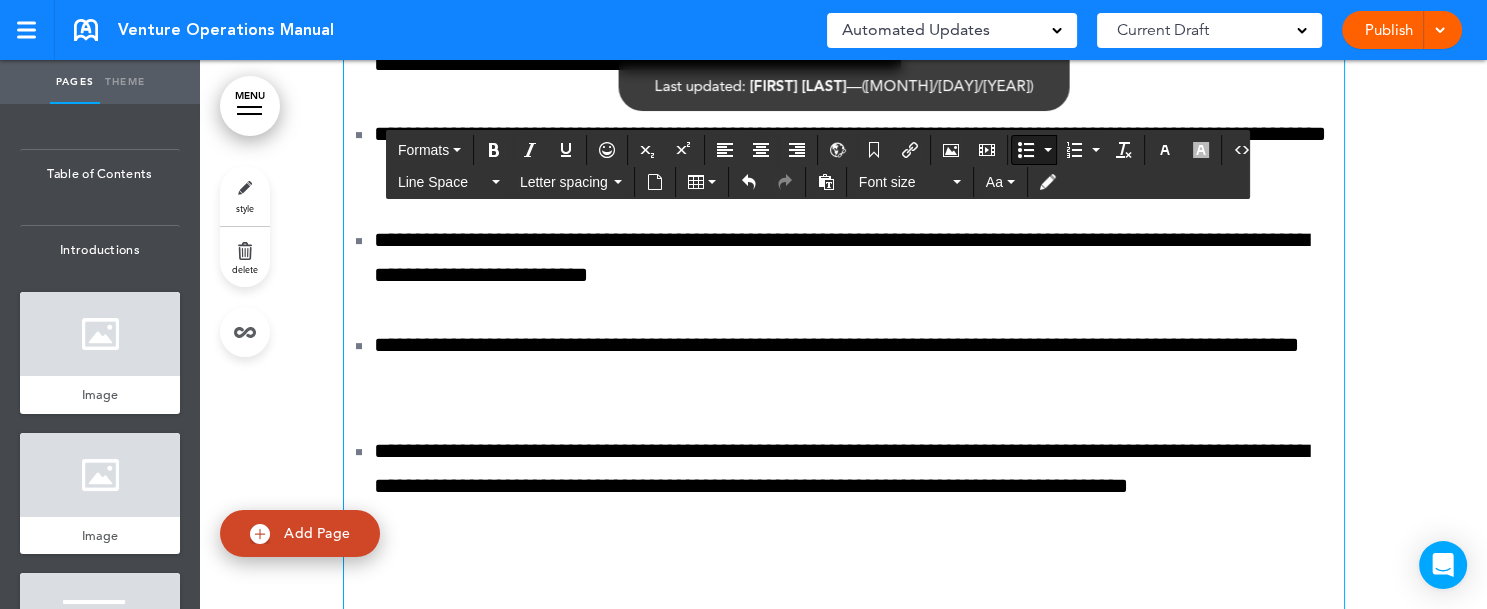 click on "**********" at bounding box center [844, -1315] 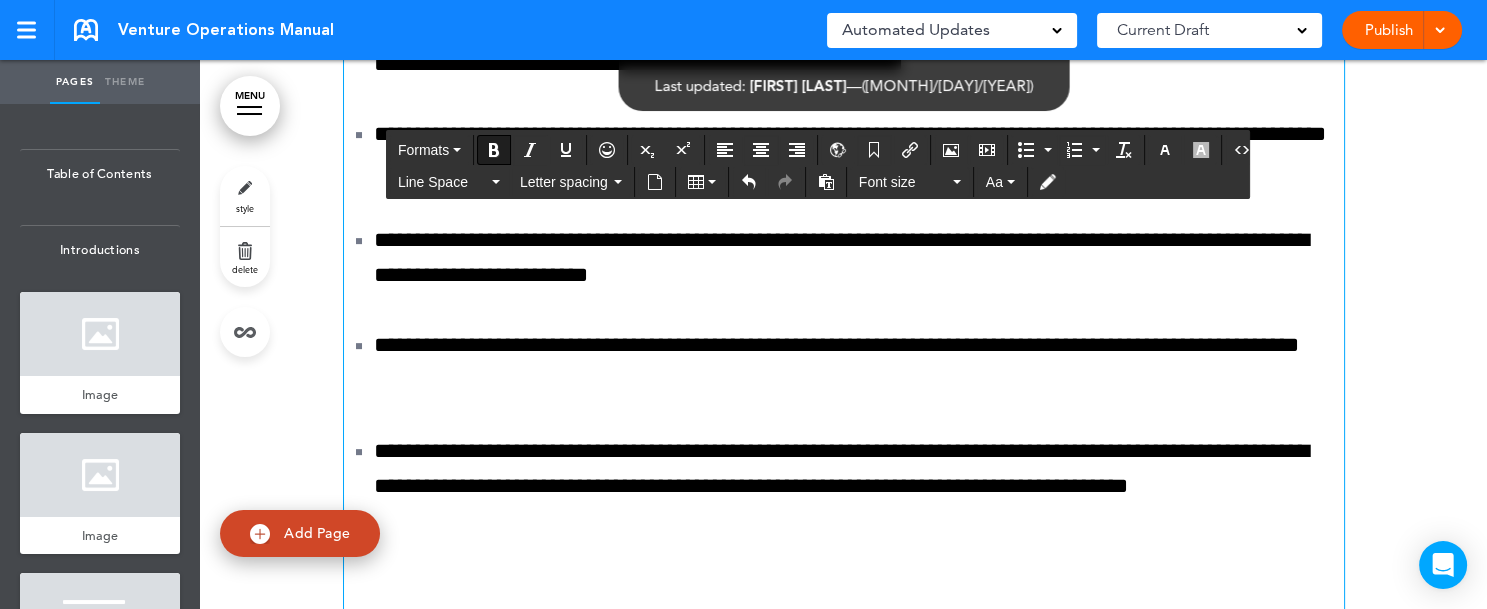 drag, startPoint x: 488, startPoint y: 251, endPoint x: 803, endPoint y: 247, distance: 315.0254 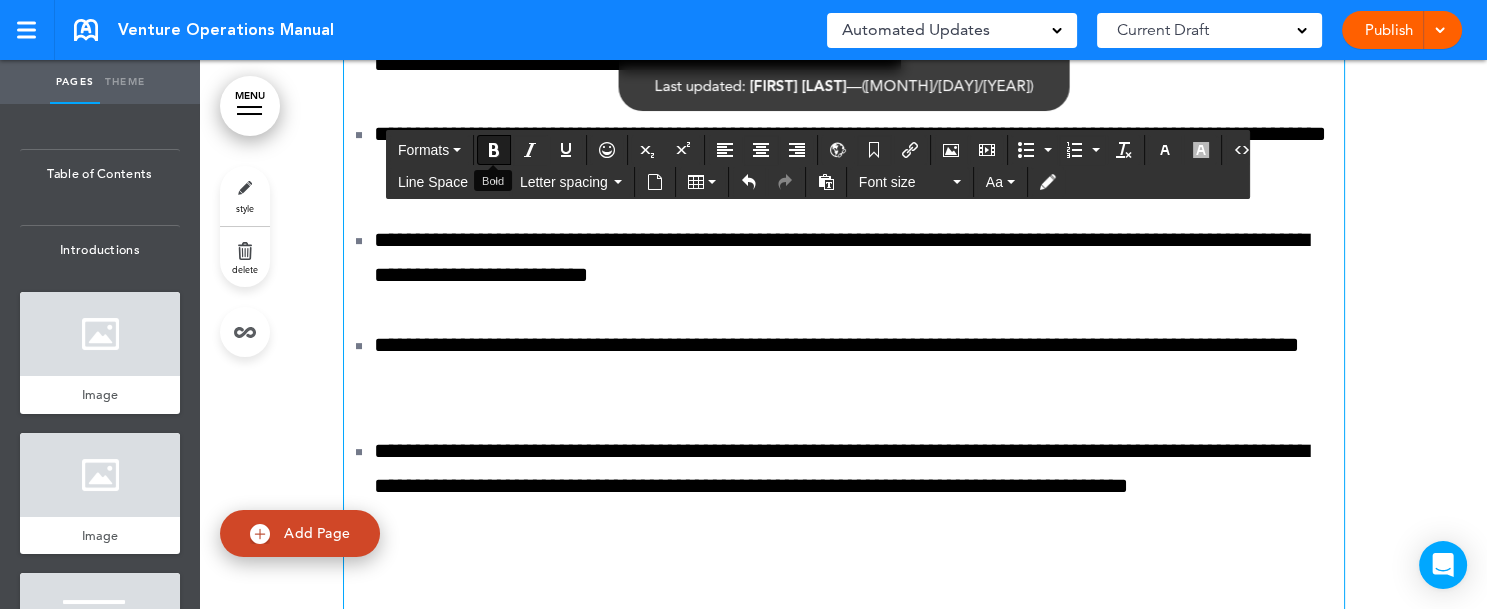 click at bounding box center [494, 150] 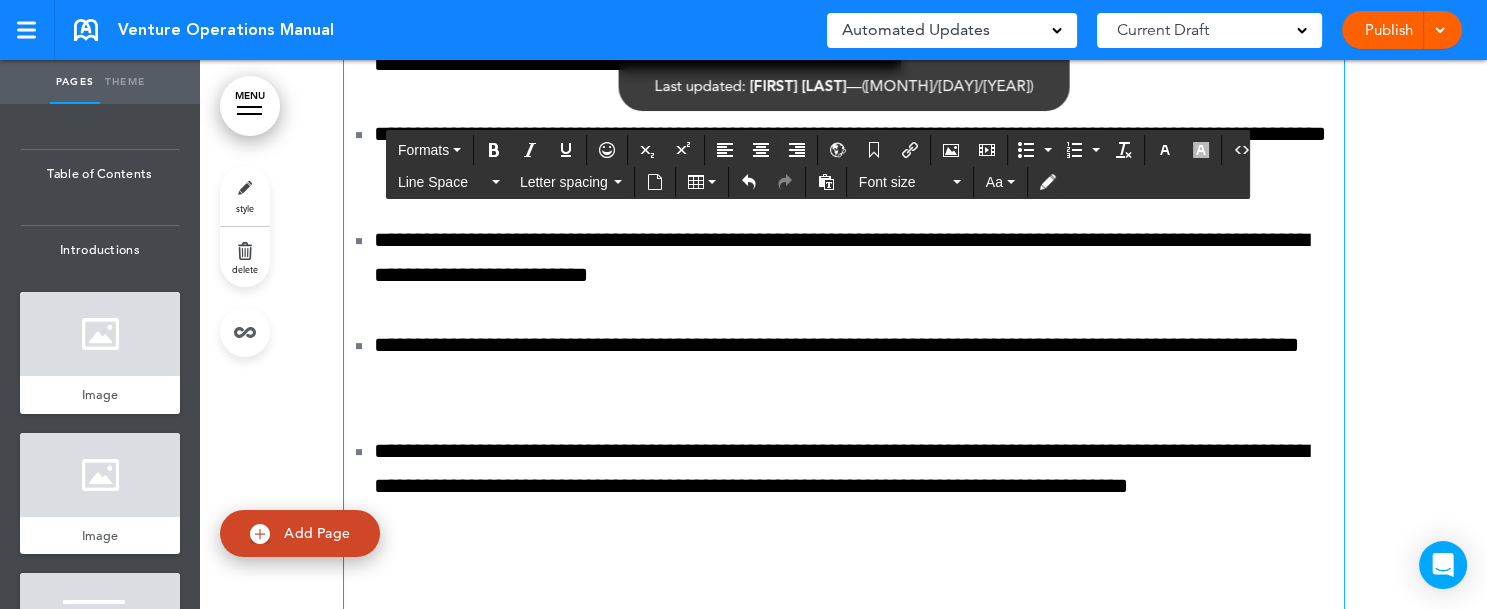 click on "**********" at bounding box center (844, -1315) 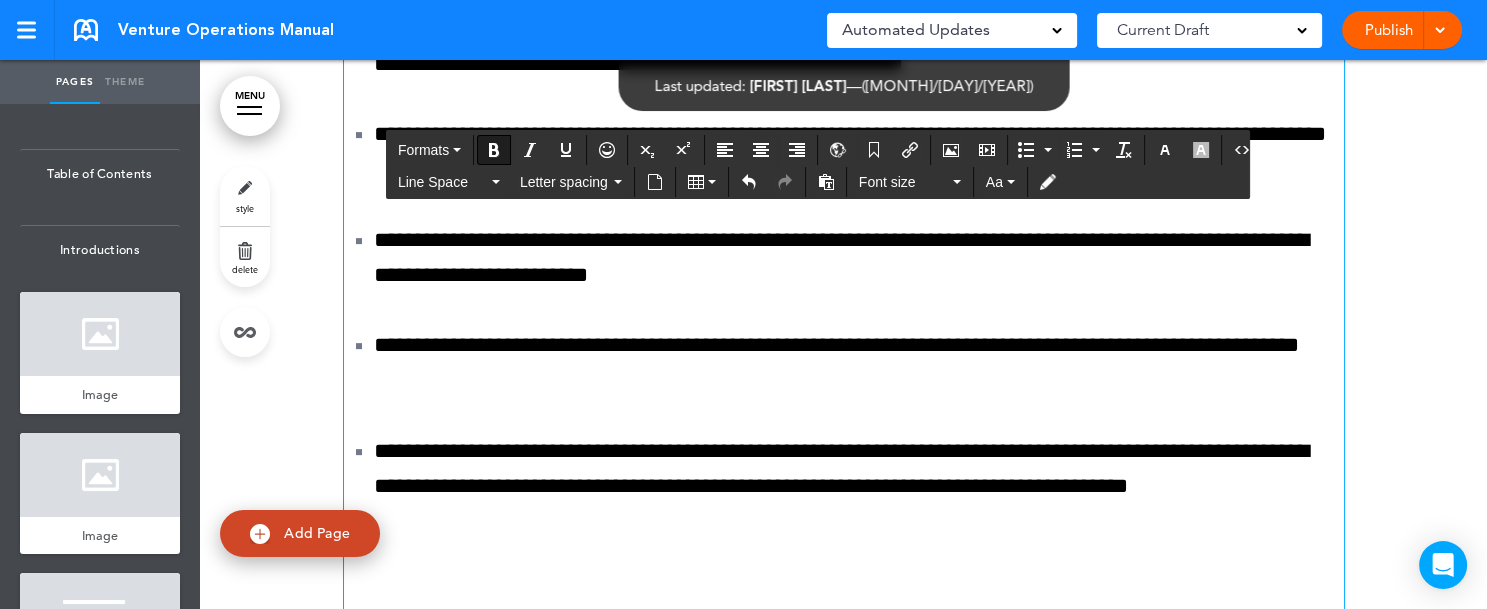 click on "**********" at bounding box center (844, -1315) 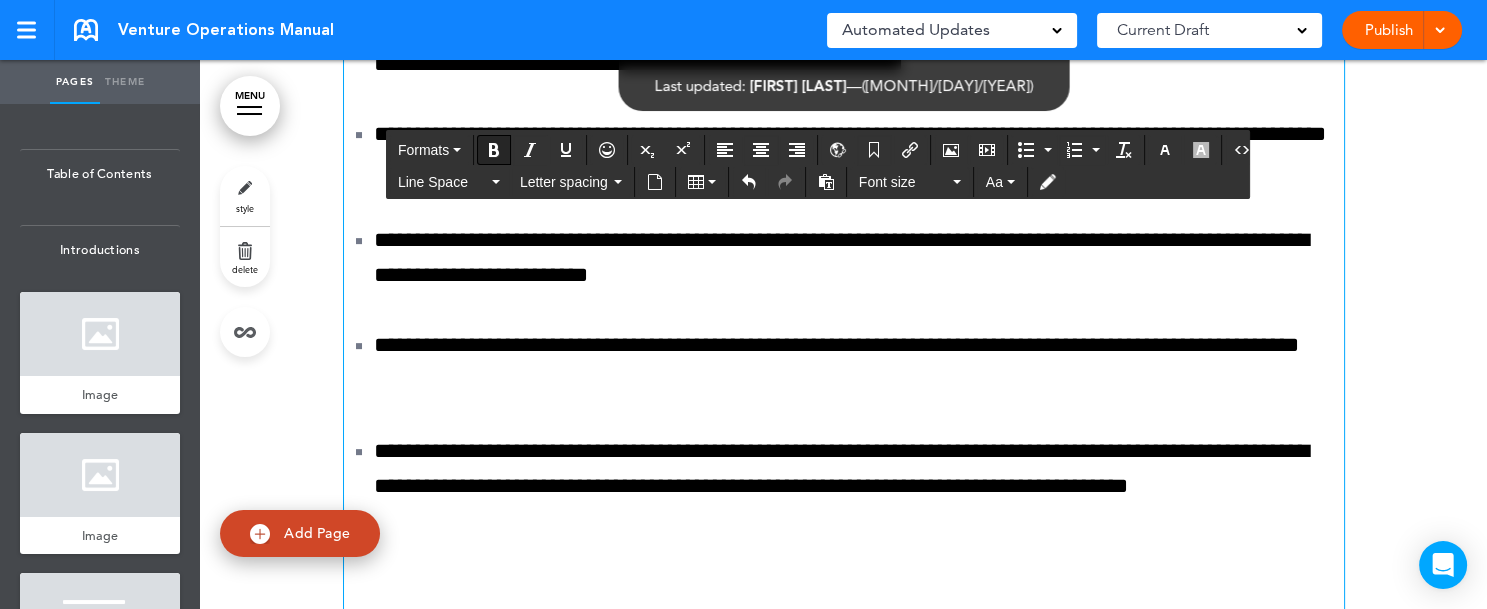 click at bounding box center [494, 150] 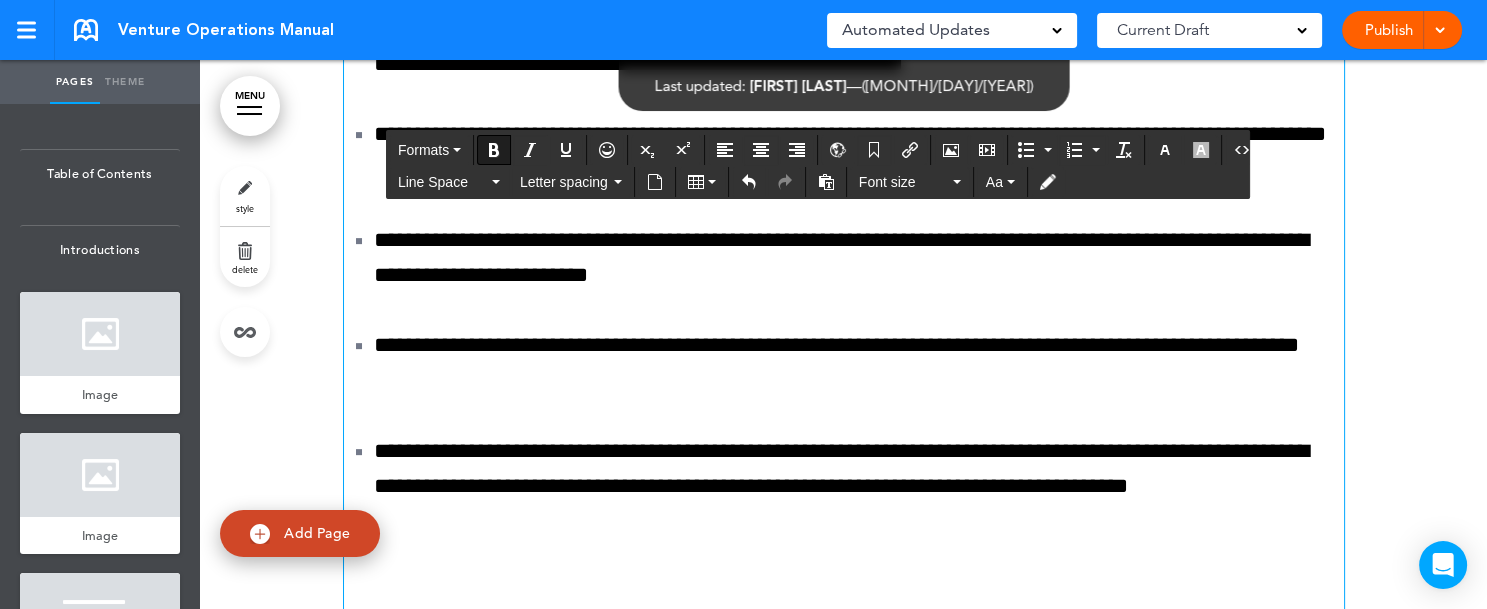 click on "**********" at bounding box center (844, -1192) 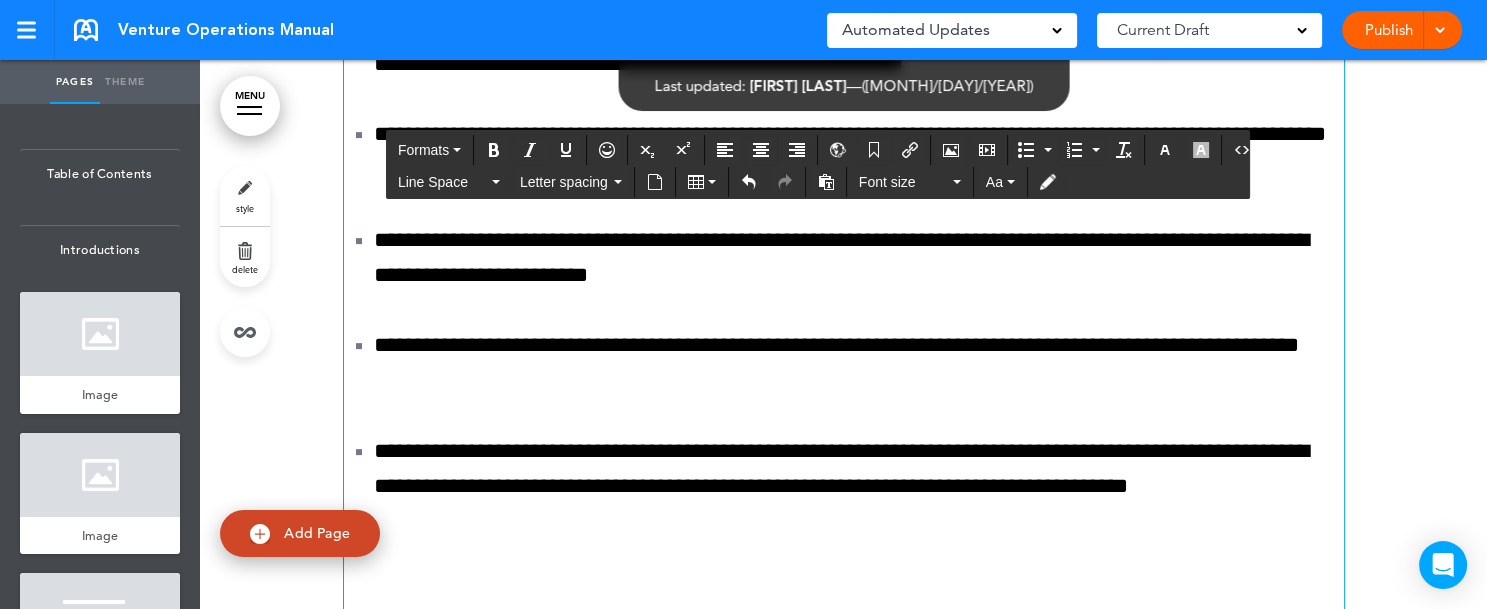 click on "**********" at bounding box center [844, -1315] 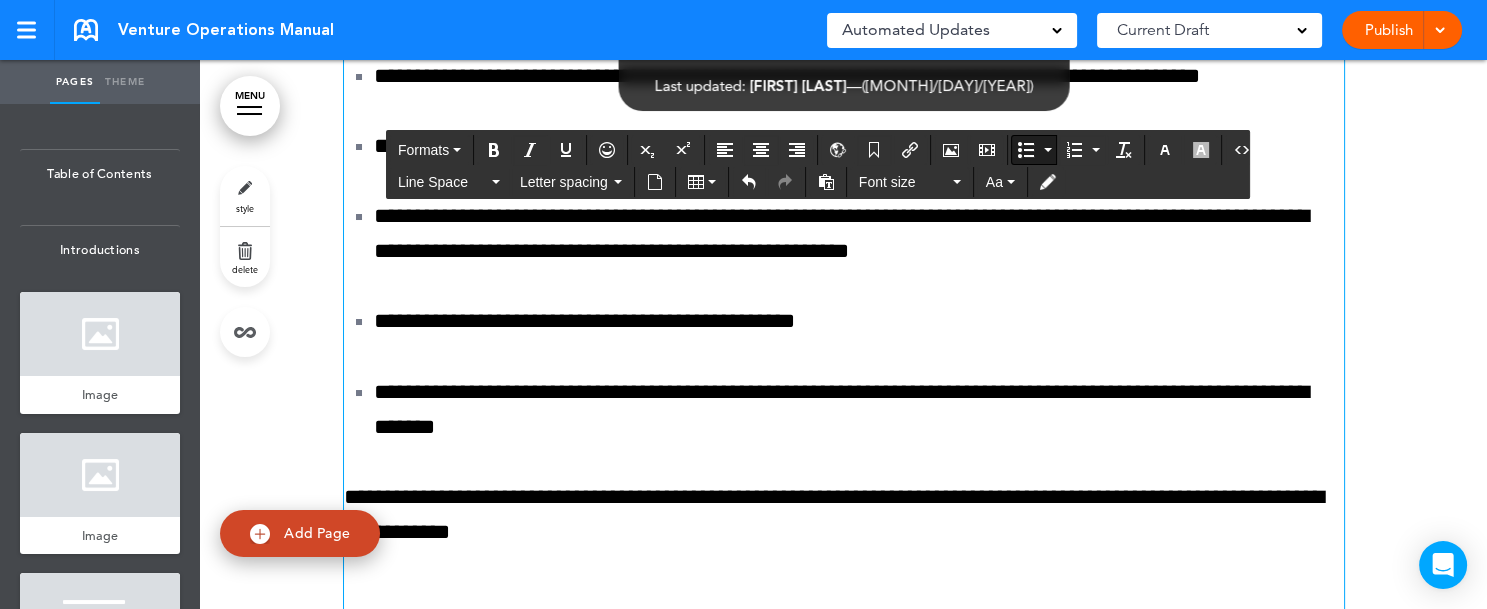 scroll, scrollTop: 193496, scrollLeft: 0, axis: vertical 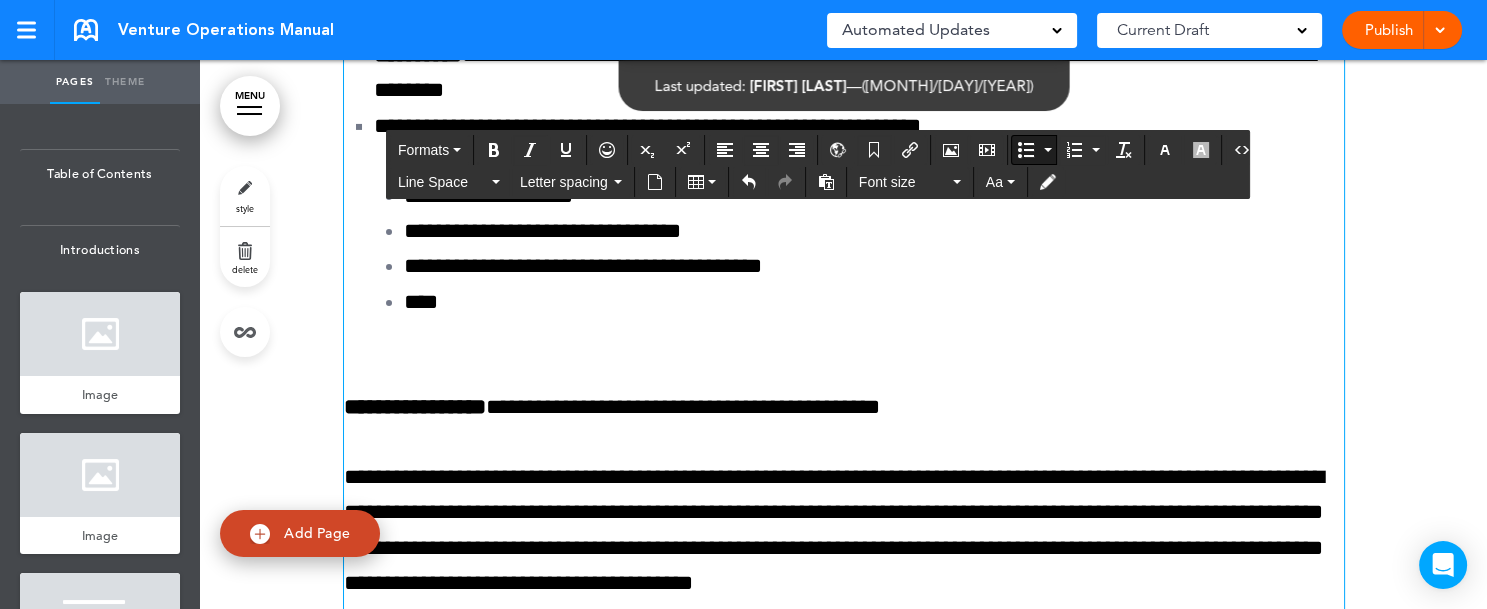 click on "**********" at bounding box center (844, -1723) 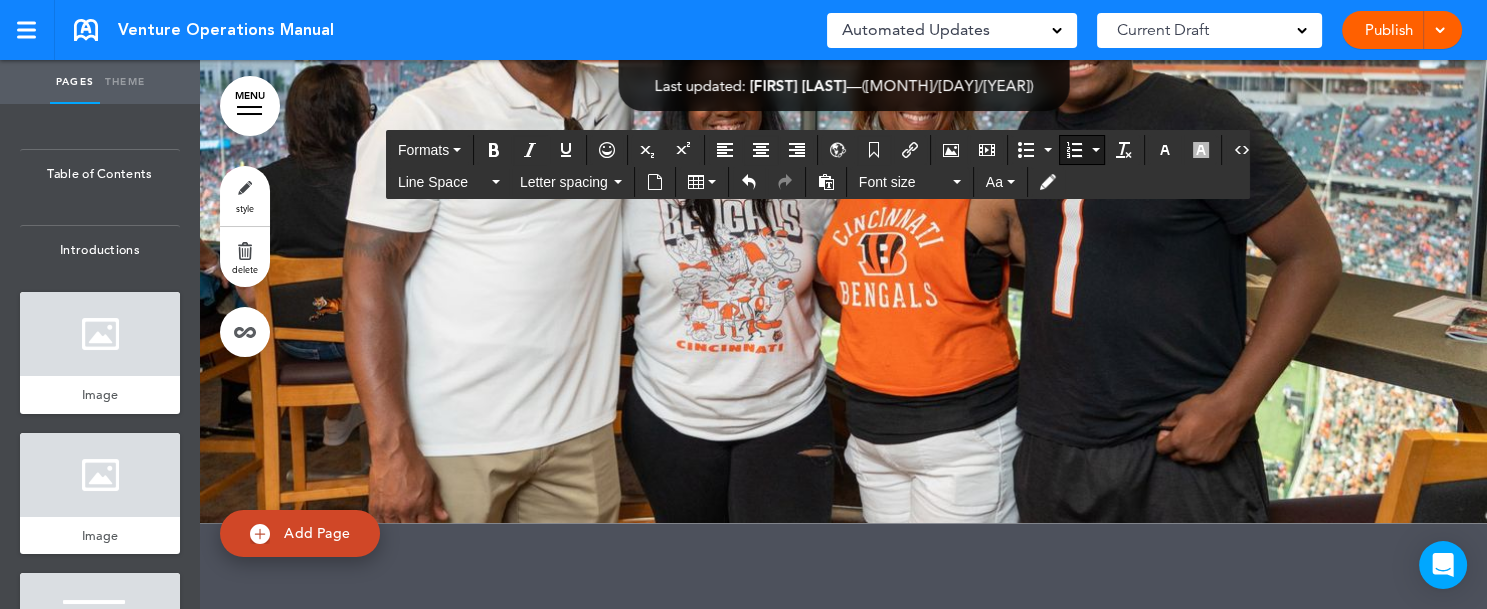 scroll, scrollTop: 196539, scrollLeft: 0, axis: vertical 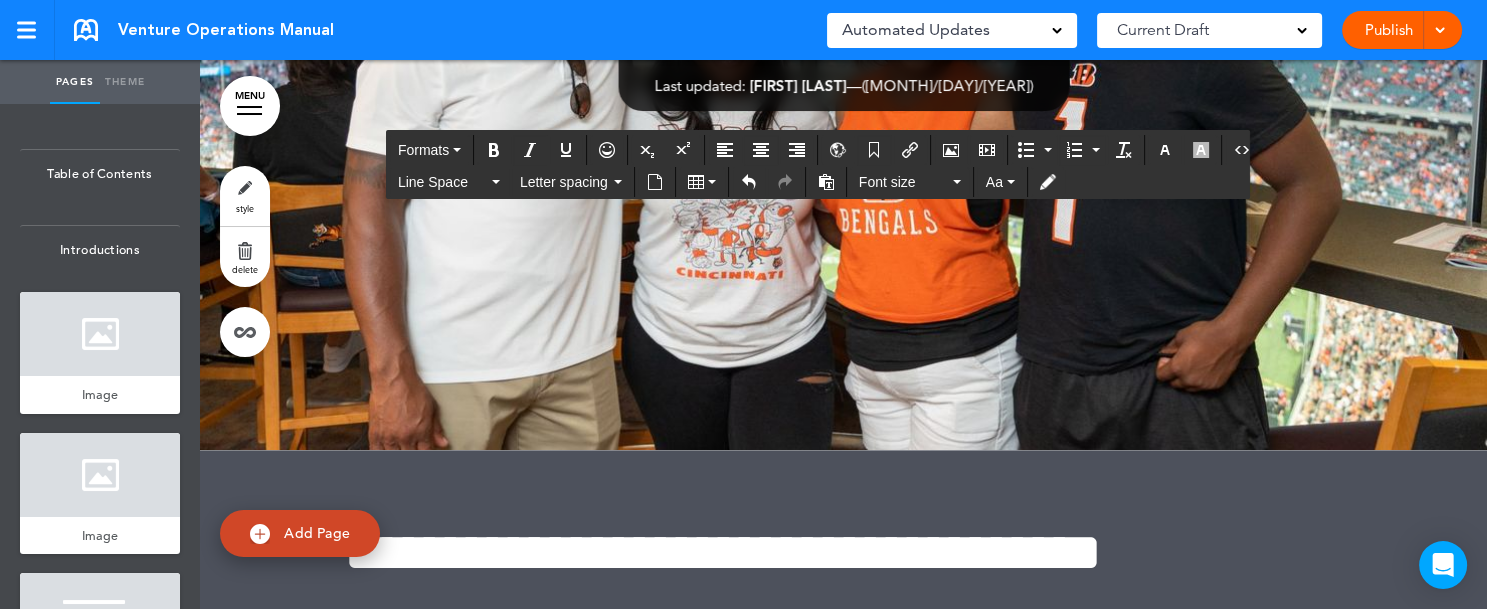 click on "**********" at bounding box center [844, -1323] 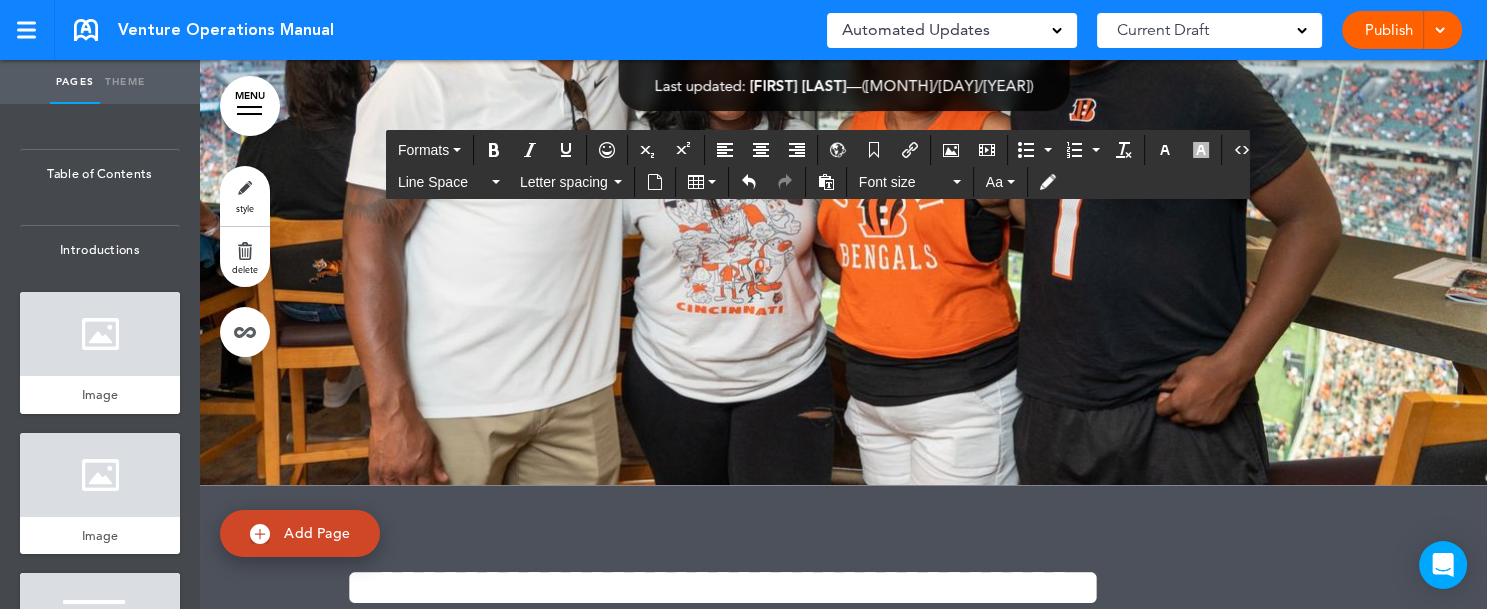 click on "**********" at bounding box center [844, -1305] 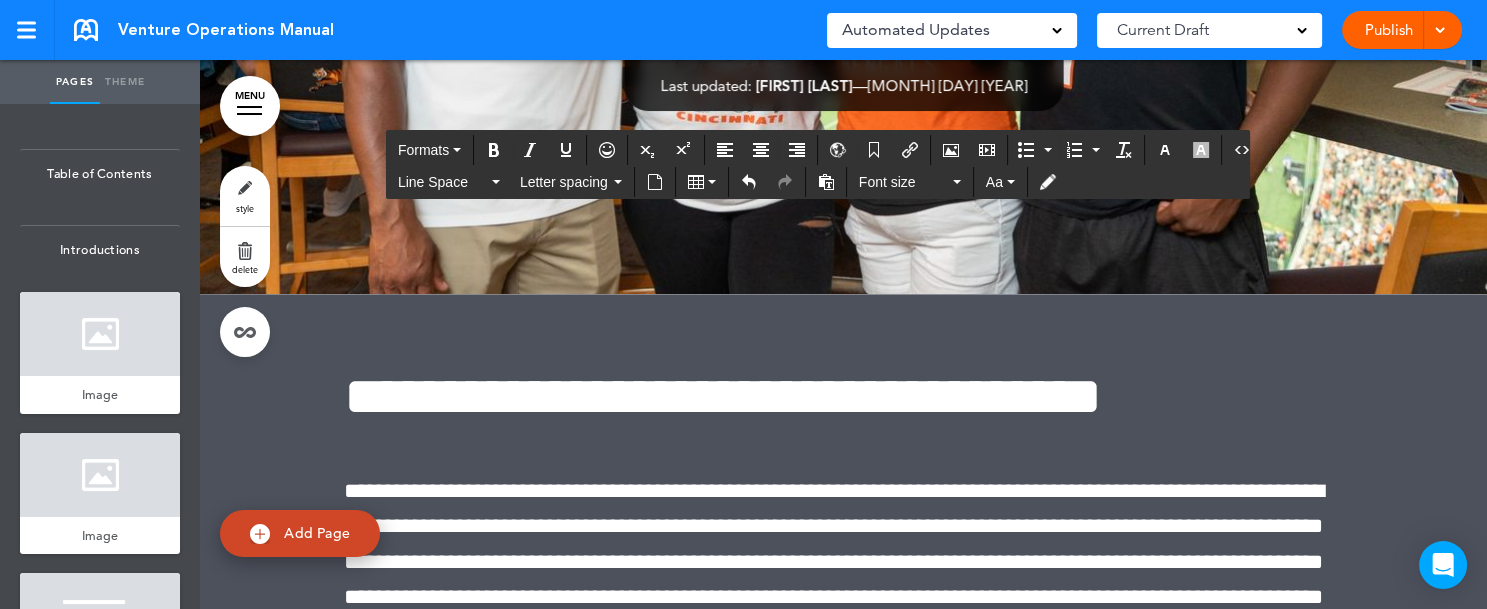 scroll, scrollTop: 196292, scrollLeft: 0, axis: vertical 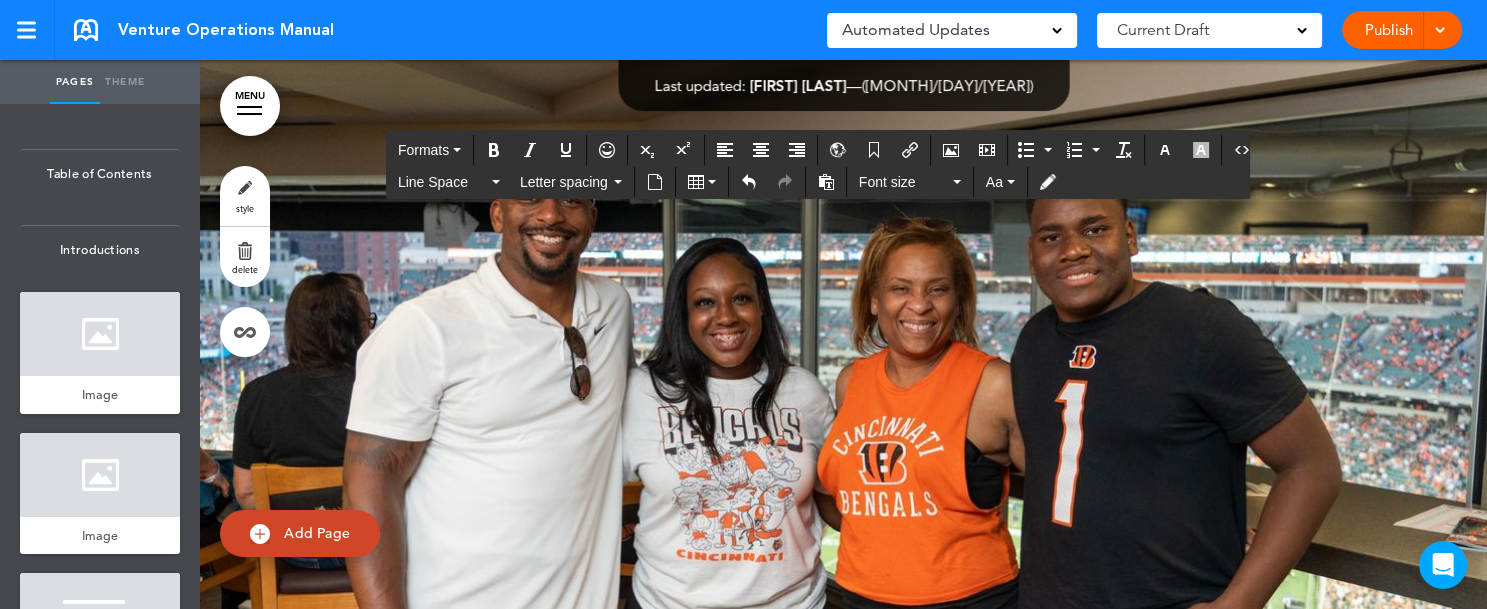 click on "**********" at bounding box center [844, -1058] 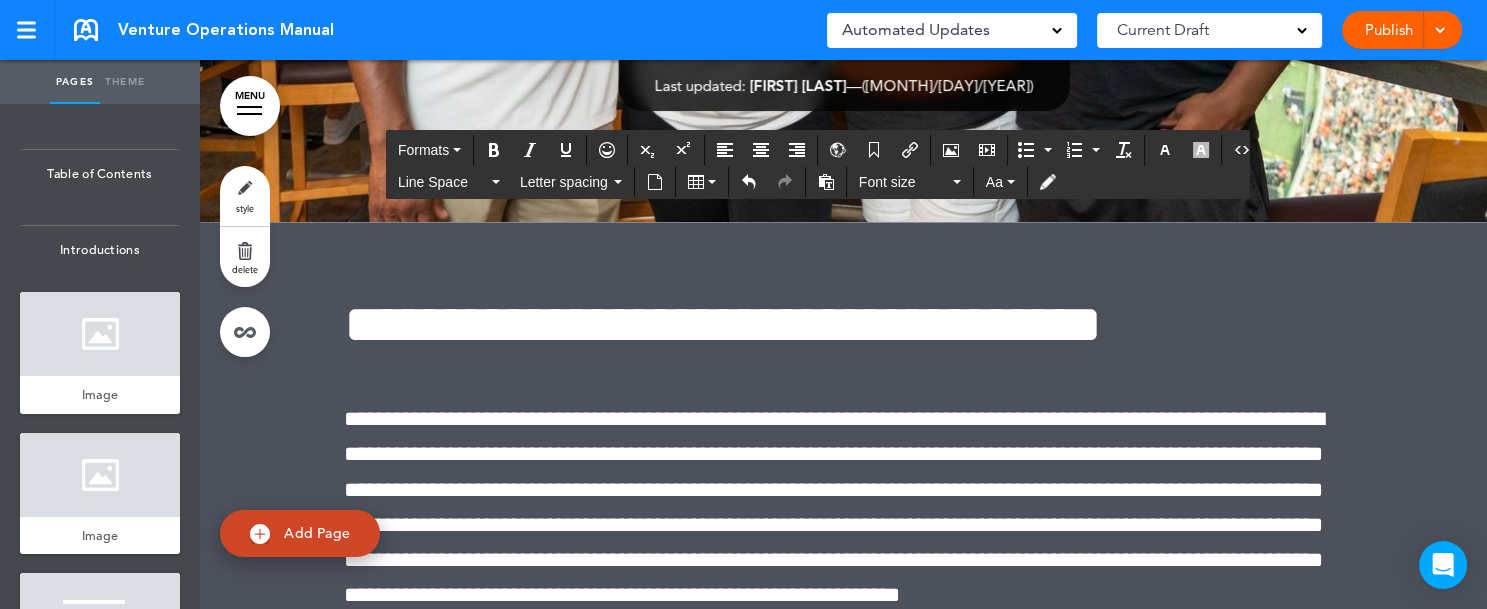 scroll, scrollTop: 196837, scrollLeft: 0, axis: vertical 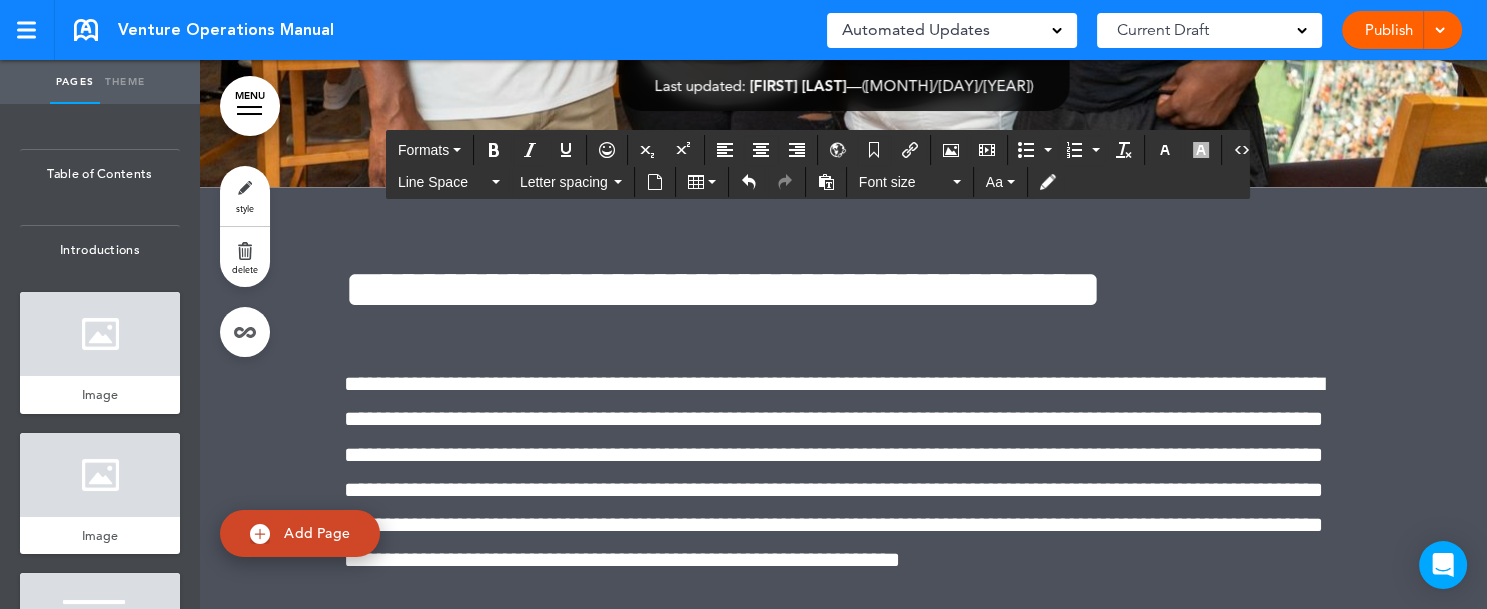 click on "**********" at bounding box center [844, -986] 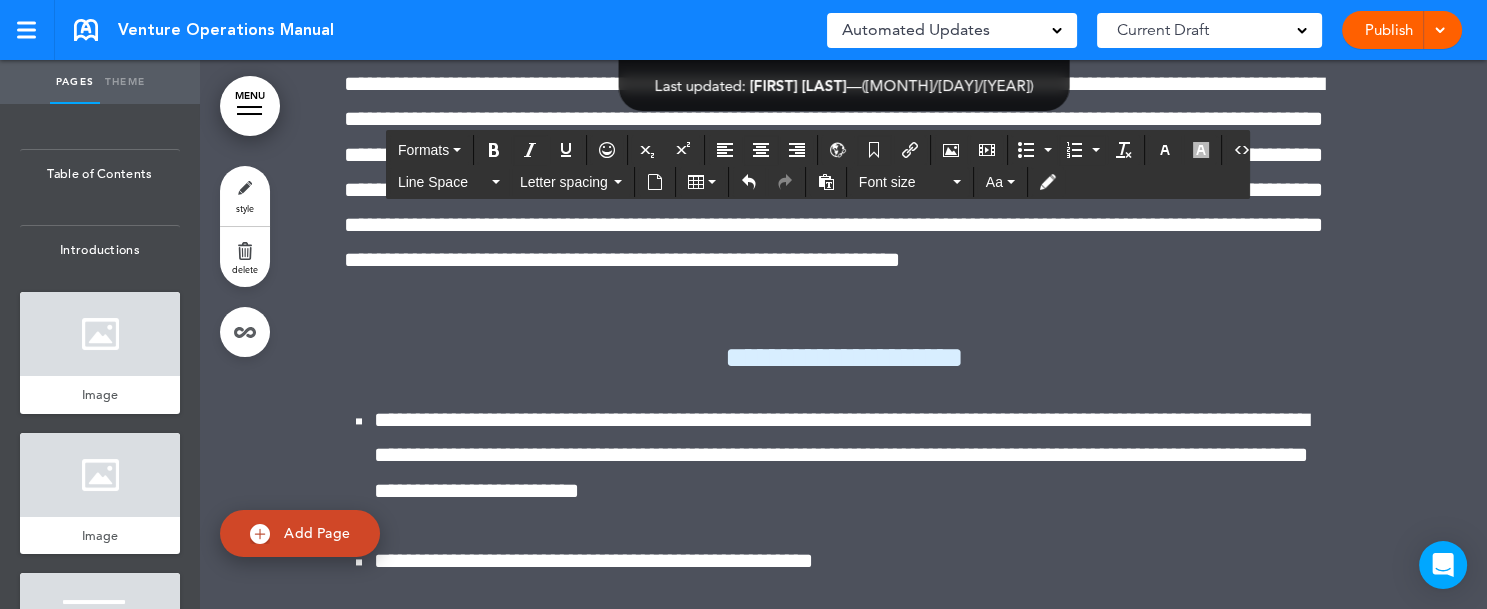 scroll, scrollTop: 197197, scrollLeft: 0, axis: vertical 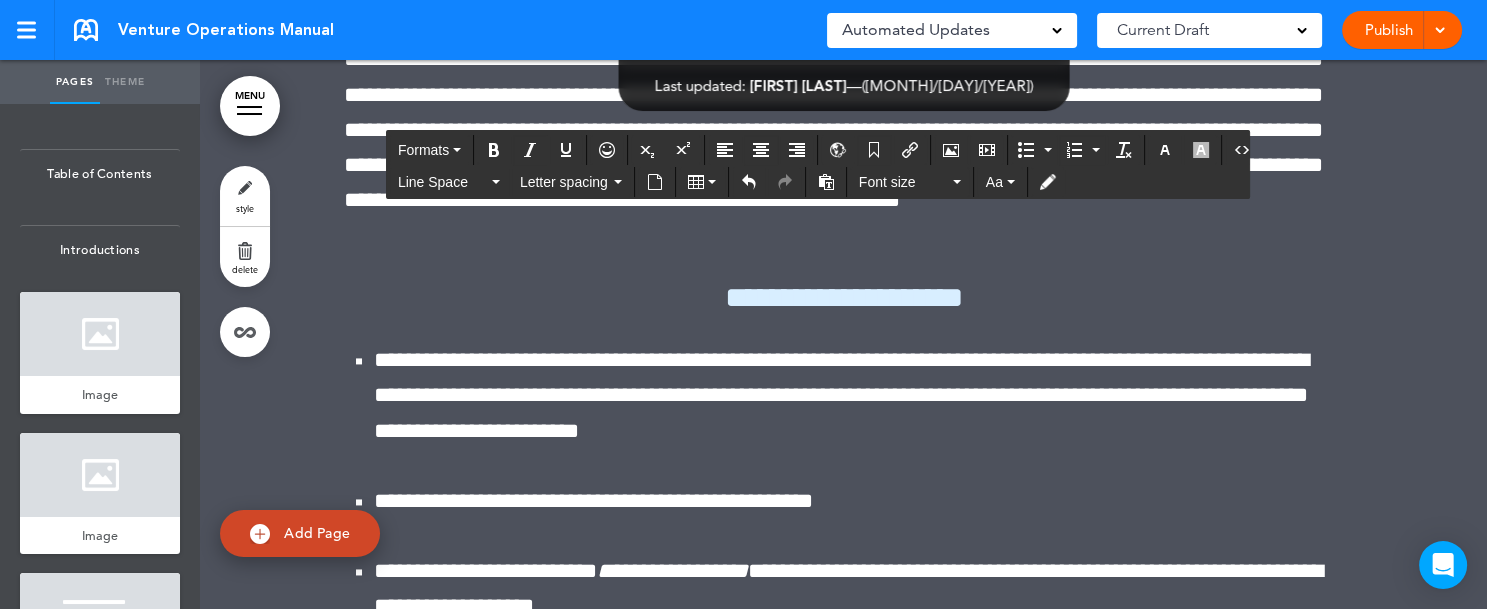click on "**********" at bounding box center [844, -1143] 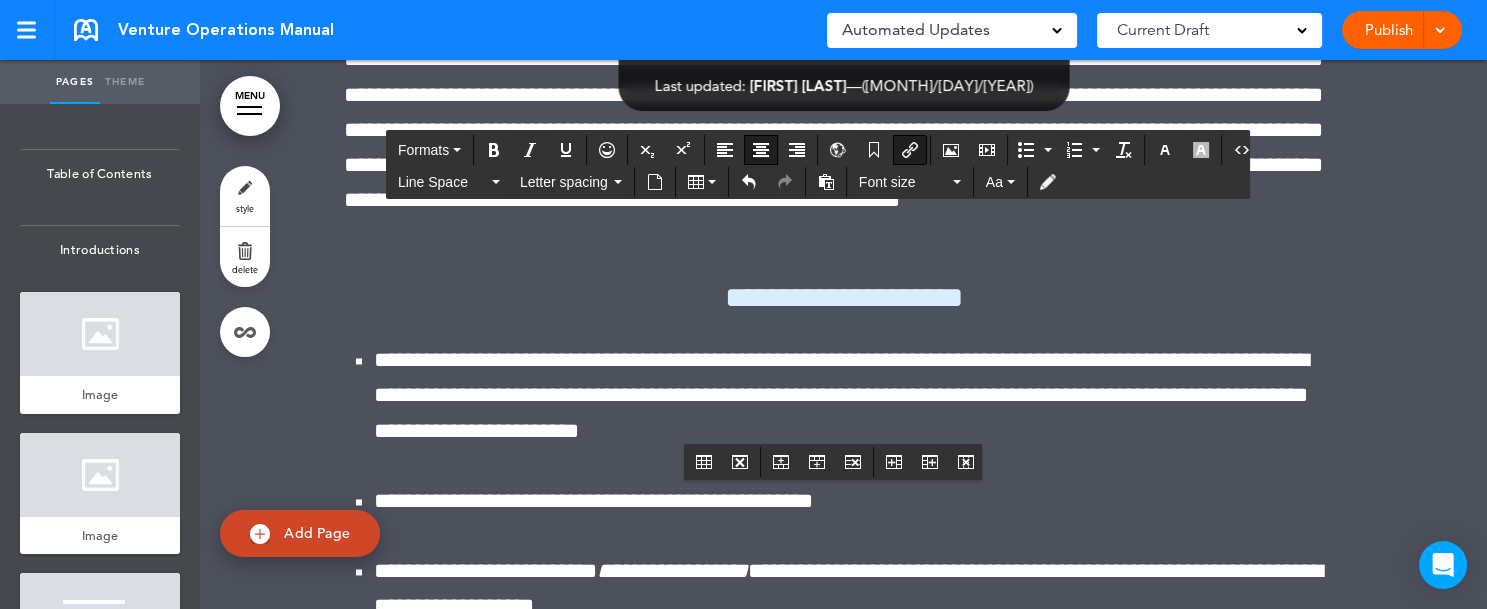 click on "**********" at bounding box center [844, -1143] 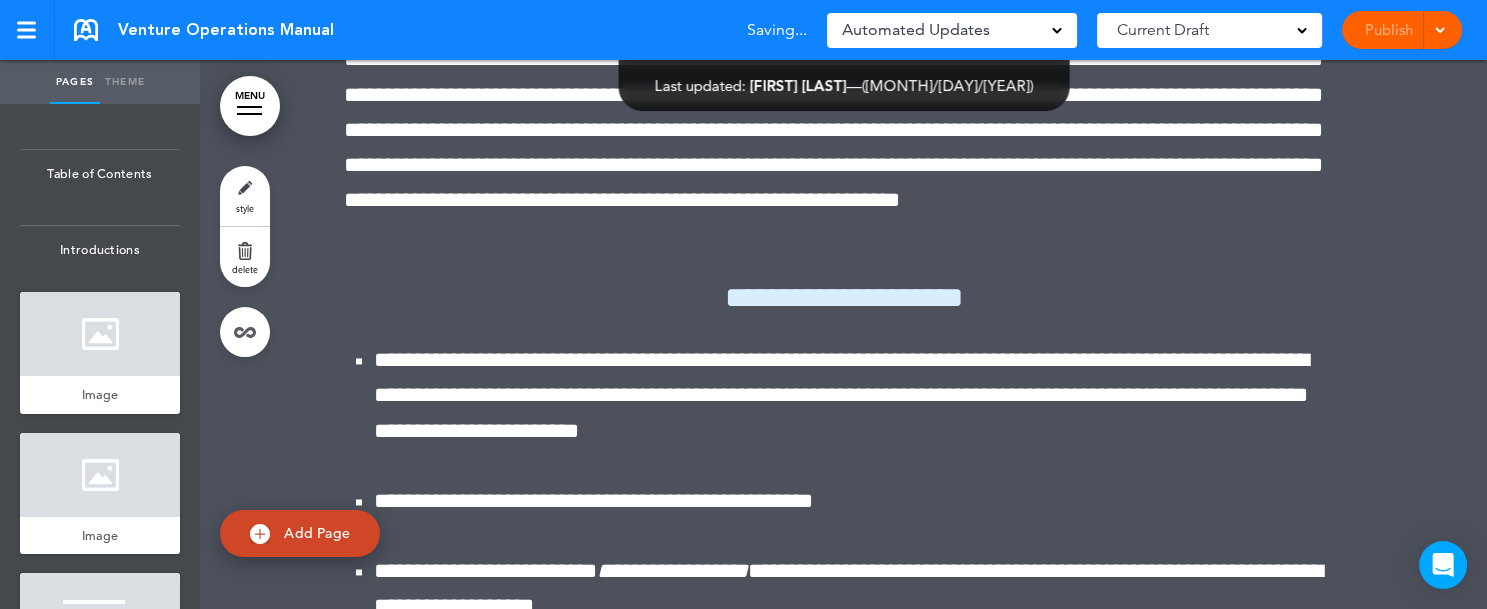 click at bounding box center (1439, 28) 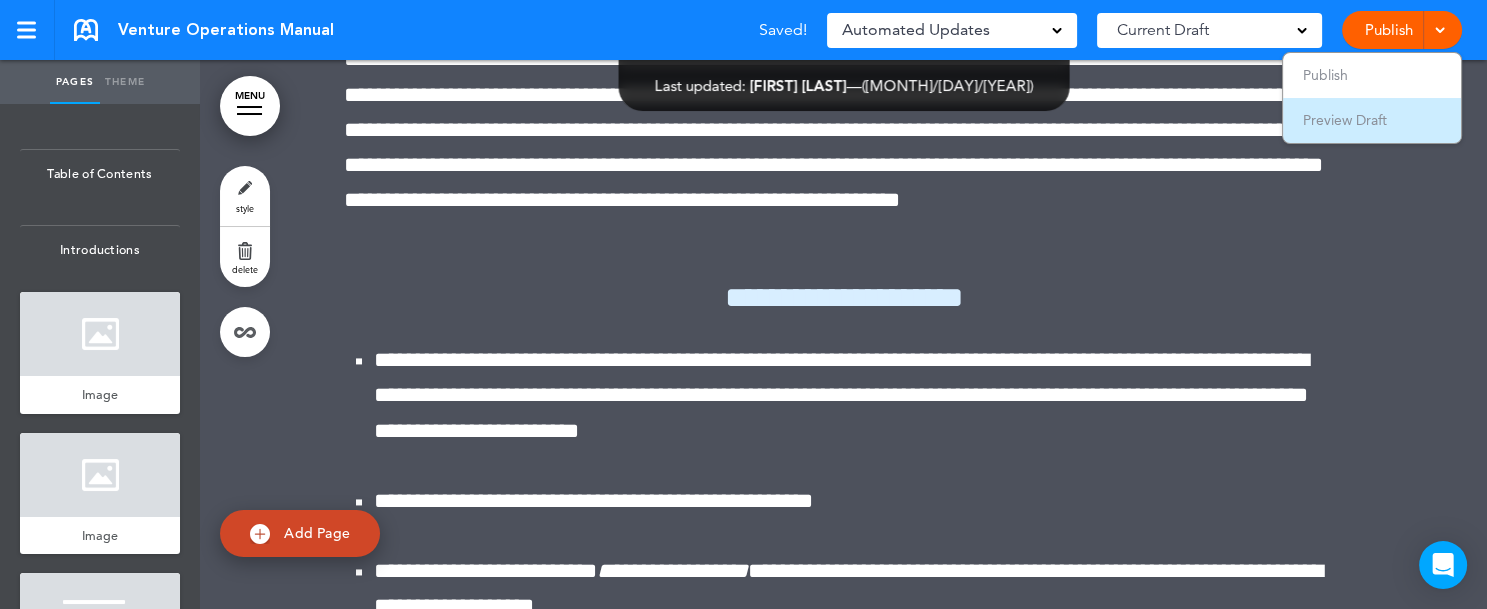 click on "Preview Draft" at bounding box center [1345, 120] 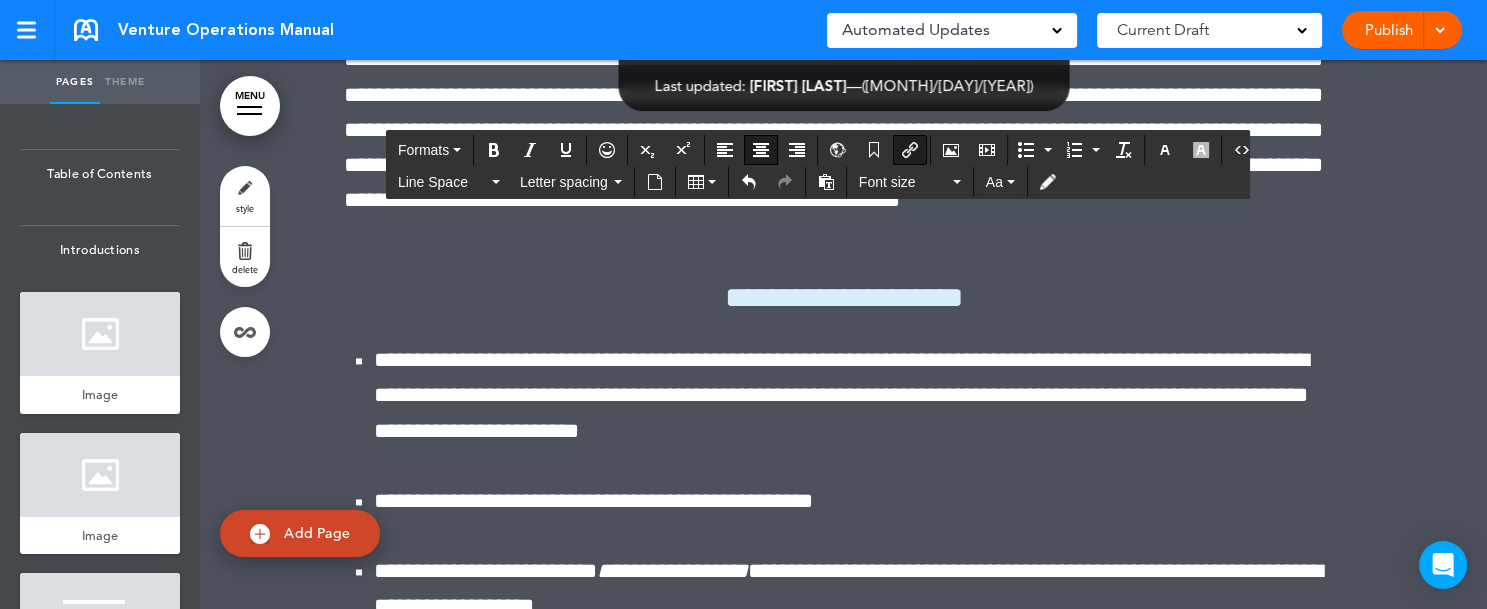 click on "**********" at bounding box center (844, -1143) 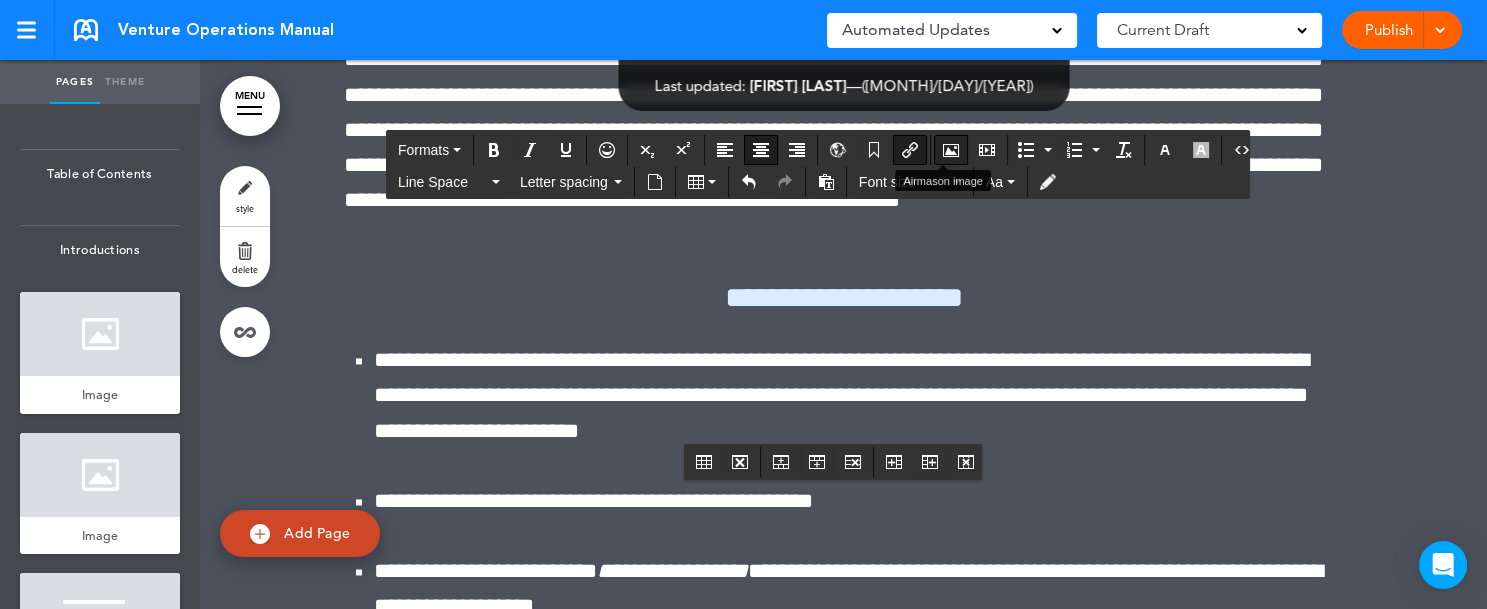click at bounding box center (951, 150) 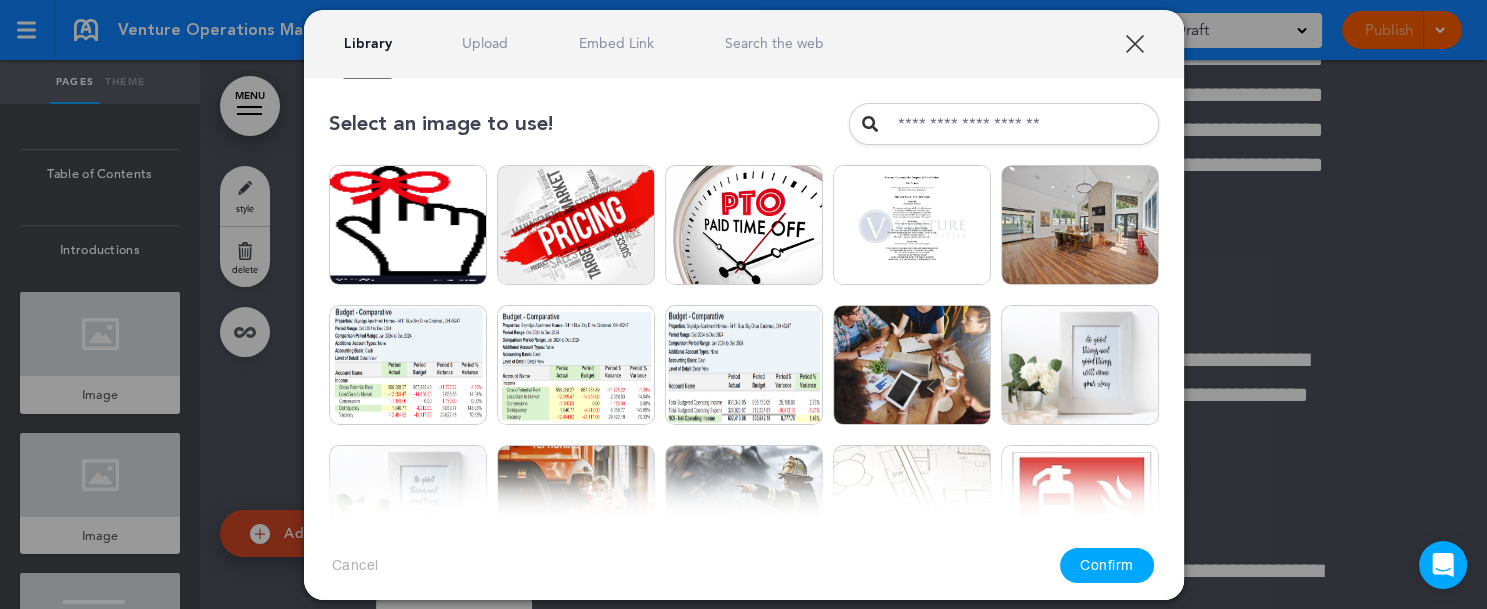 click on "XXX" at bounding box center [1134, 43] 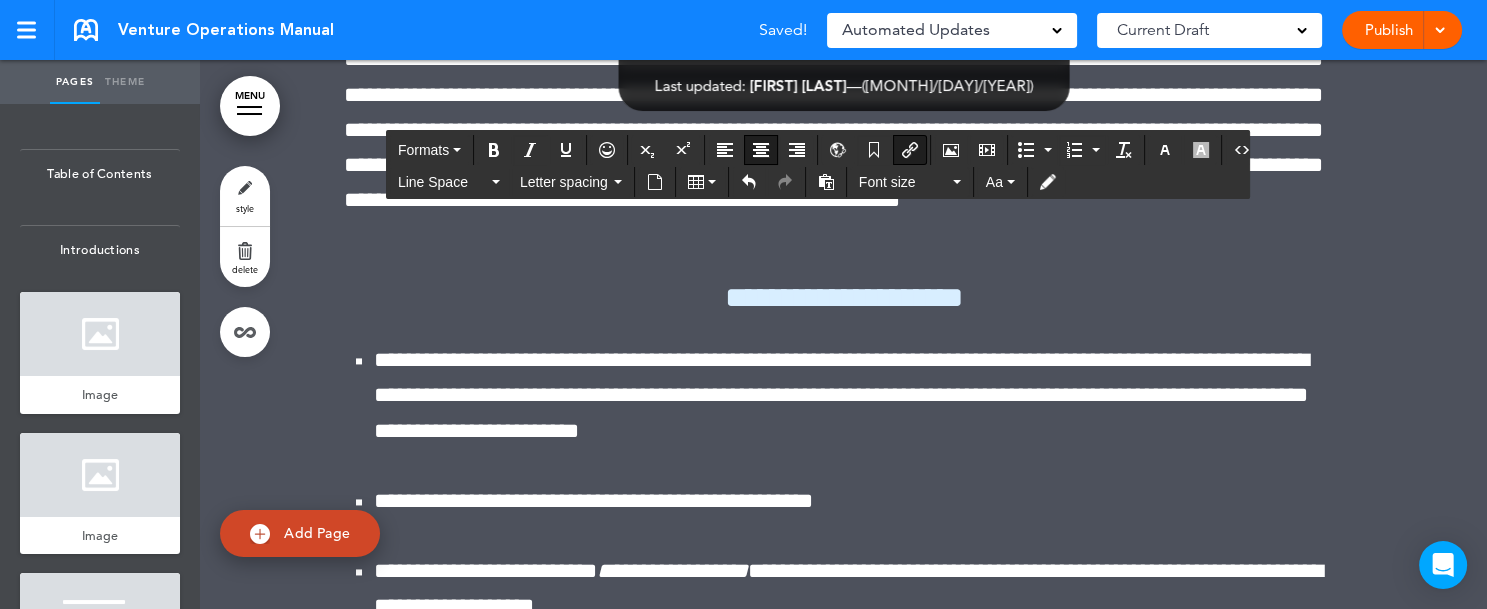 click on "**********" at bounding box center (844, -1143) 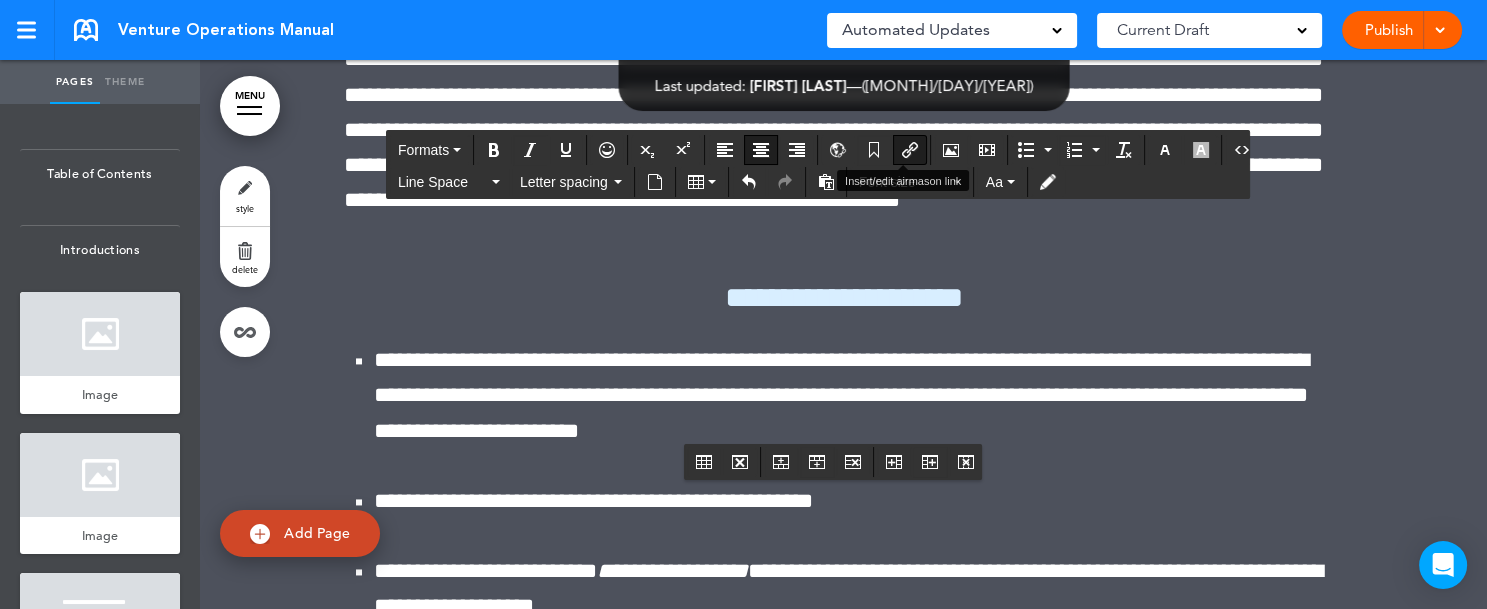 click at bounding box center [910, 150] 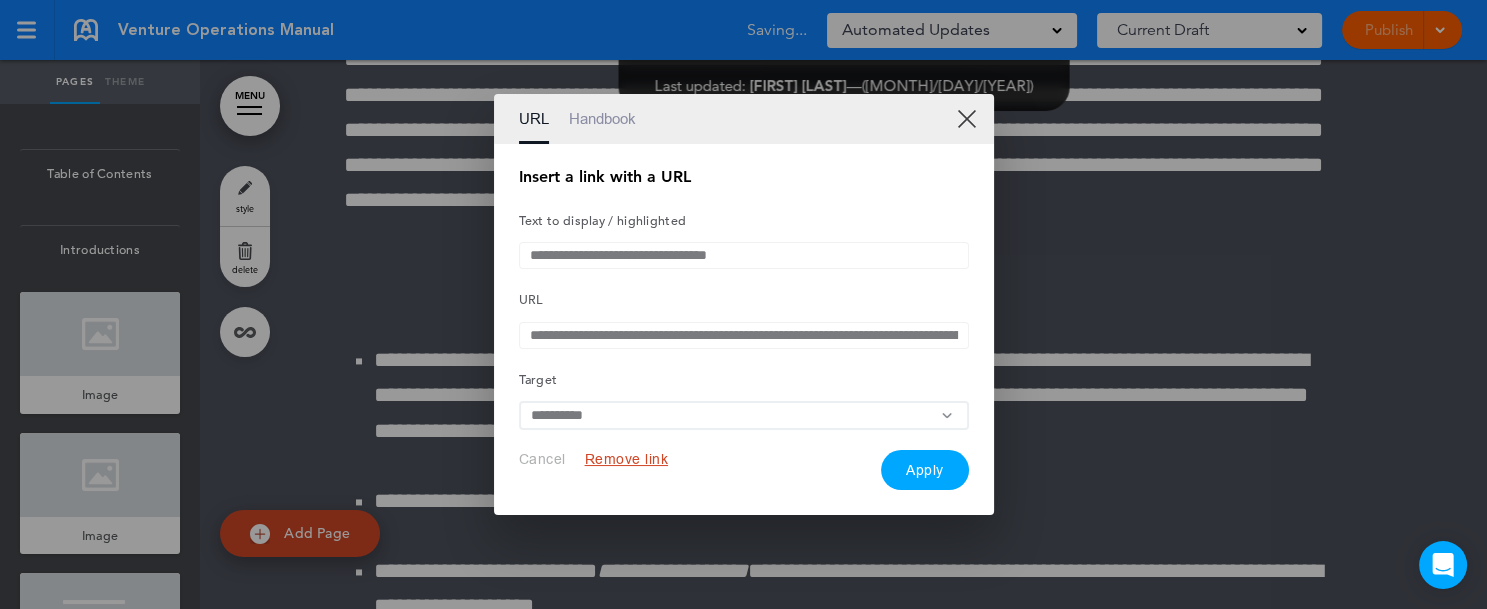 click on "**********" at bounding box center (744, 255) 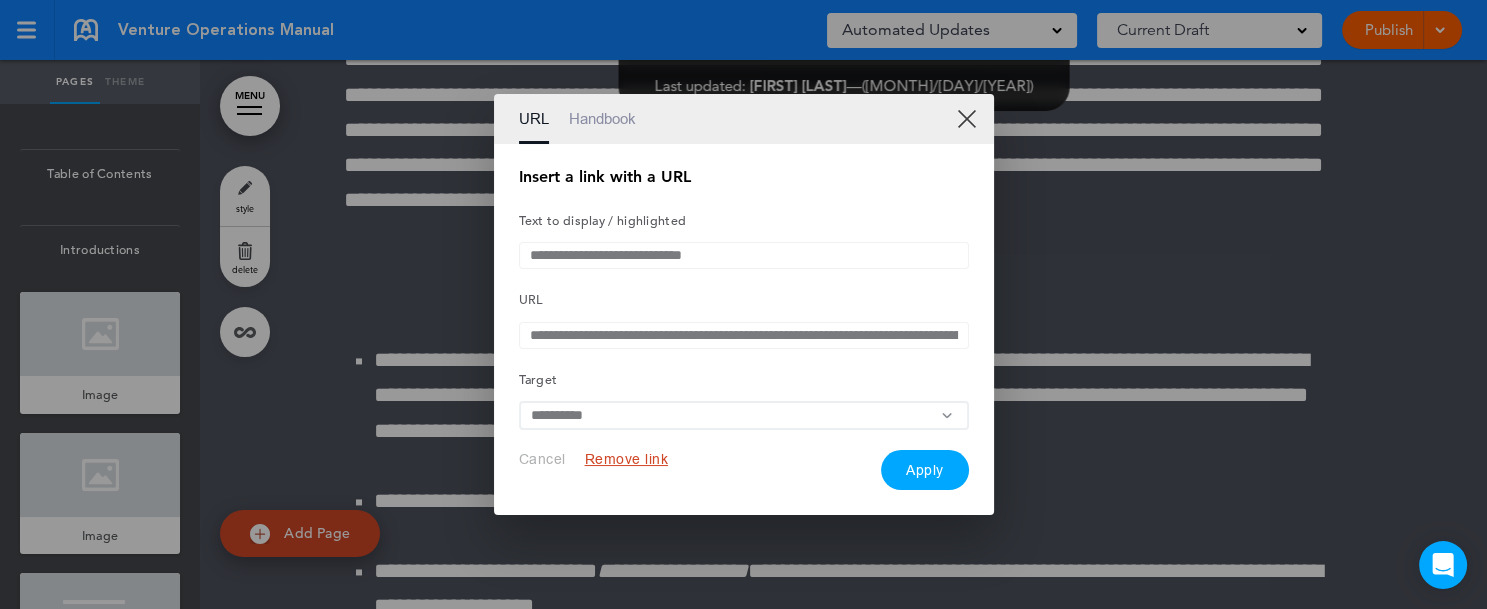 type on "**********" 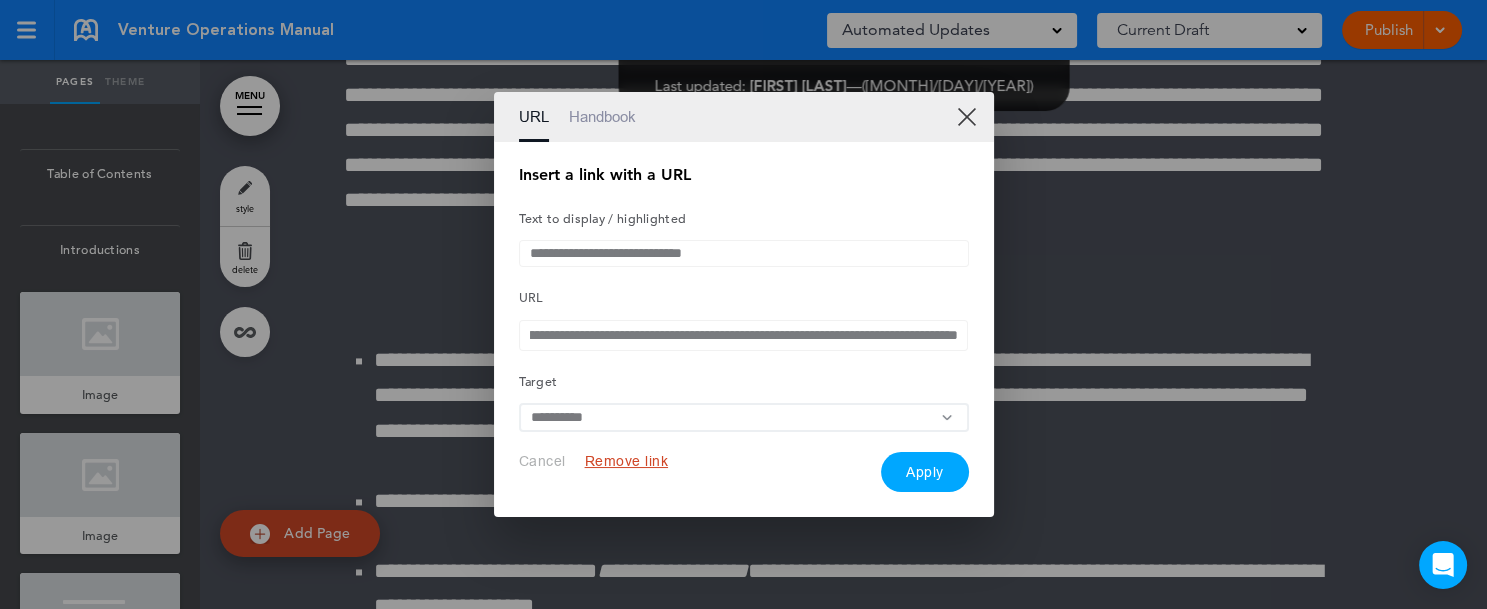 scroll, scrollTop: 0, scrollLeft: 589, axis: horizontal 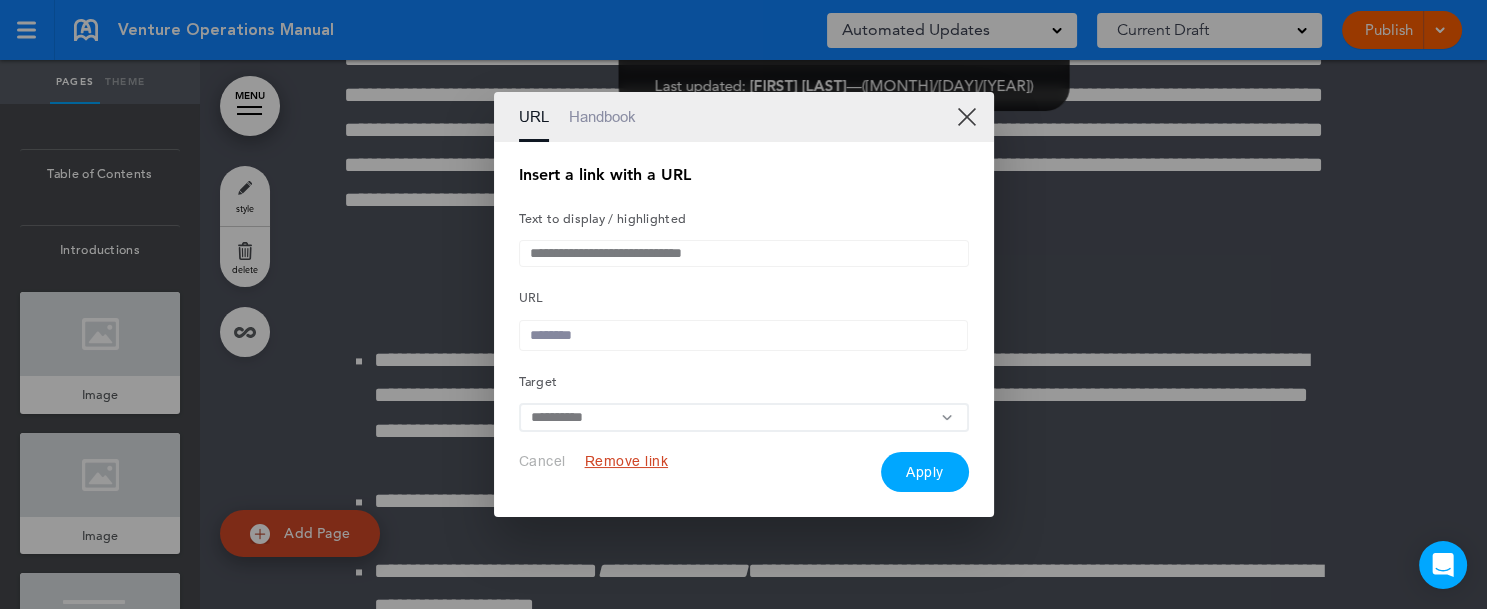 paste on "**********" 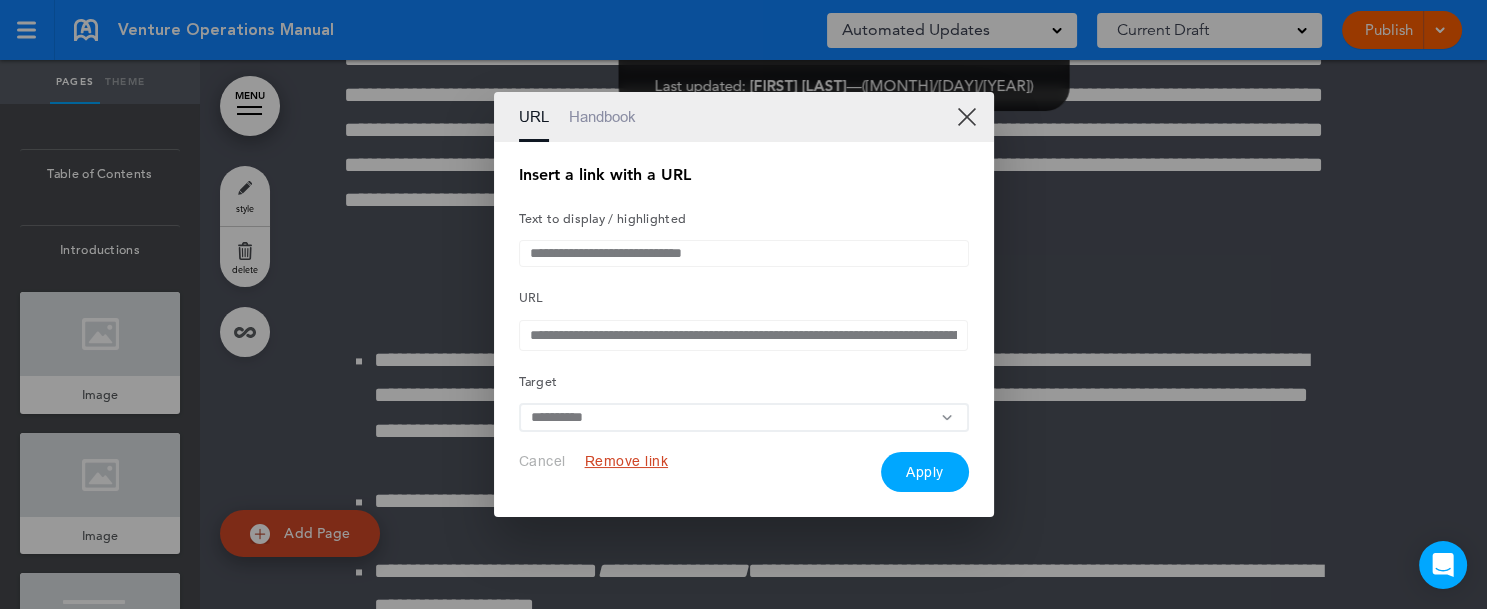 scroll, scrollTop: 0, scrollLeft: 623, axis: horizontal 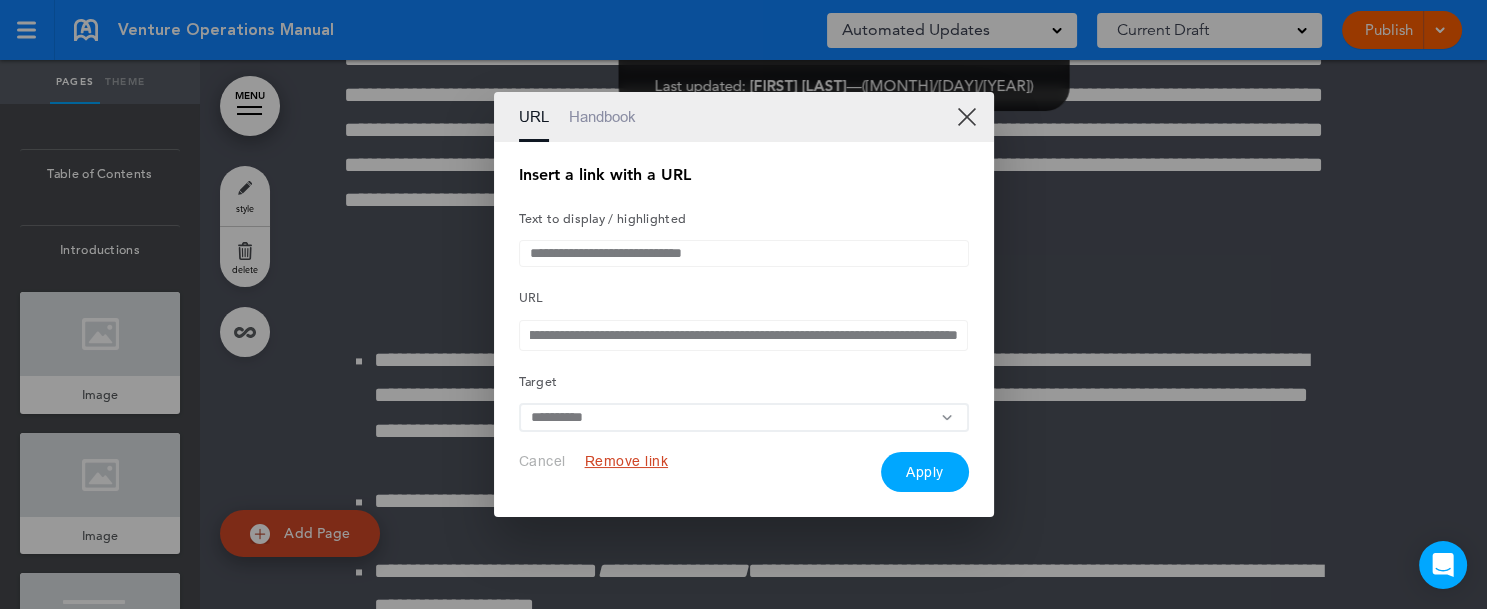 type on "**********" 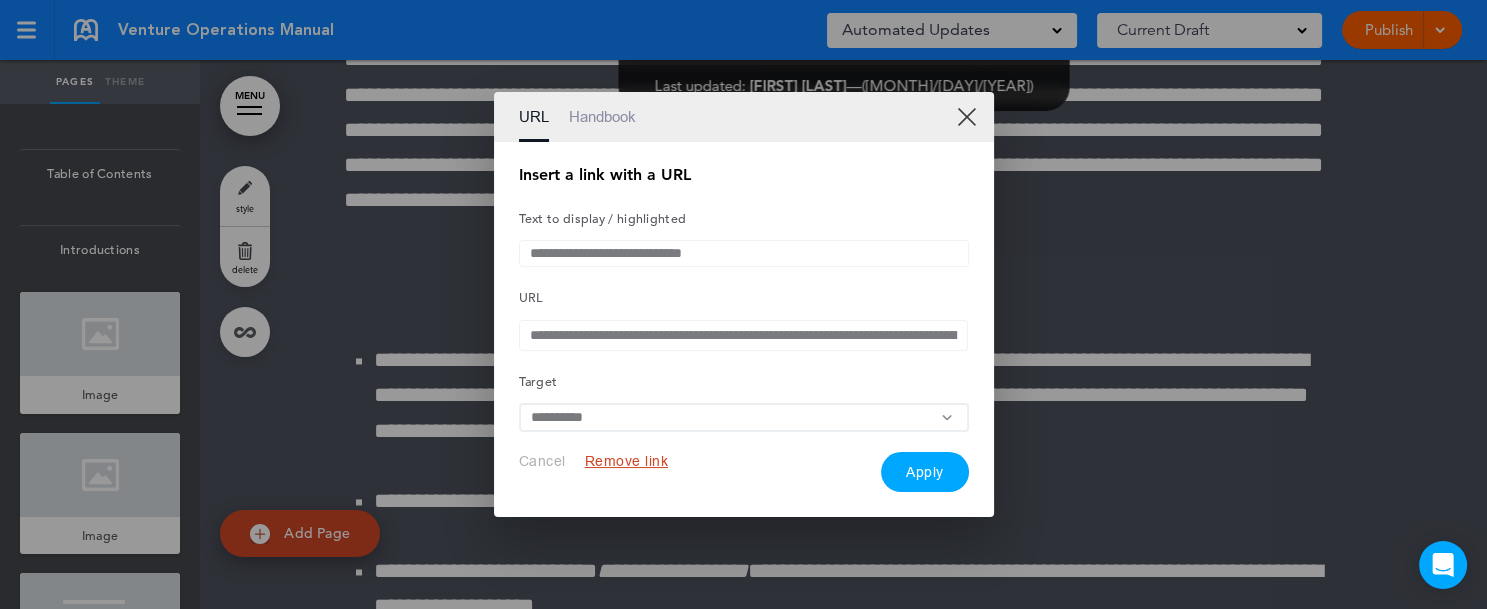 click on "Apply" at bounding box center [925, 472] 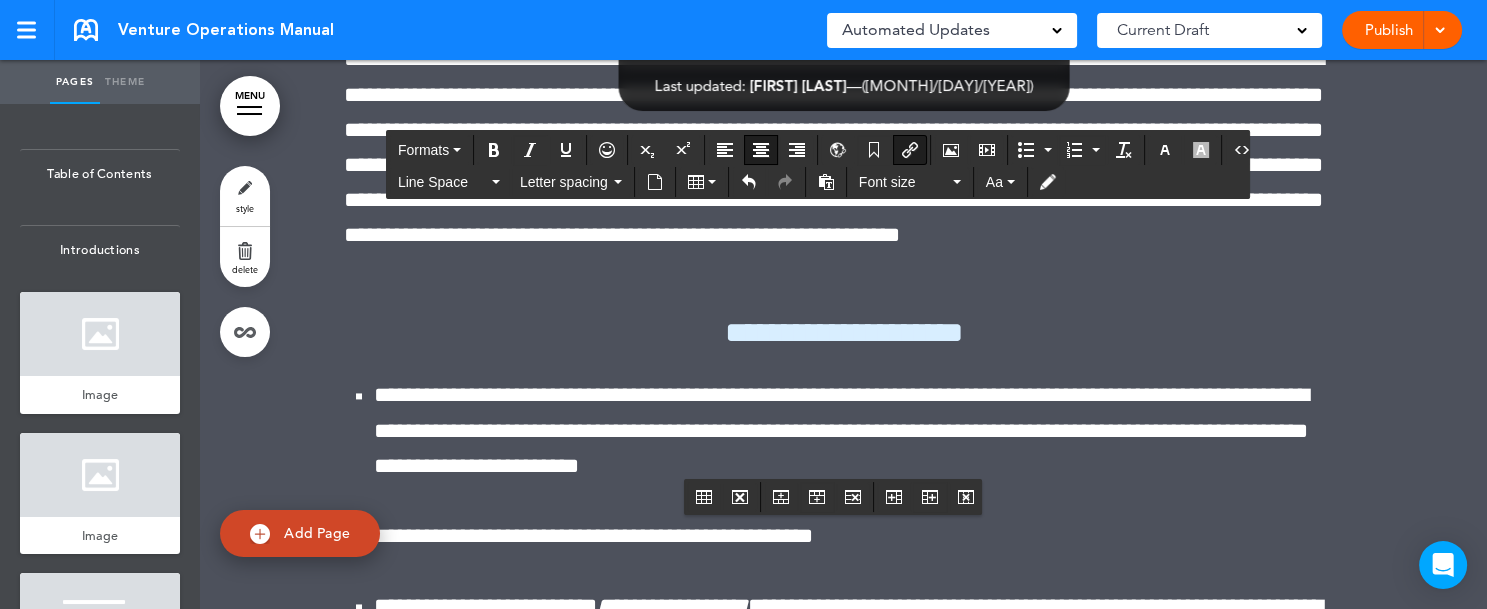click on "**********" at bounding box center [843, -1126] 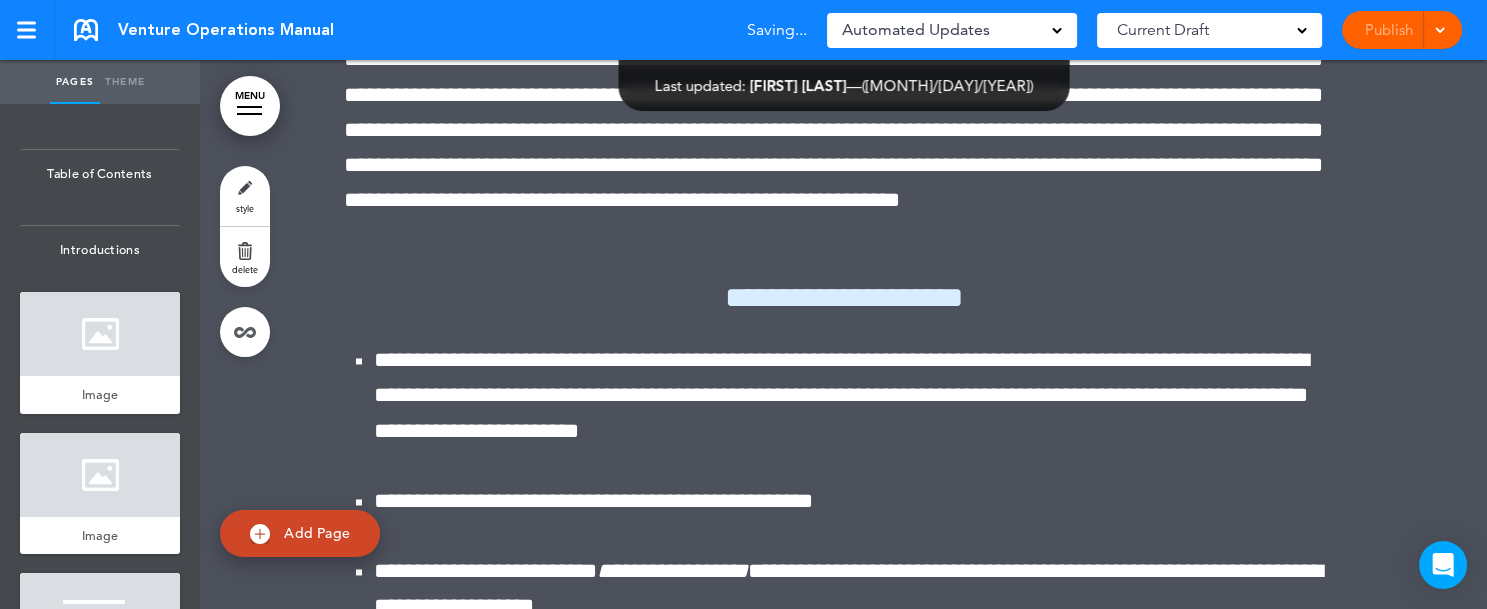 click at bounding box center [843, -4154] 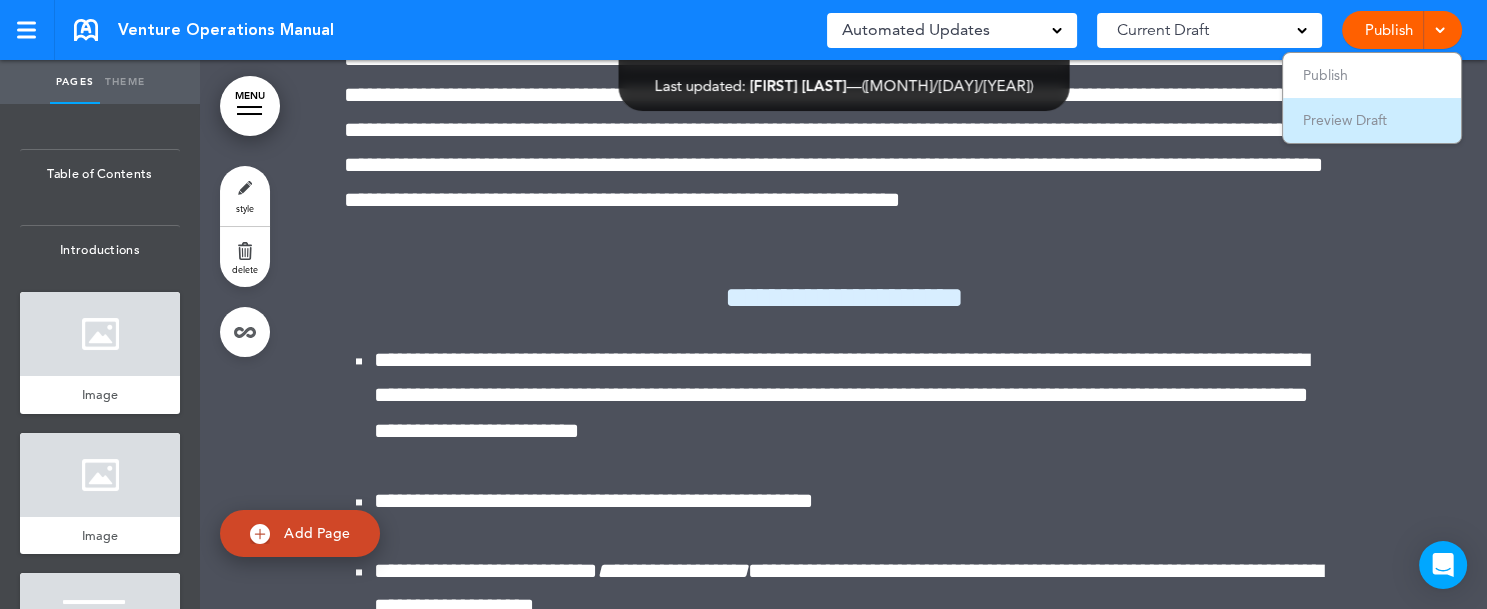 click on "Preview Draft" at bounding box center [1345, 120] 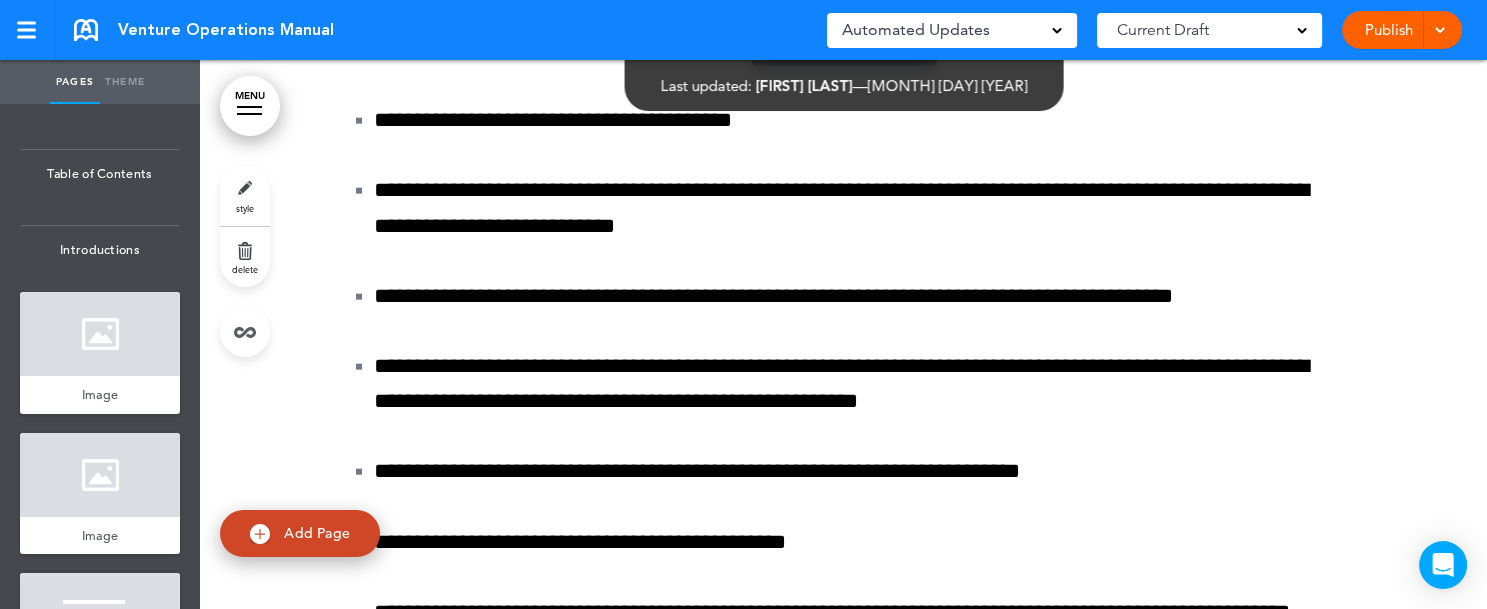 scroll, scrollTop: 193014, scrollLeft: 0, axis: vertical 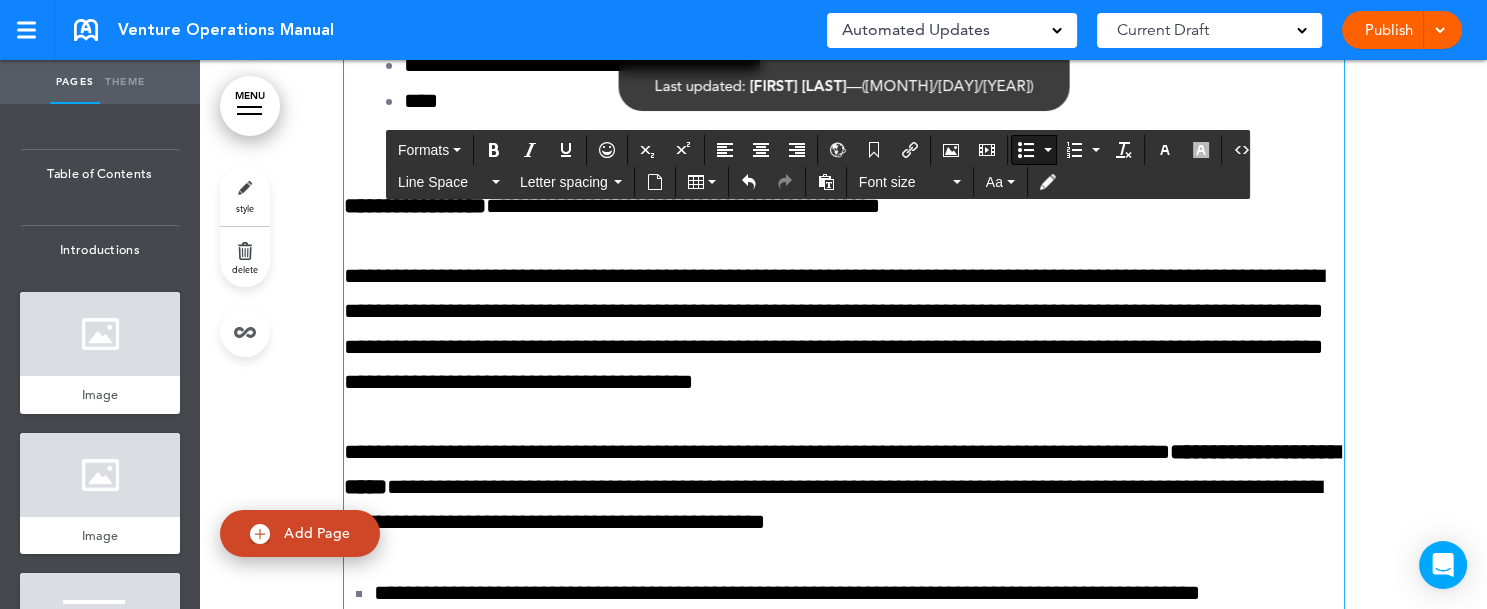 click on "**********" at bounding box center [844, -1166] 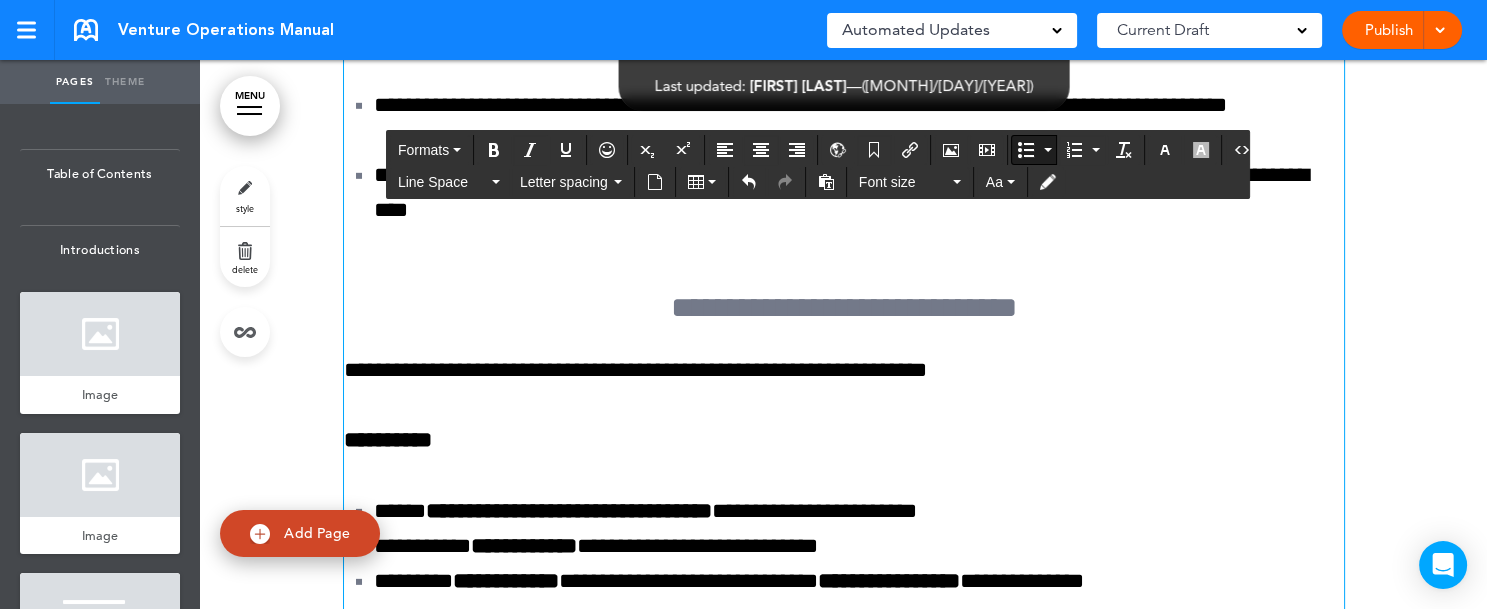 scroll, scrollTop: 191900, scrollLeft: 0, axis: vertical 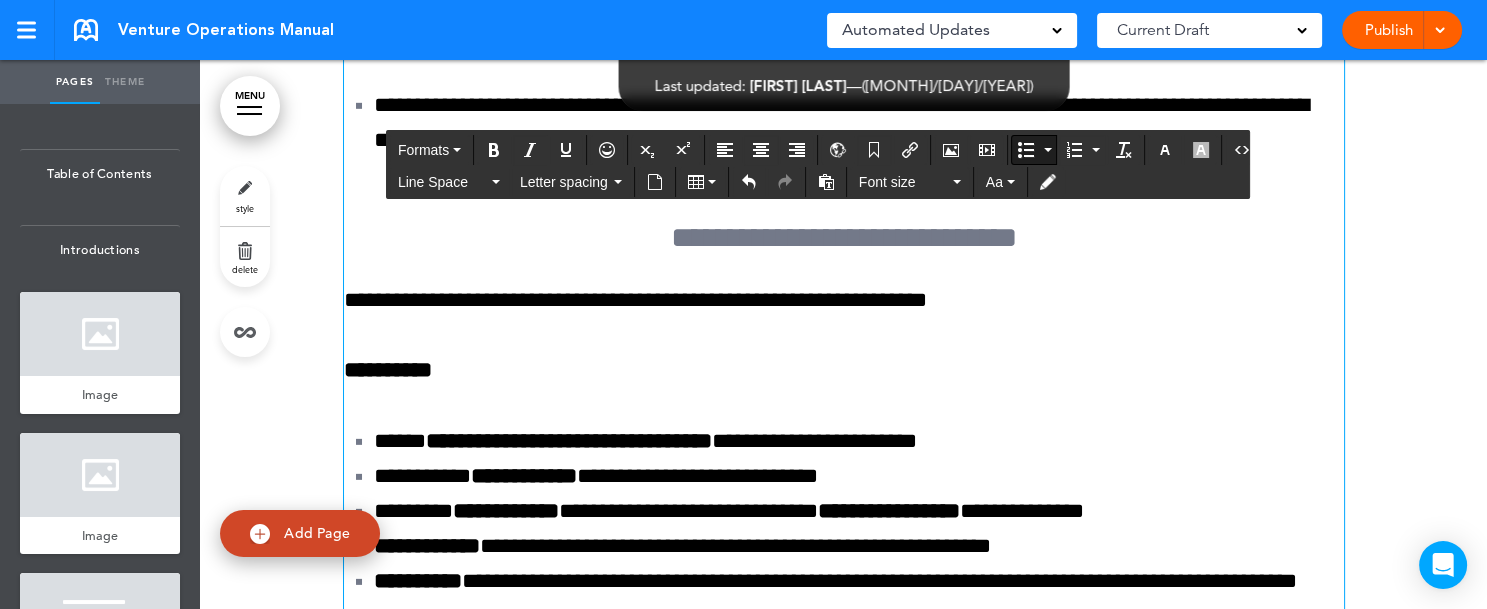 click on "**********" at bounding box center (859, -1126) 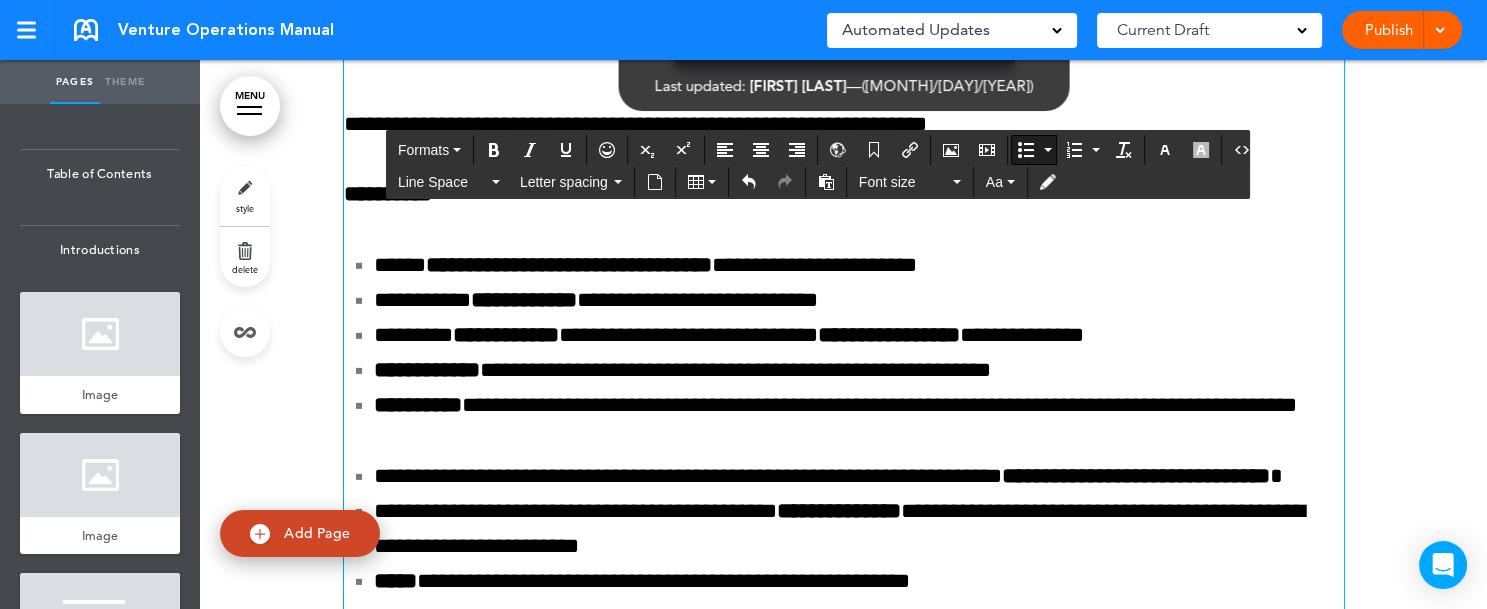 scroll, scrollTop: 192146, scrollLeft: 0, axis: vertical 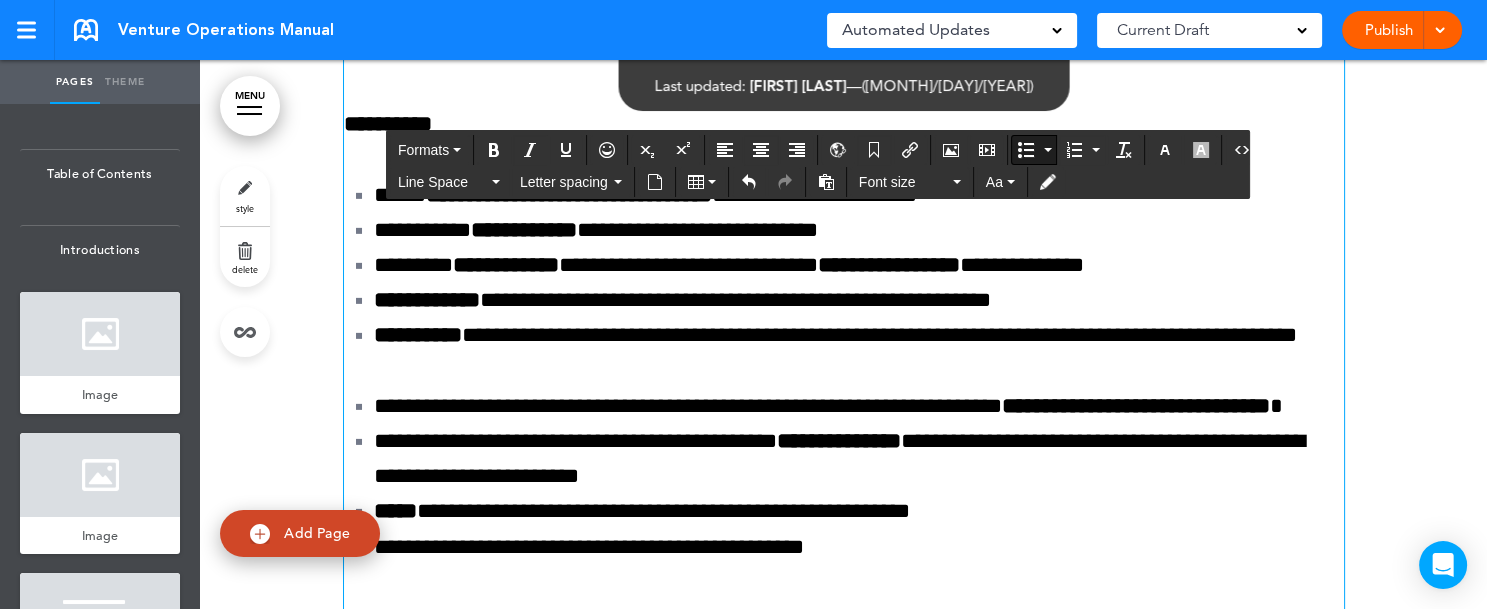 drag, startPoint x: 365, startPoint y: 411, endPoint x: 486, endPoint y: 451, distance: 127.440186 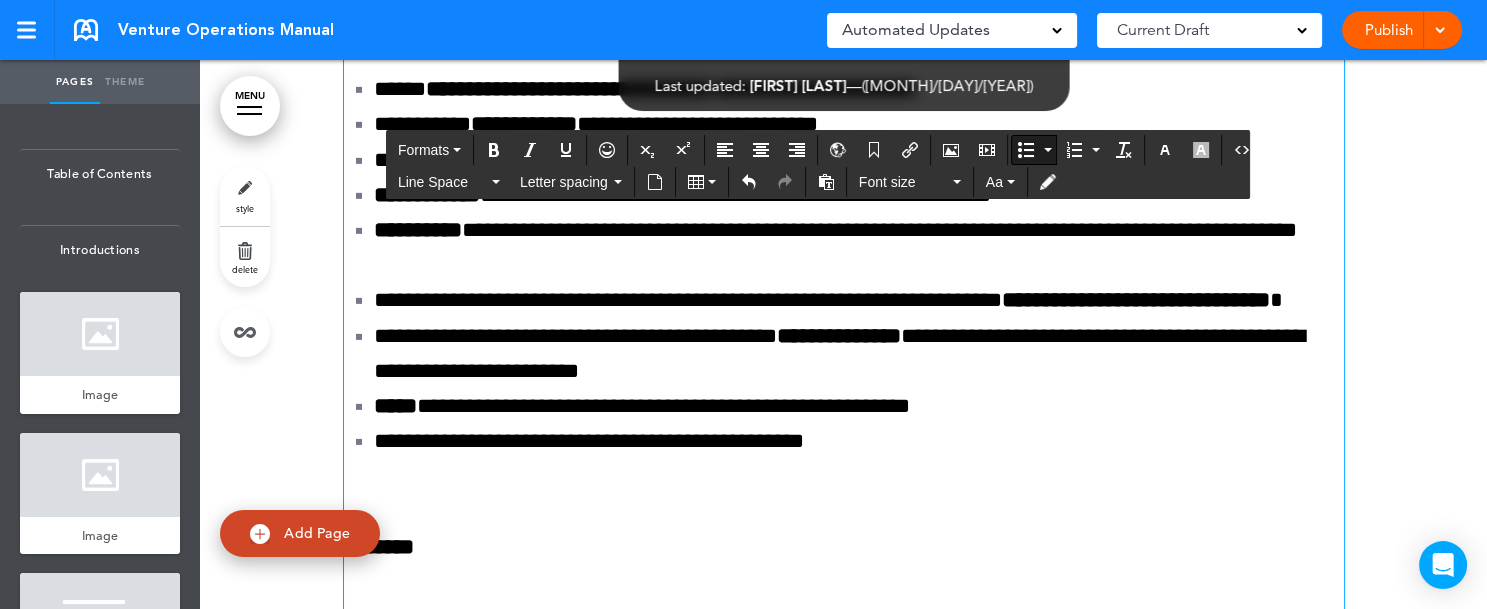 drag, startPoint x: 1181, startPoint y: 493, endPoint x: 1309, endPoint y: 489, distance: 128.06248 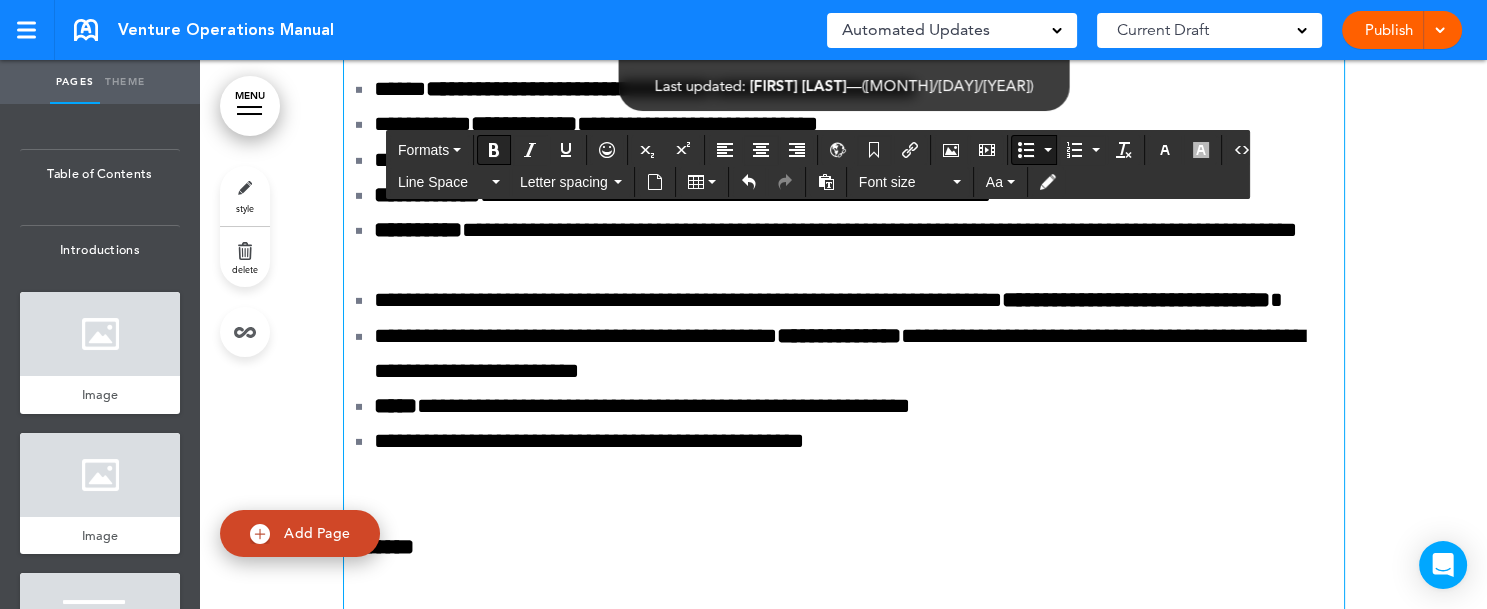 click at bounding box center [494, 150] 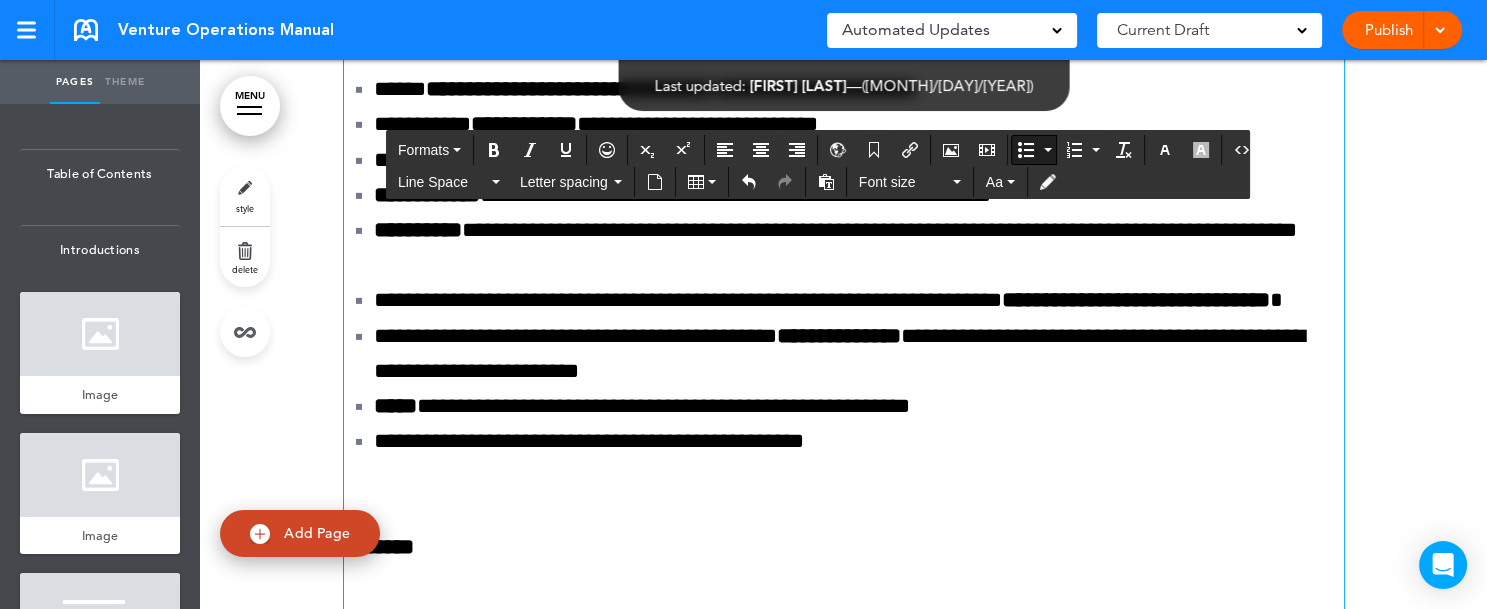 click on "**********" at bounding box center [859, -1056] 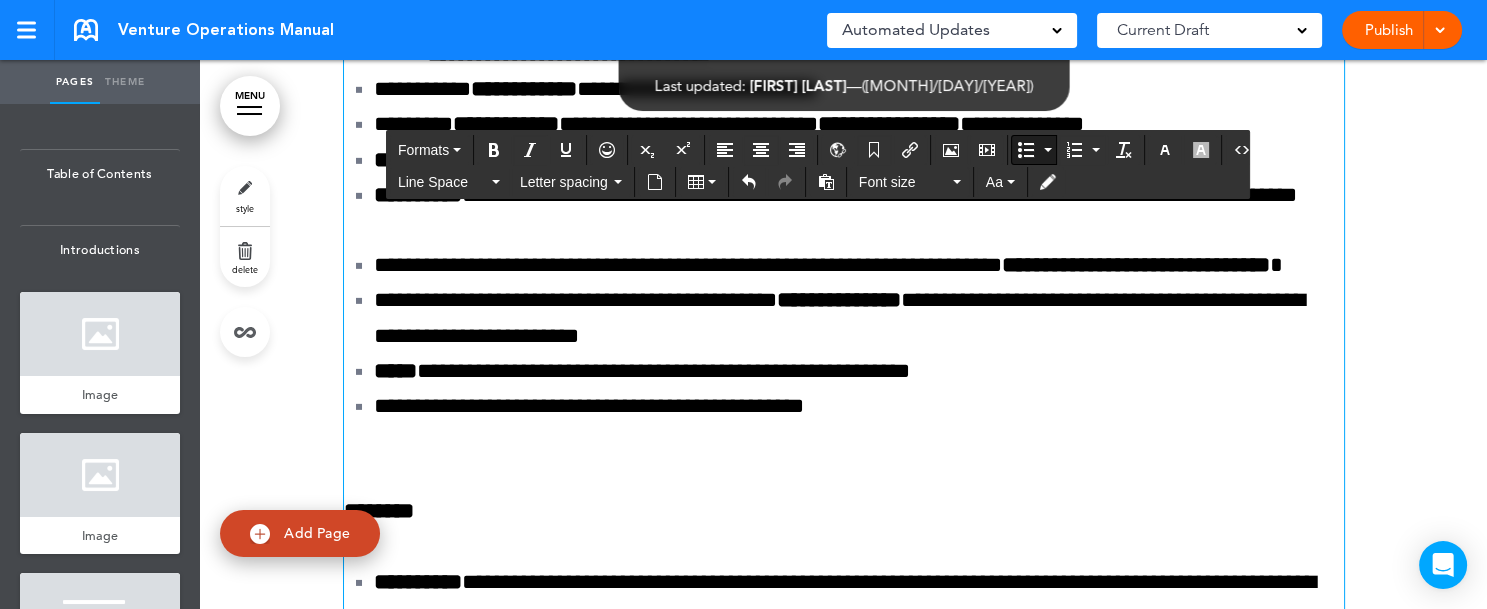 click on "**********" at bounding box center [859, -1074] 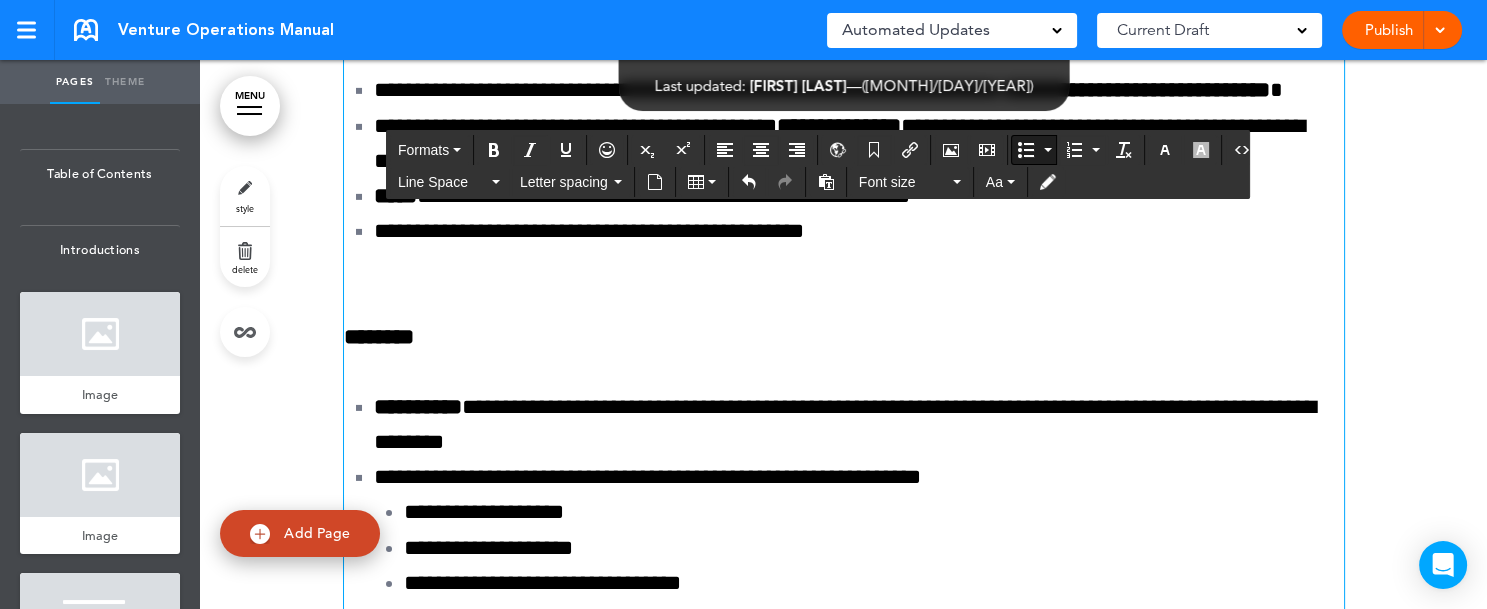 scroll, scrollTop: 192429, scrollLeft: 0, axis: vertical 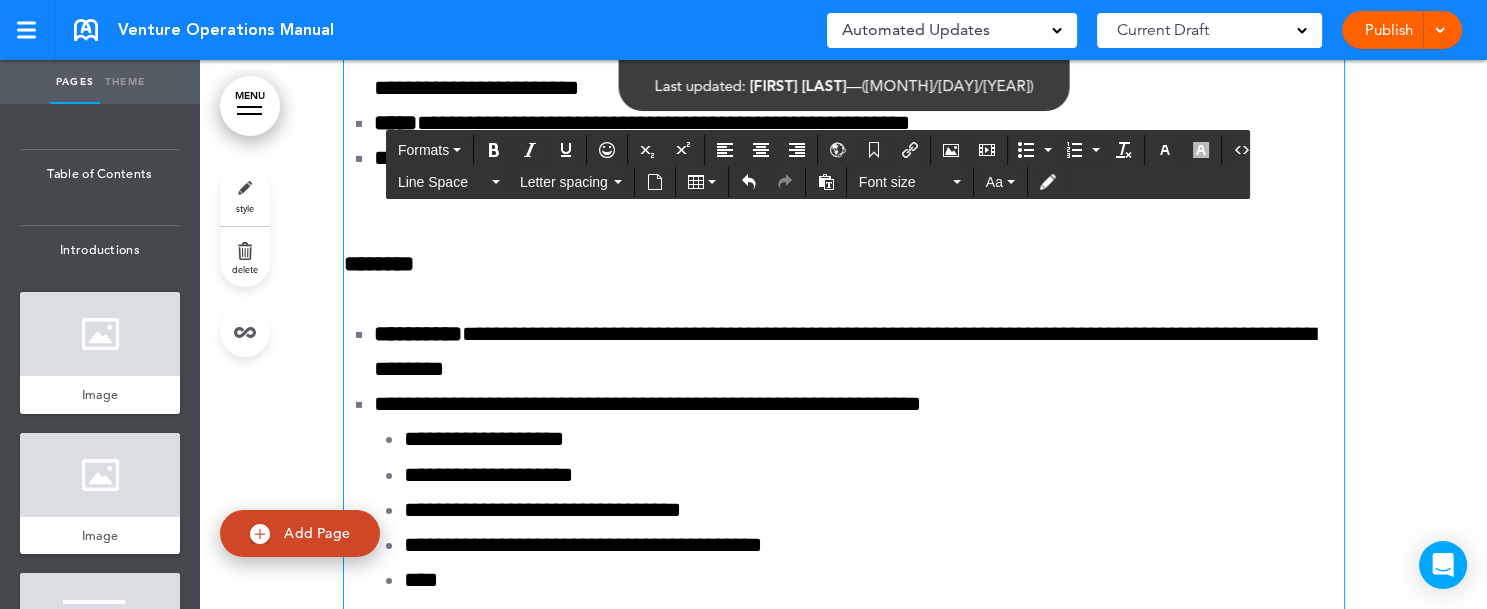 click on "**********" at bounding box center (859, -1058) 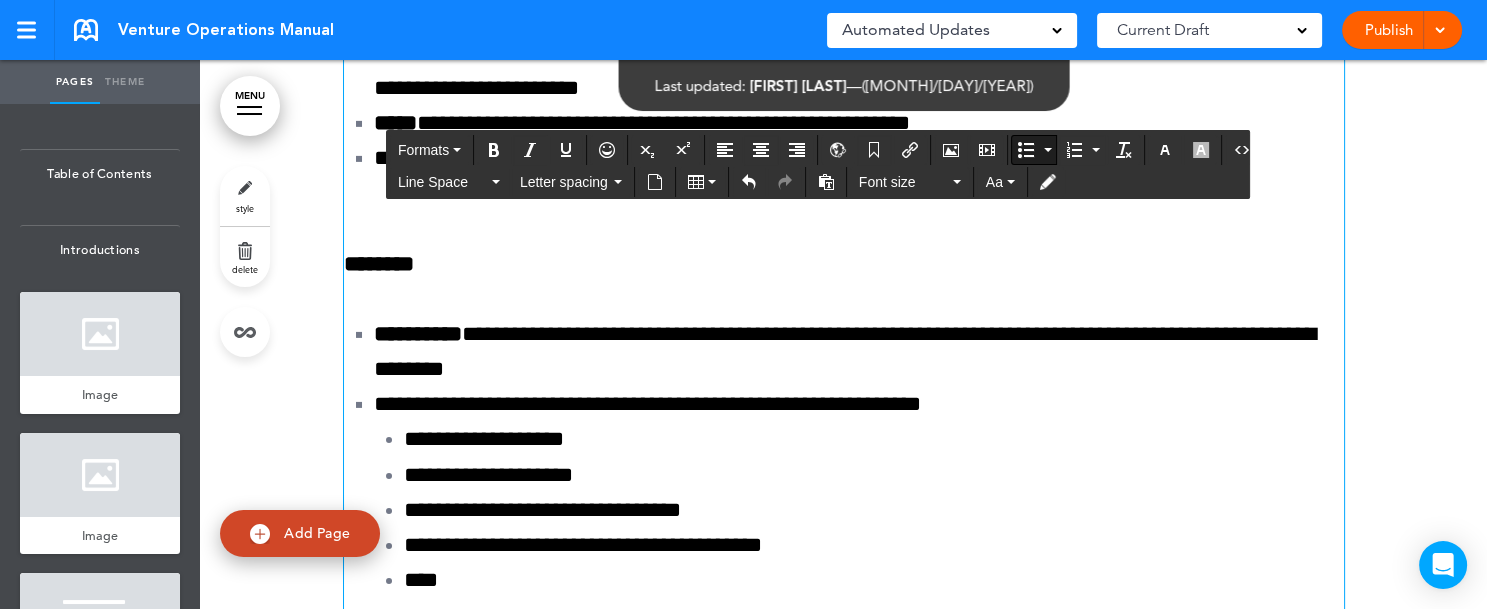 click on "**********" at bounding box center [844, -1392] 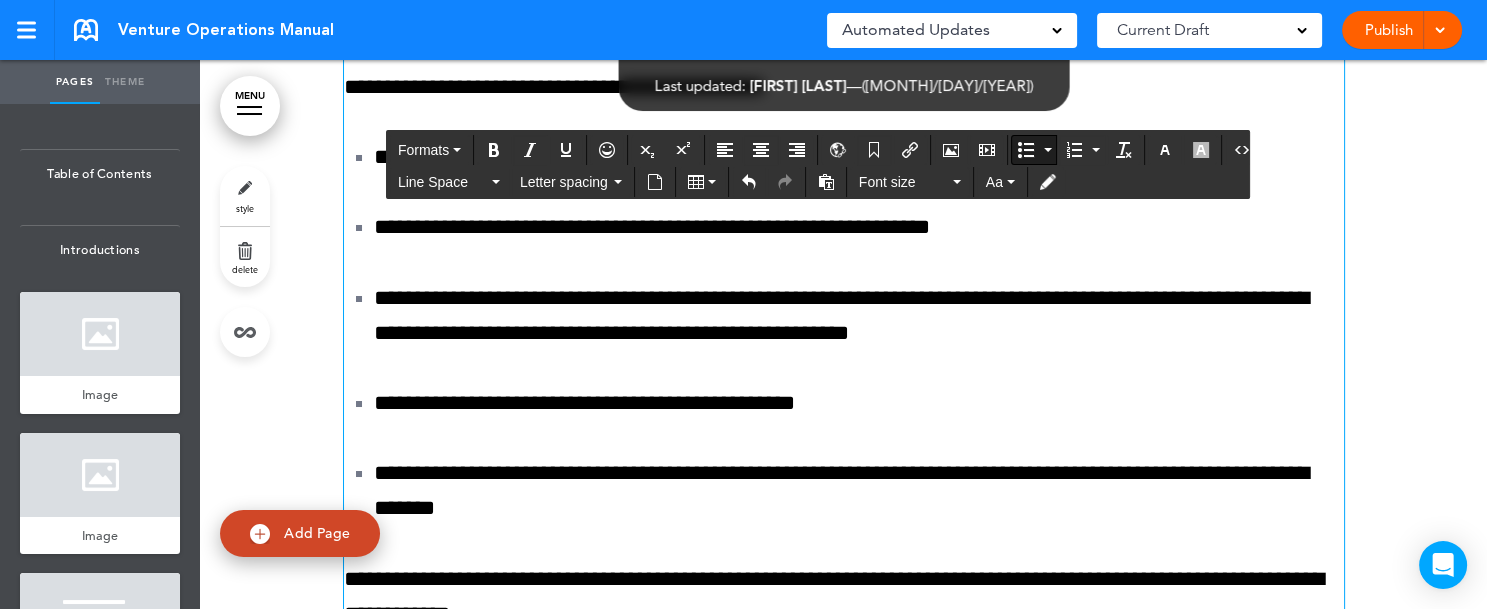 scroll, scrollTop: 193379, scrollLeft: 0, axis: vertical 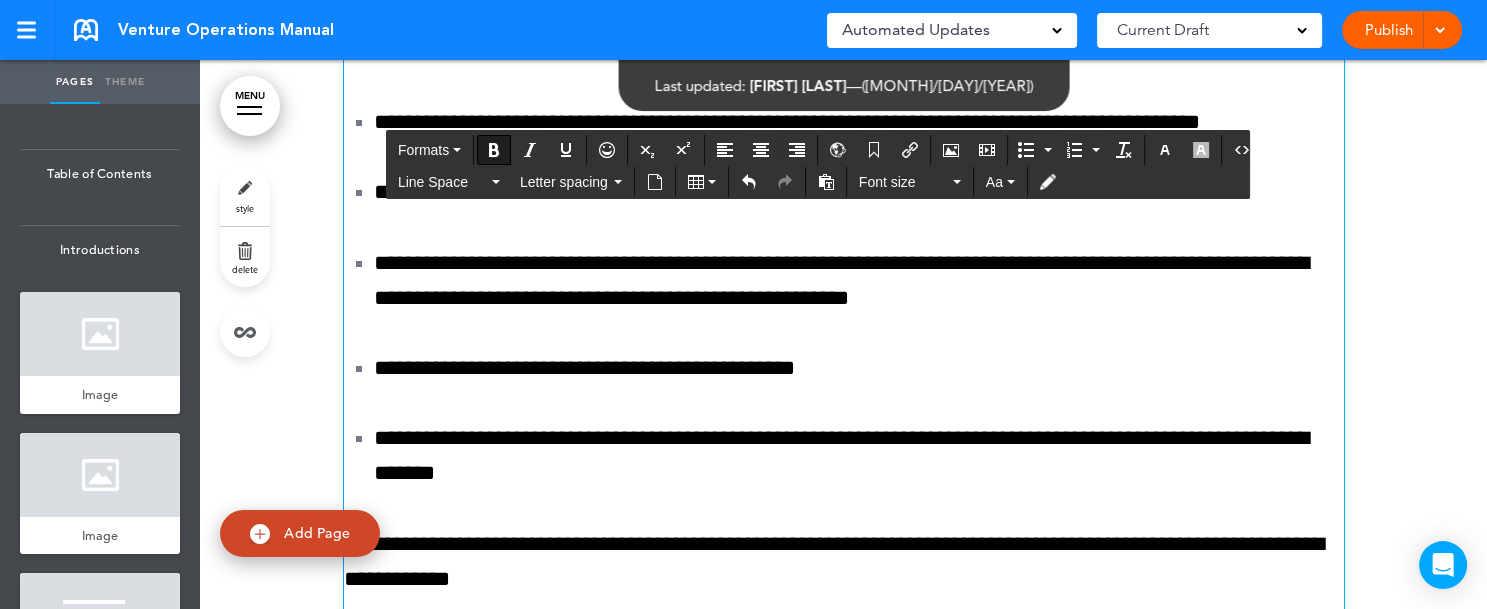 drag, startPoint x: 334, startPoint y: 343, endPoint x: 485, endPoint y: 341, distance: 151.01324 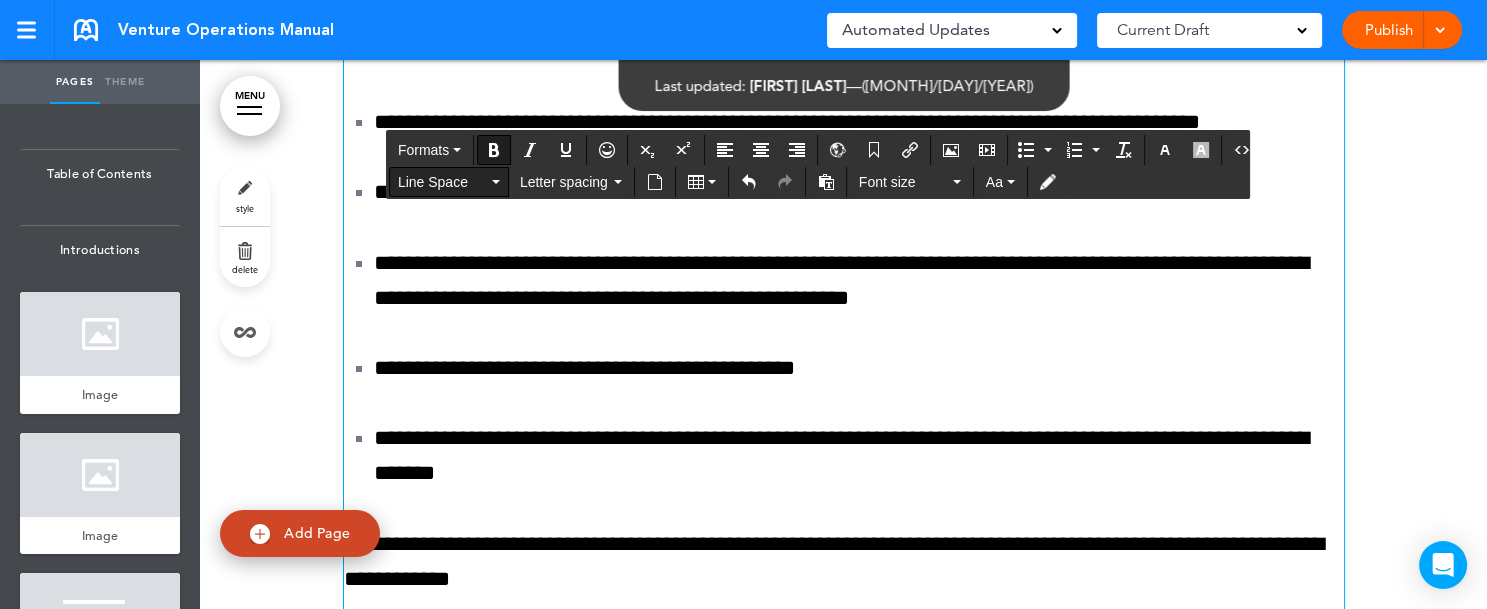 click at bounding box center (496, 182) 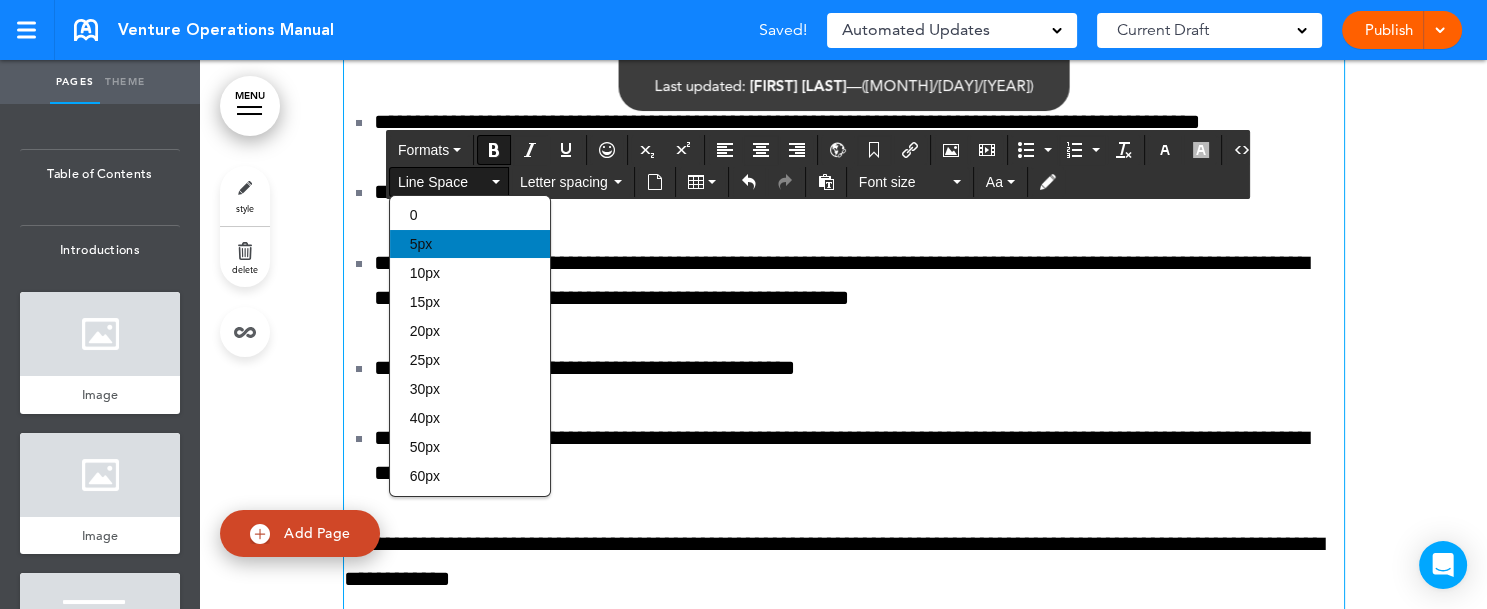 click on "5px" at bounding box center [470, 244] 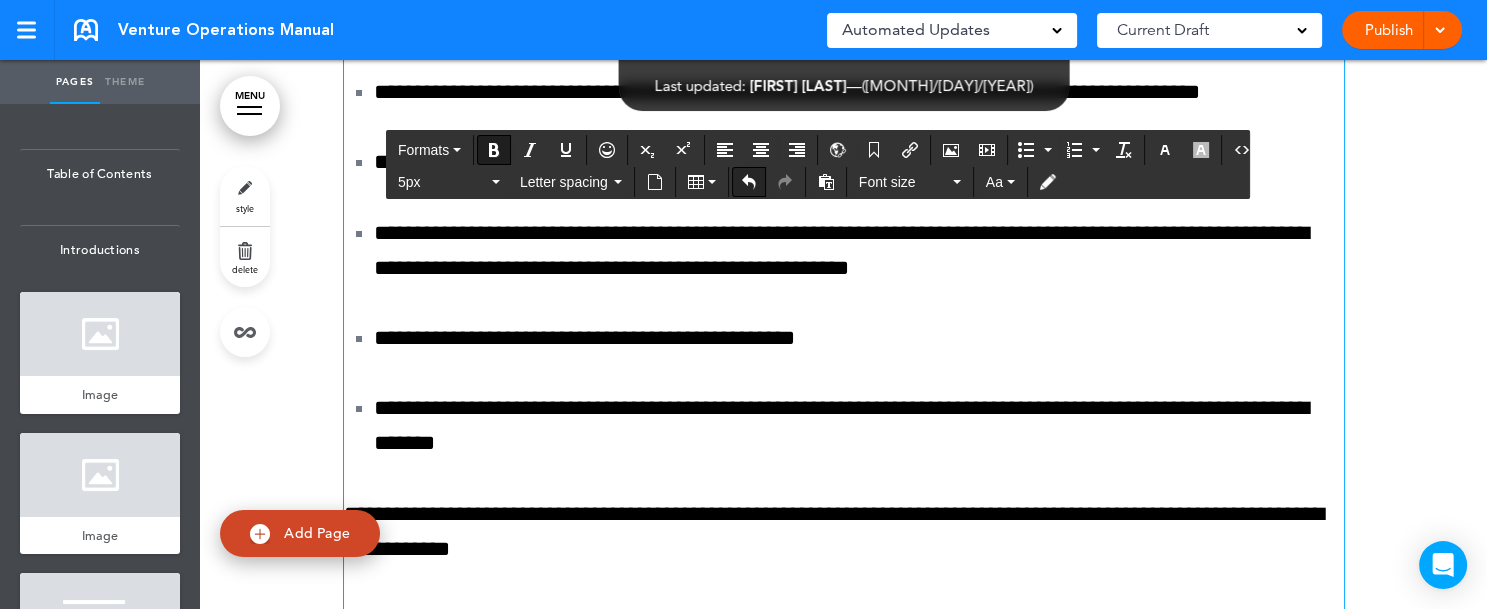 click at bounding box center [749, 182] 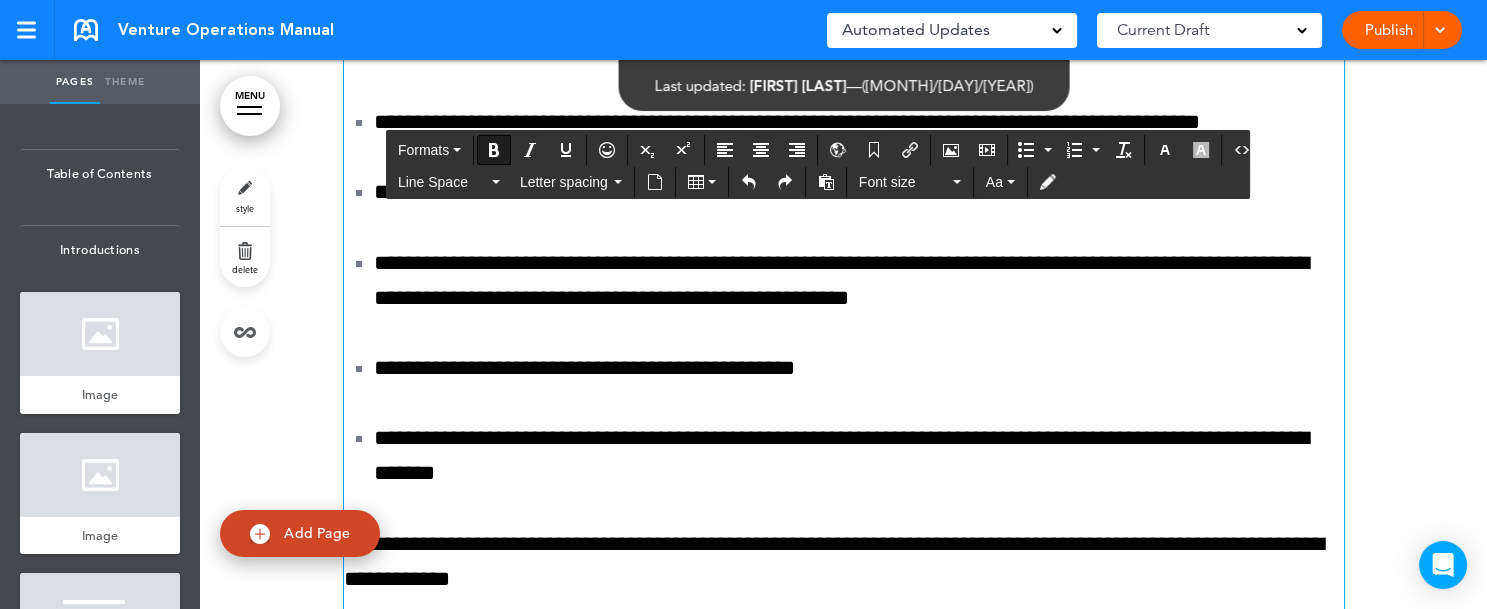 drag, startPoint x: 334, startPoint y: 344, endPoint x: 473, endPoint y: 345, distance: 139.0036 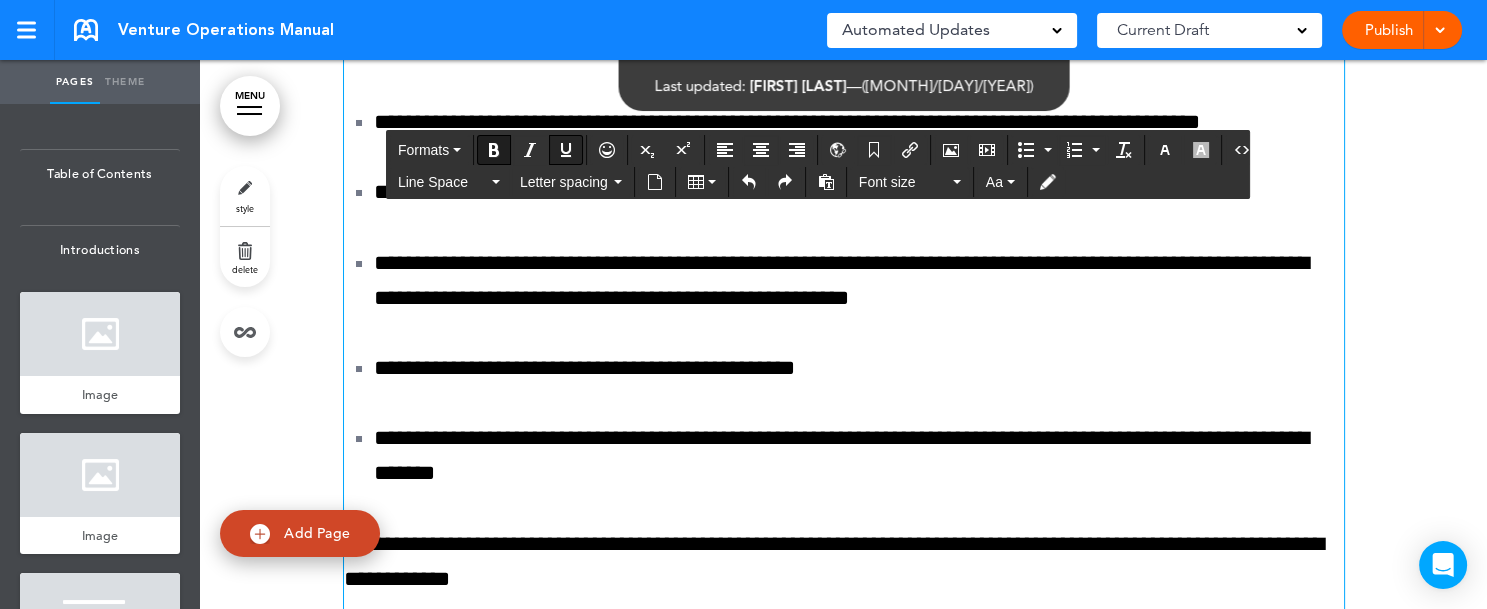 click at bounding box center [566, 150] 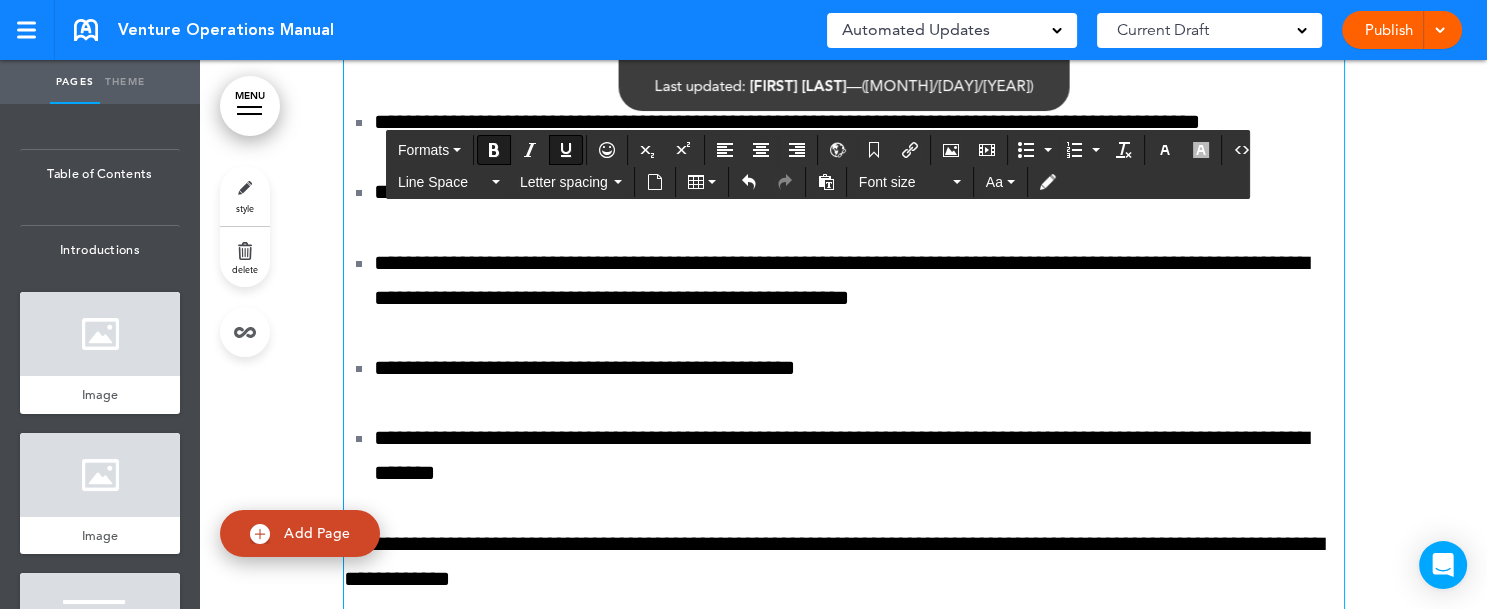 click on "**********" at bounding box center (844, -396) 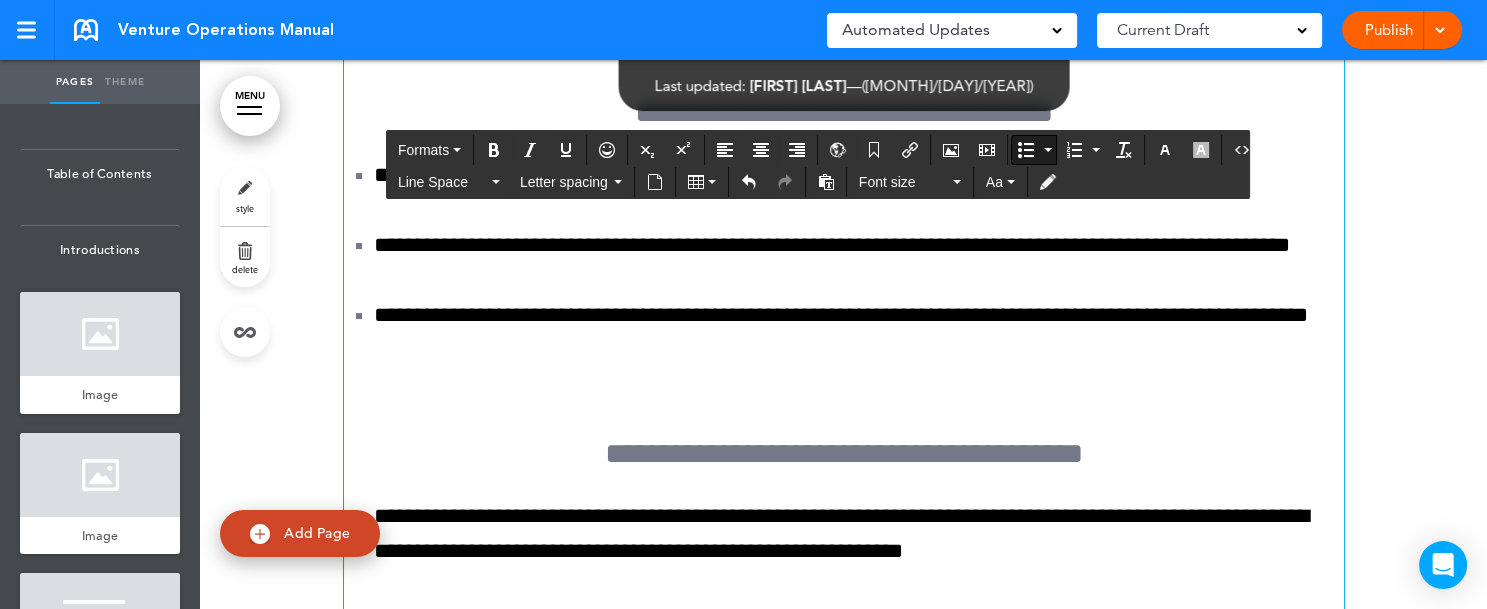scroll, scrollTop: 193978, scrollLeft: 0, axis: vertical 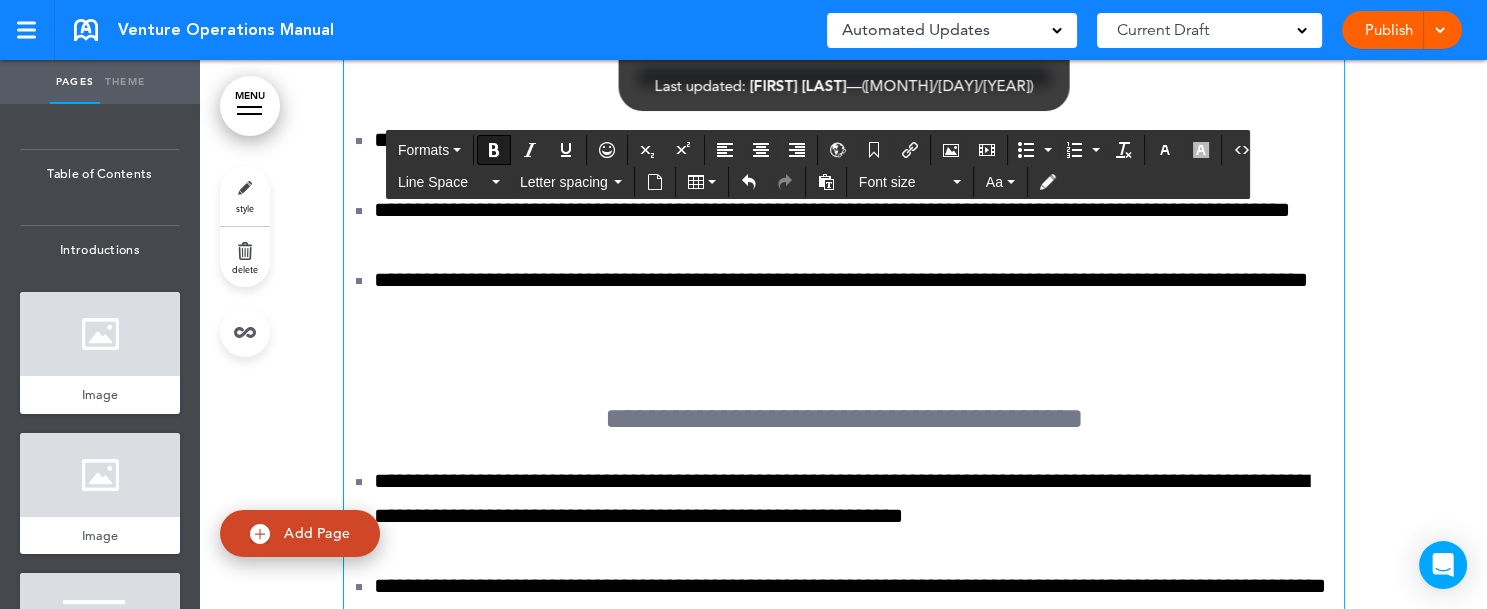 drag, startPoint x: 335, startPoint y: 280, endPoint x: 414, endPoint y: 282, distance: 79.025314 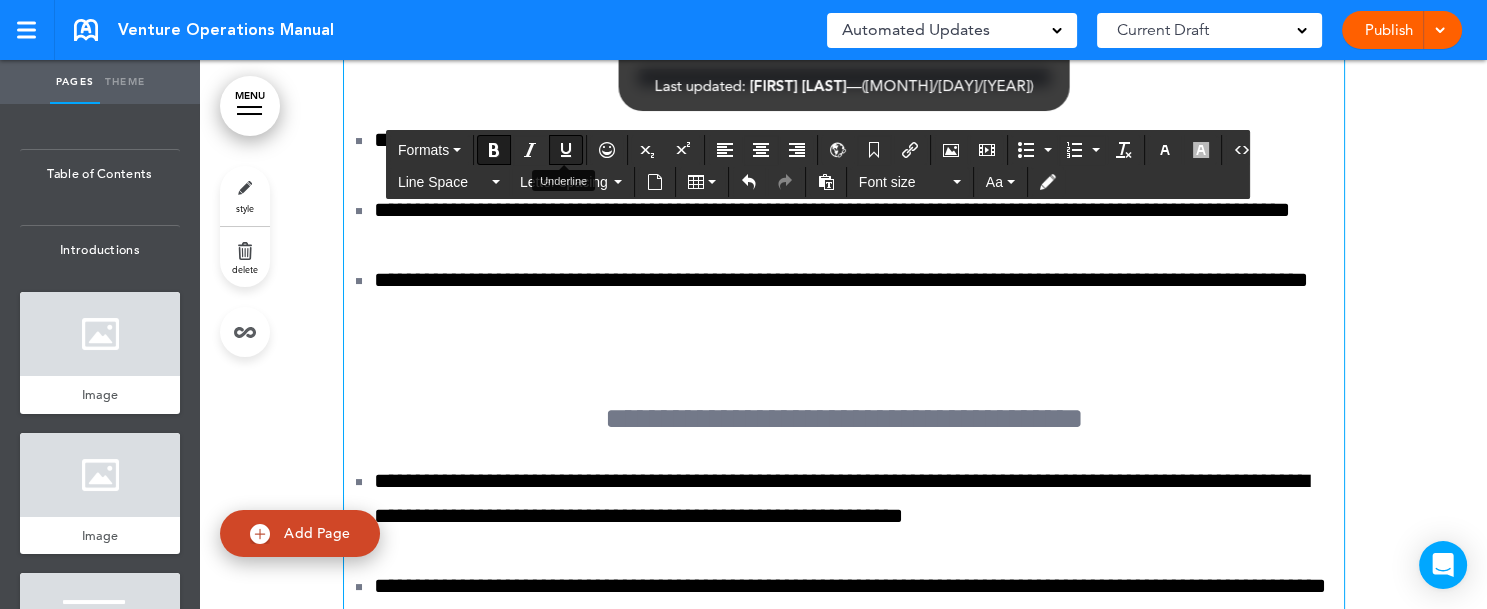 click at bounding box center (566, 150) 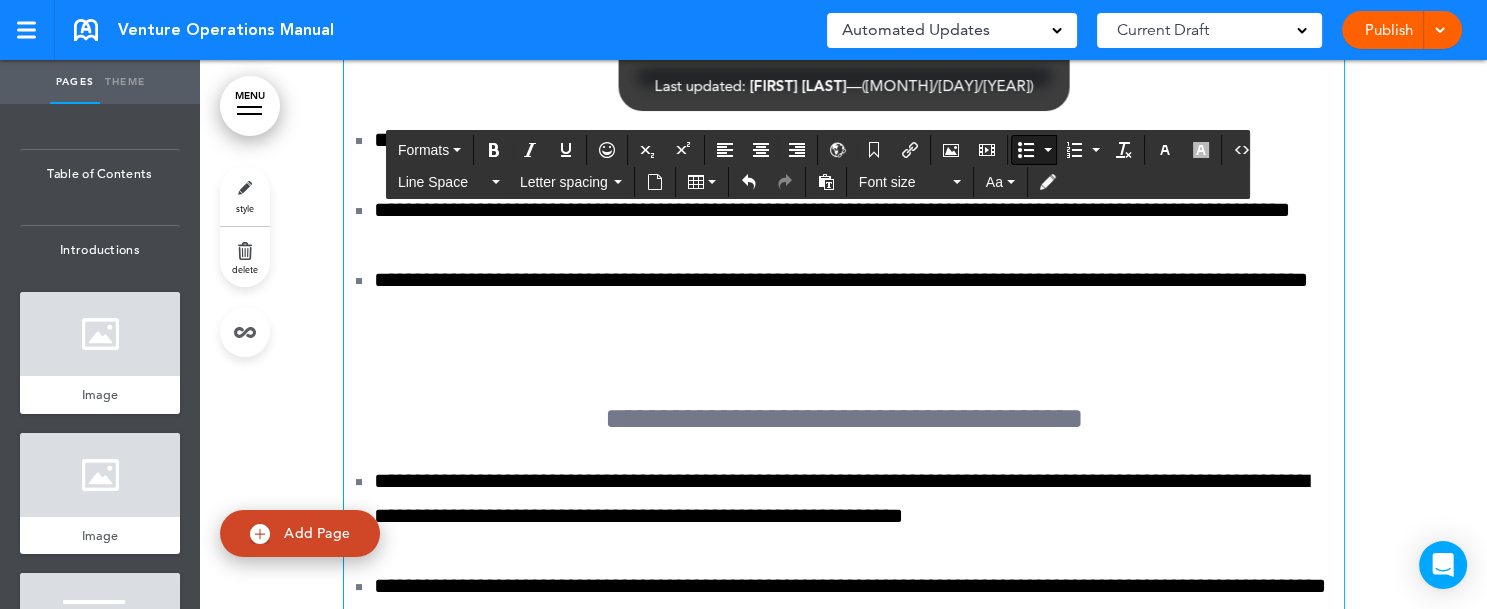 drag, startPoint x: 360, startPoint y: 419, endPoint x: 660, endPoint y: 428, distance: 300.13498 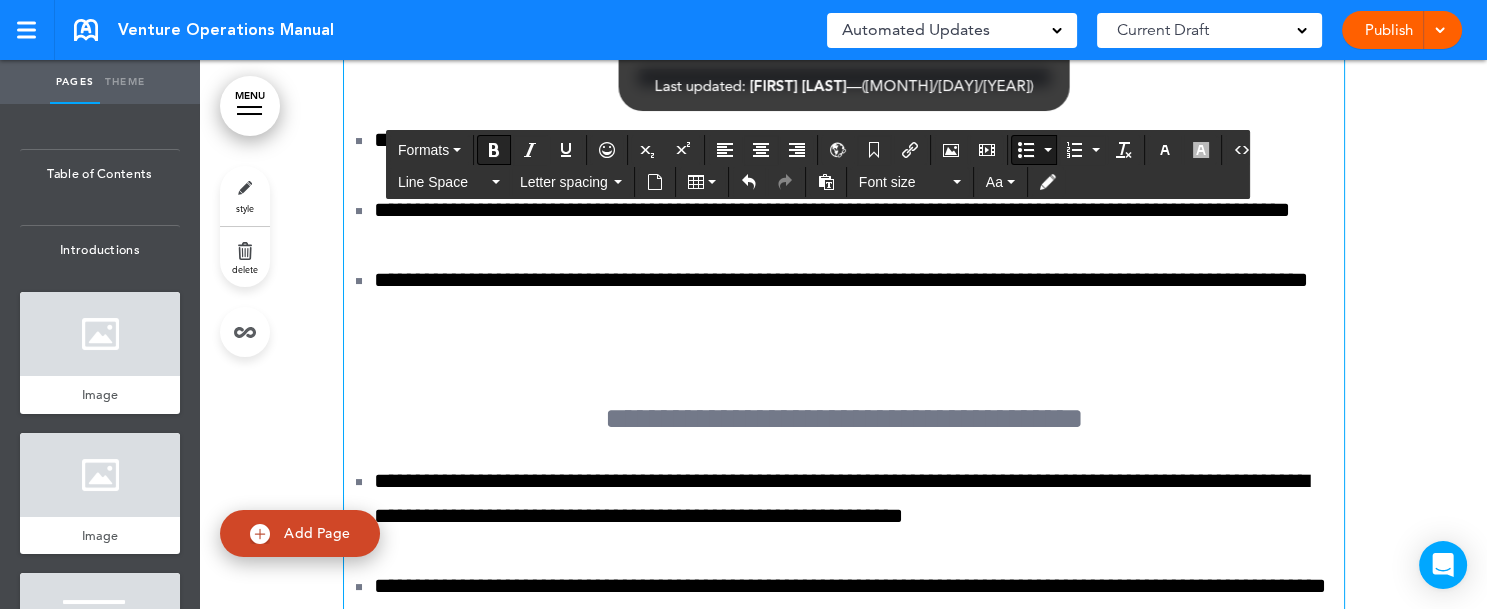 click at bounding box center [494, 150] 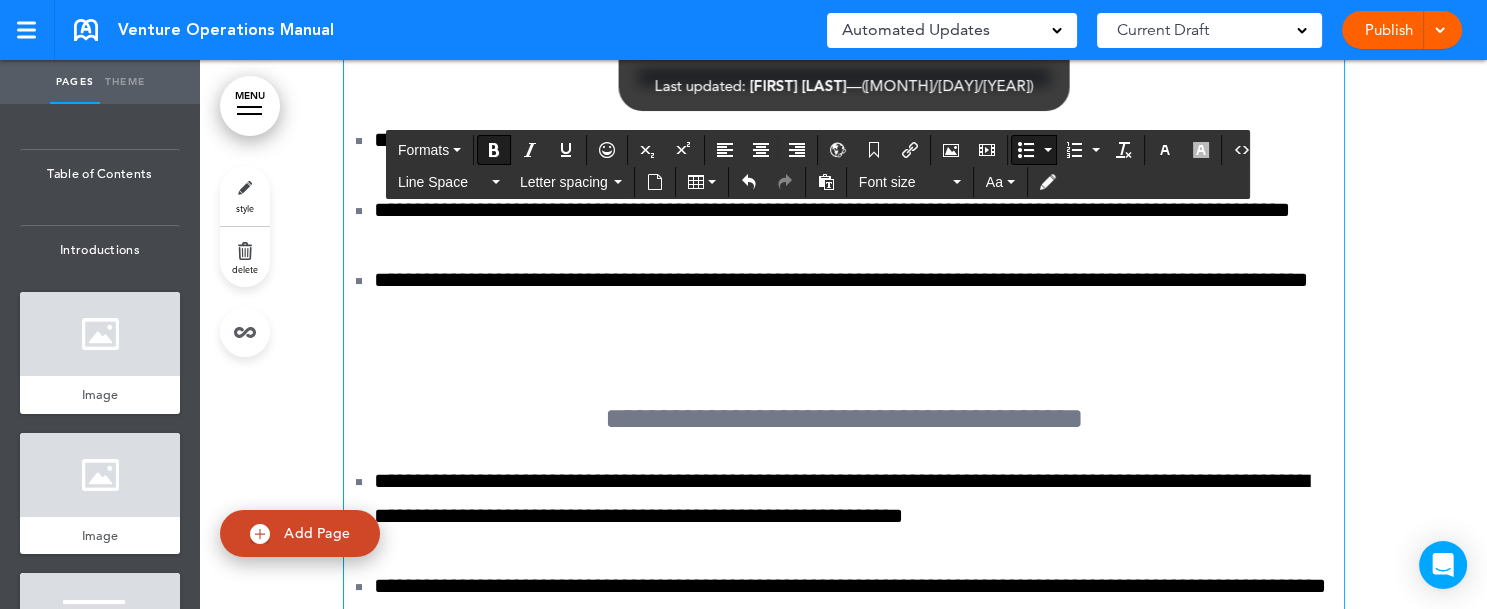 click on "**********" at bounding box center [874, -1110] 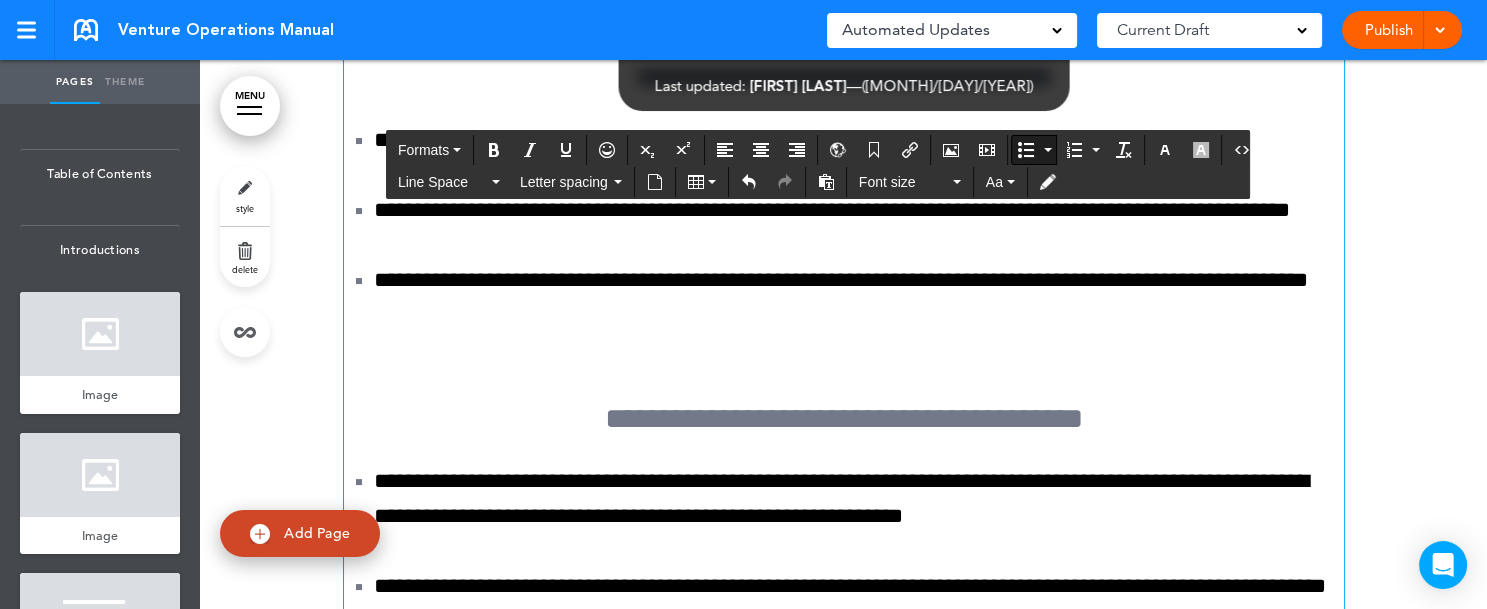 drag, startPoint x: 394, startPoint y: 454, endPoint x: 465, endPoint y: 457, distance: 71.063354 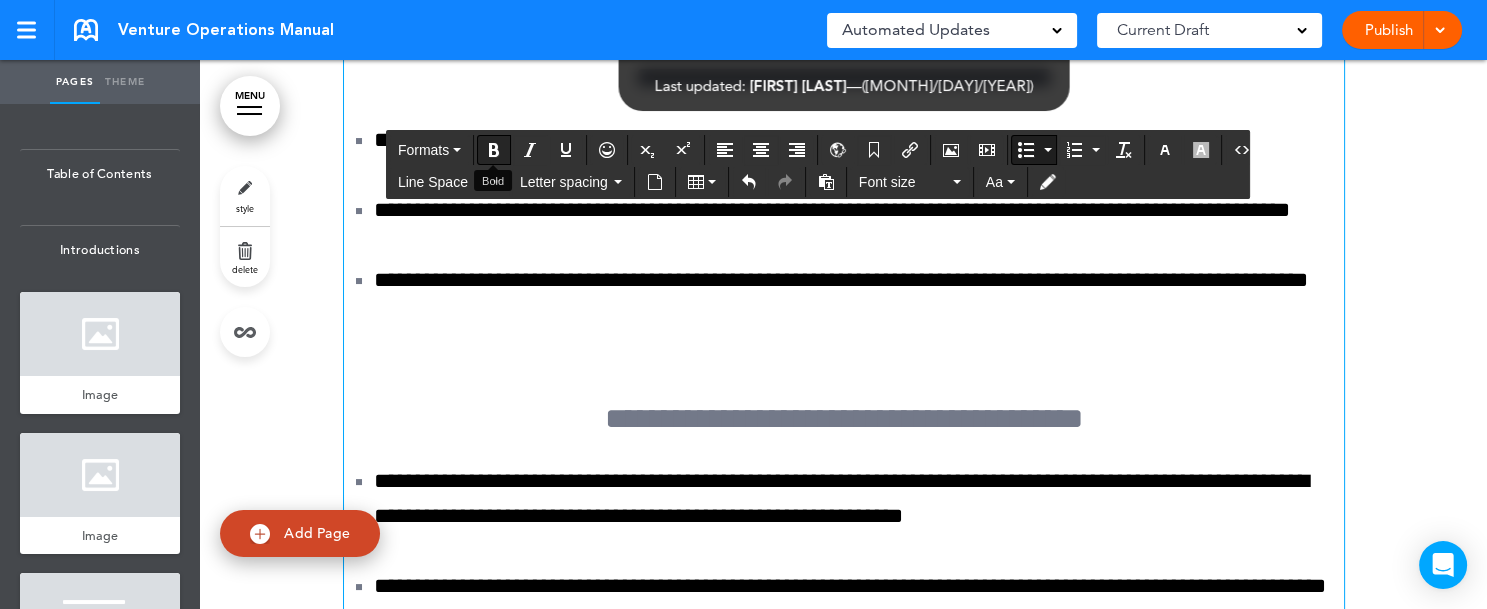 click at bounding box center (494, 150) 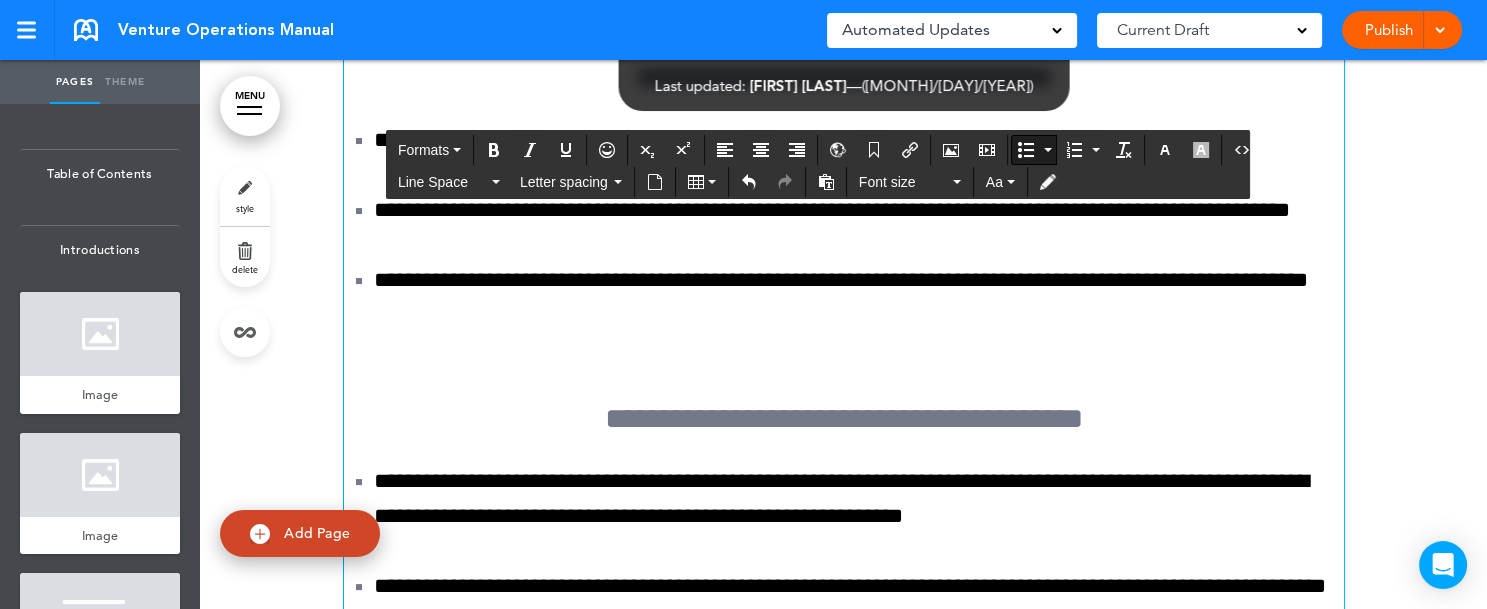 drag, startPoint x: 392, startPoint y: 495, endPoint x: 475, endPoint y: 496, distance: 83.00603 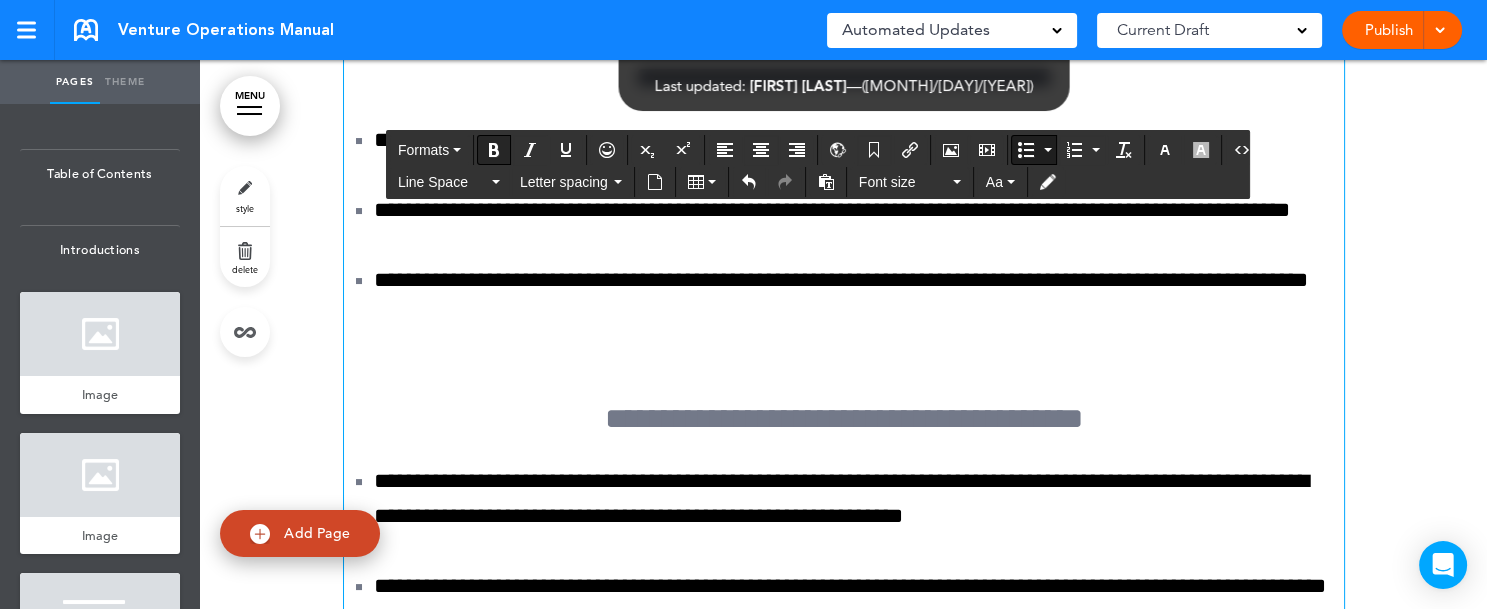 click at bounding box center (494, 150) 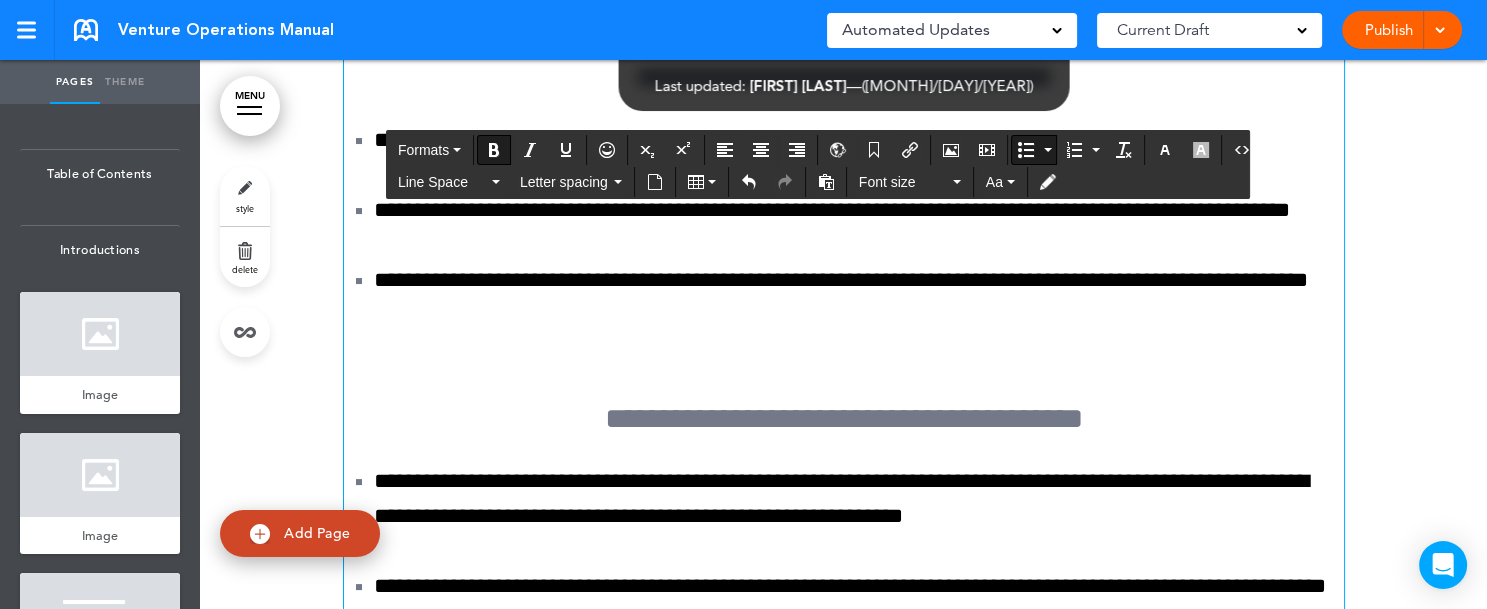 click on "****" at bounding box center [874, -969] 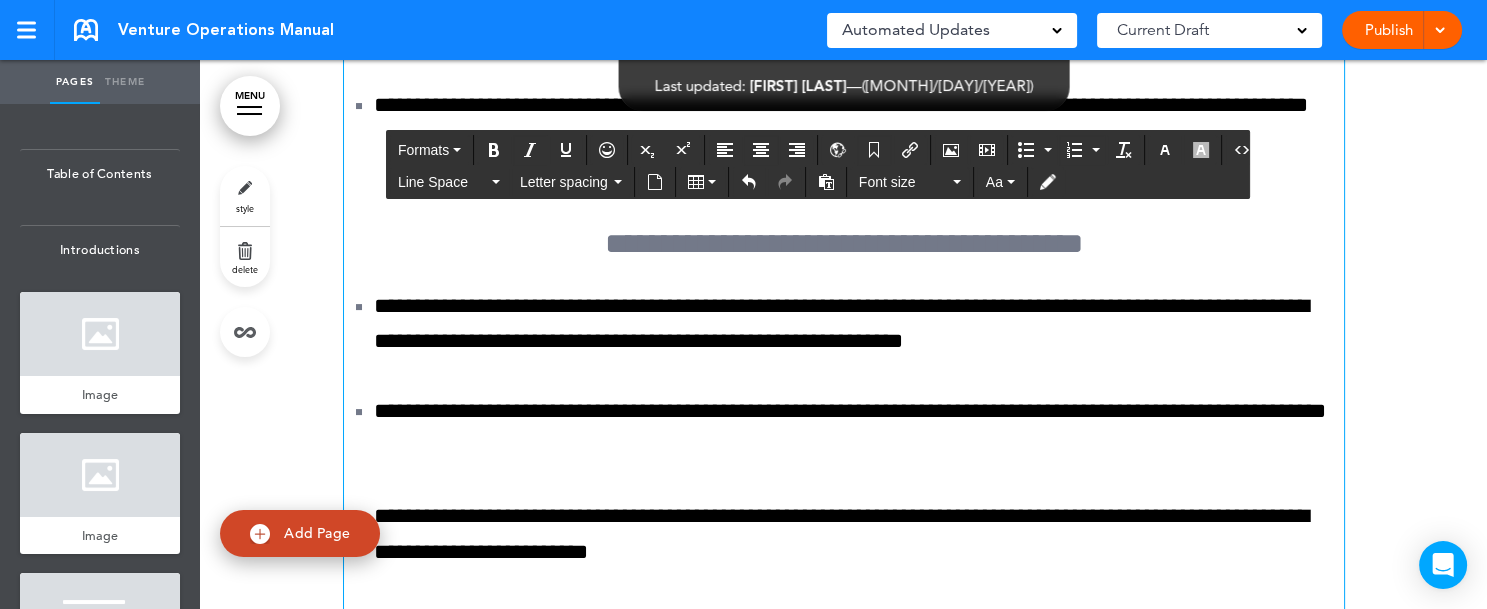 scroll, scrollTop: 194189, scrollLeft: 0, axis: vertical 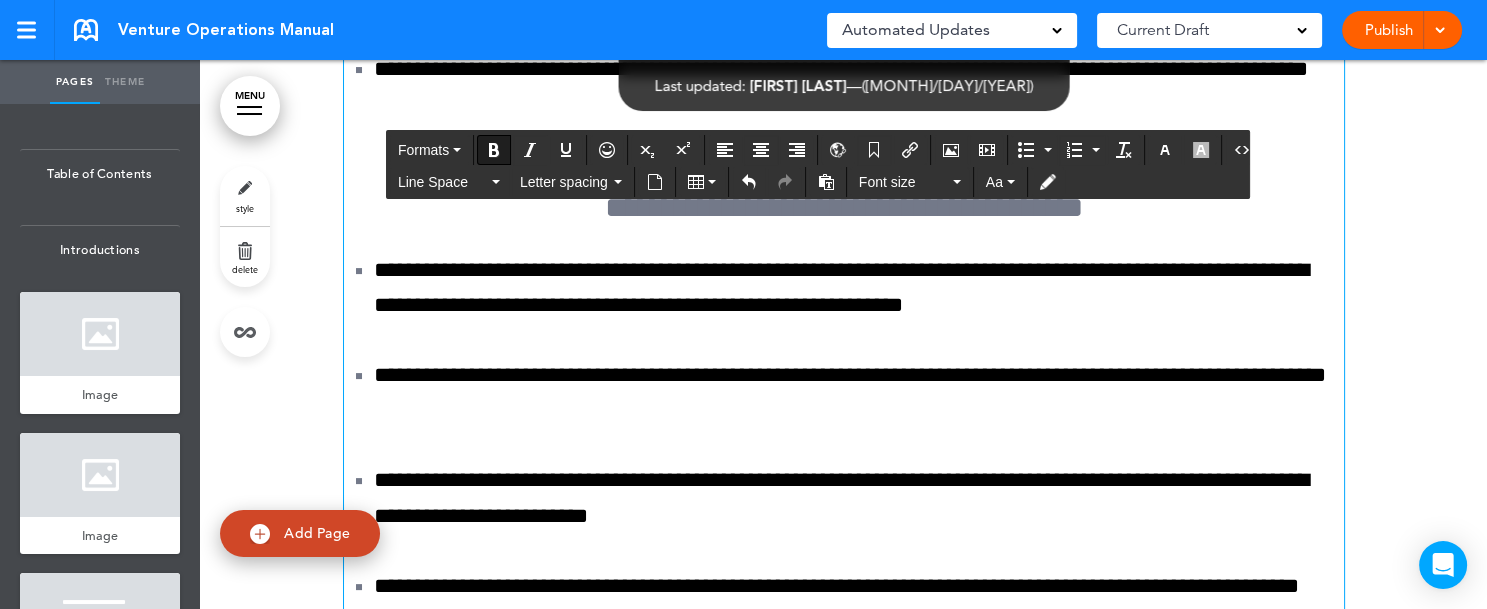 click on "**********" at bounding box center (415, -1074) 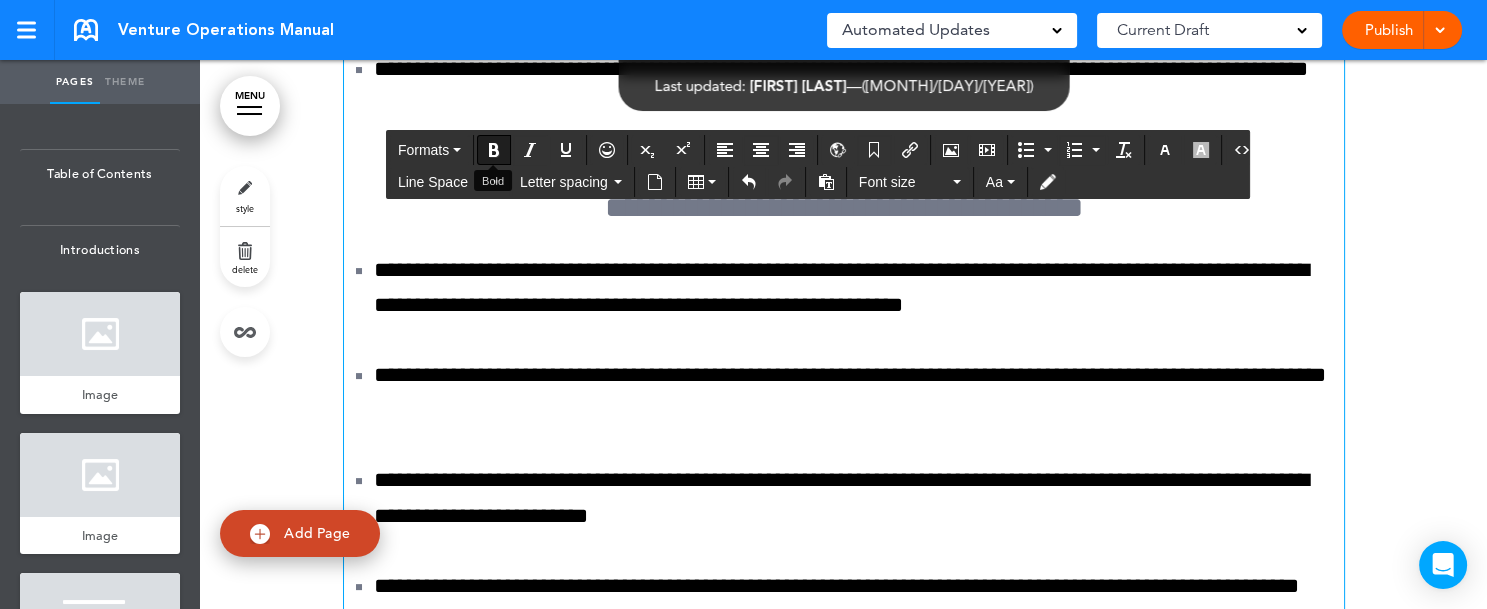click at bounding box center [494, 150] 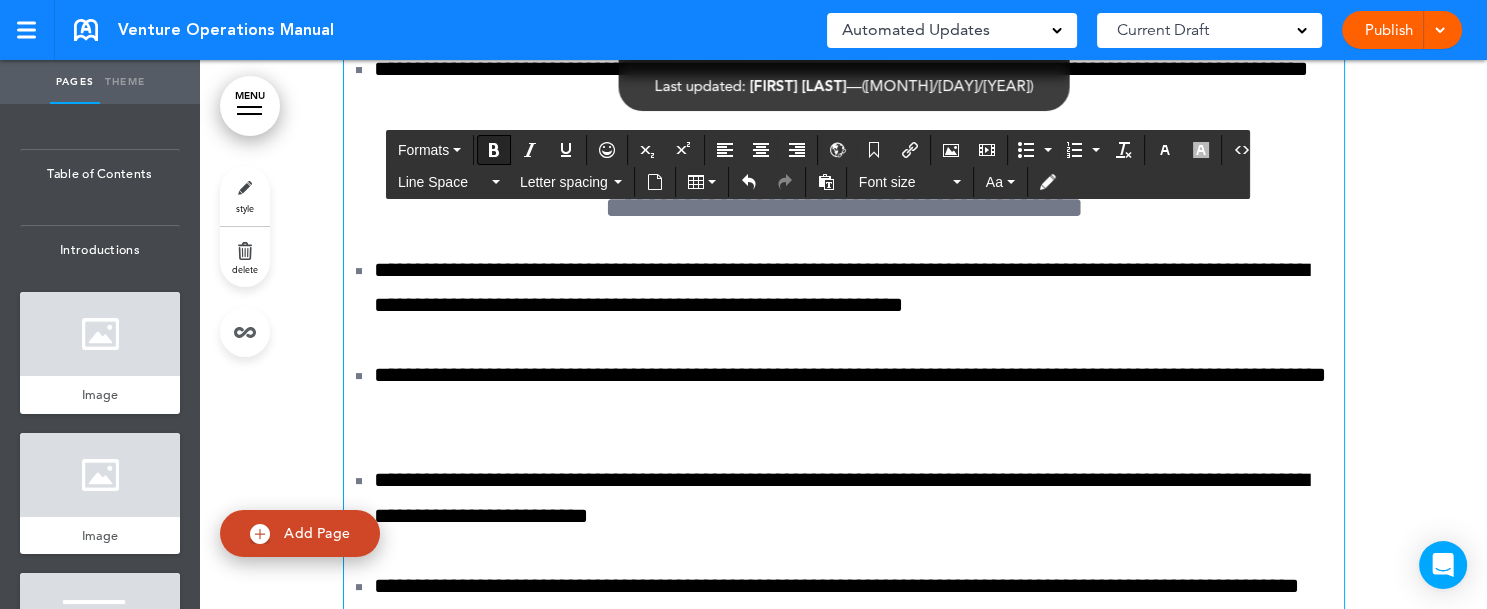 click at bounding box center (494, 150) 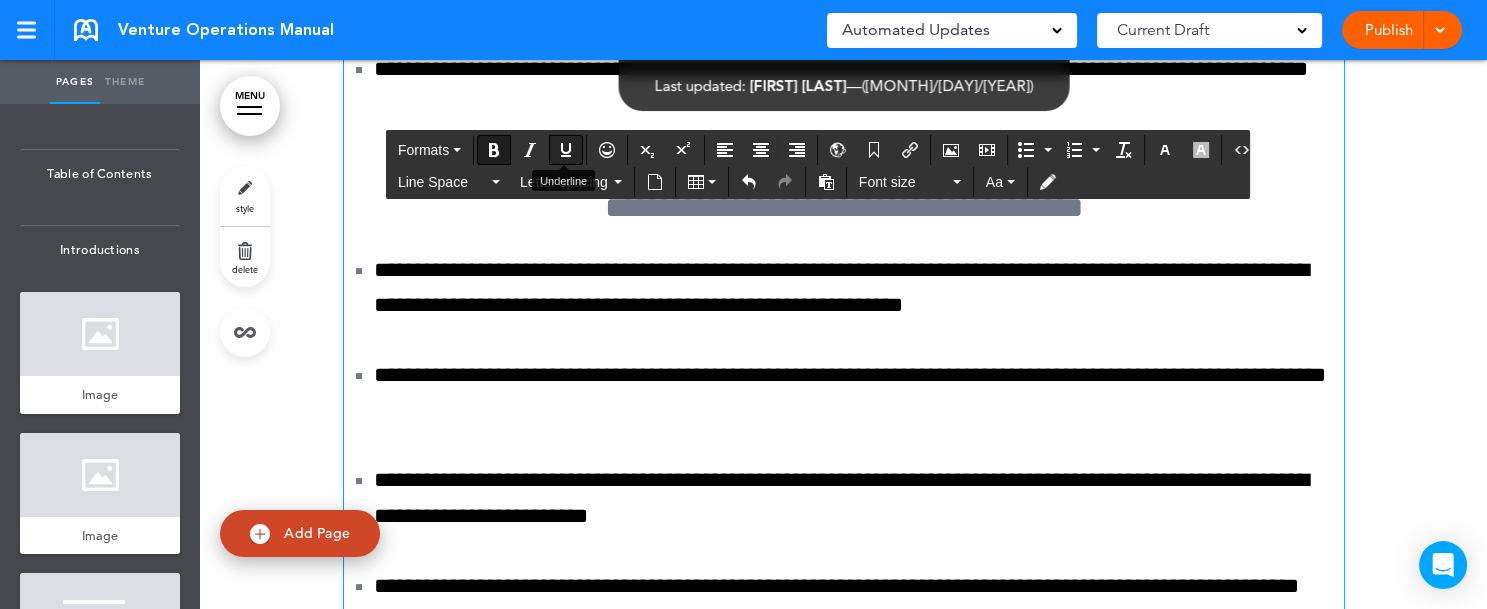 click at bounding box center [566, 150] 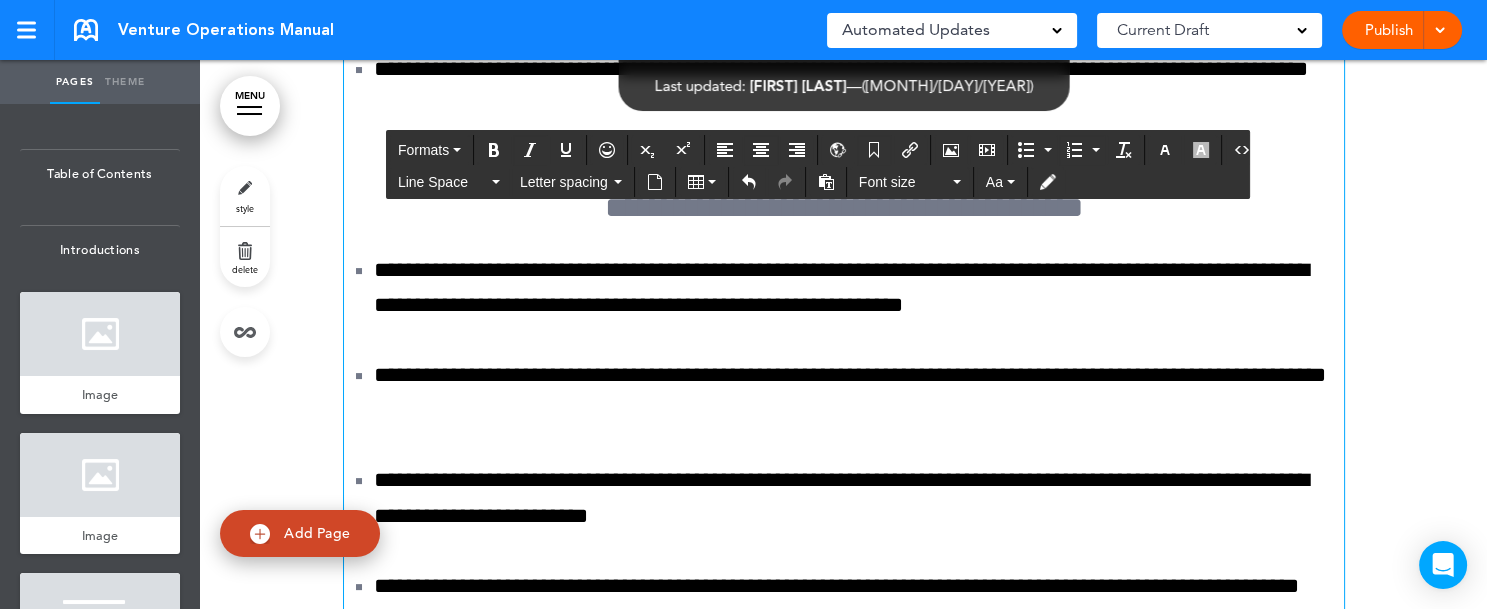 click on "**********" at bounding box center (844, -951) 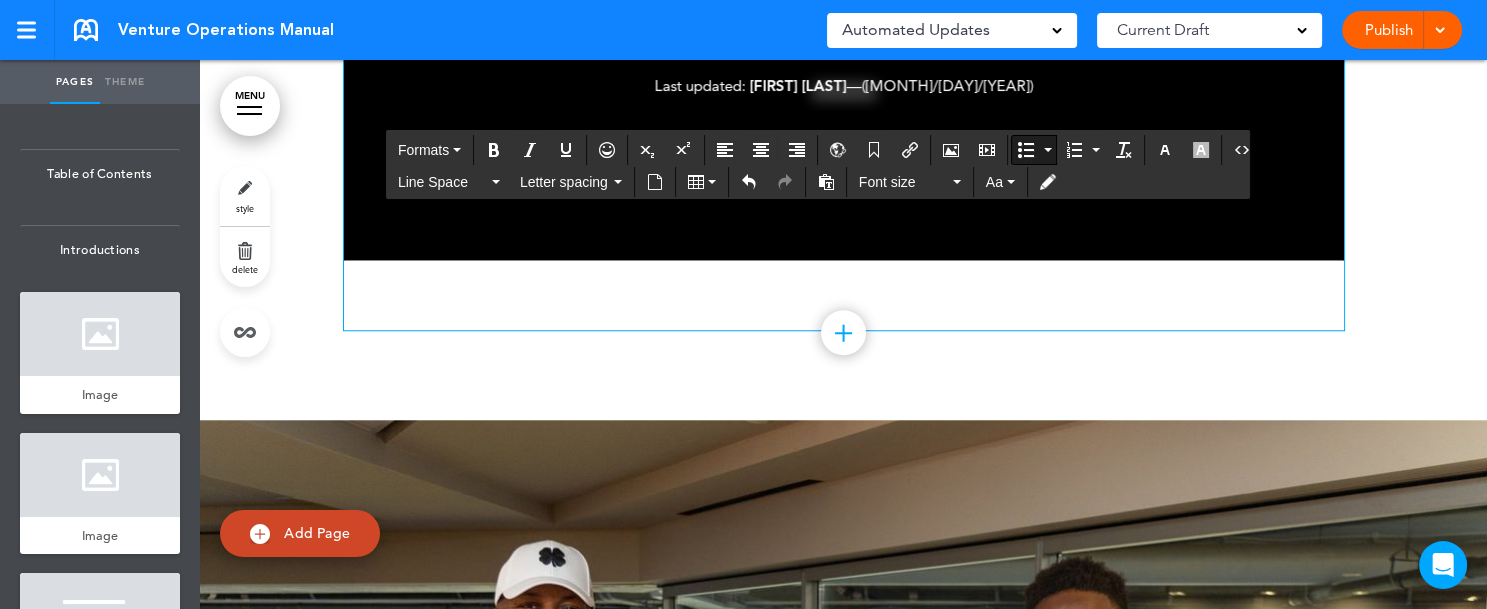 scroll, scrollTop: 195849, scrollLeft: 0, axis: vertical 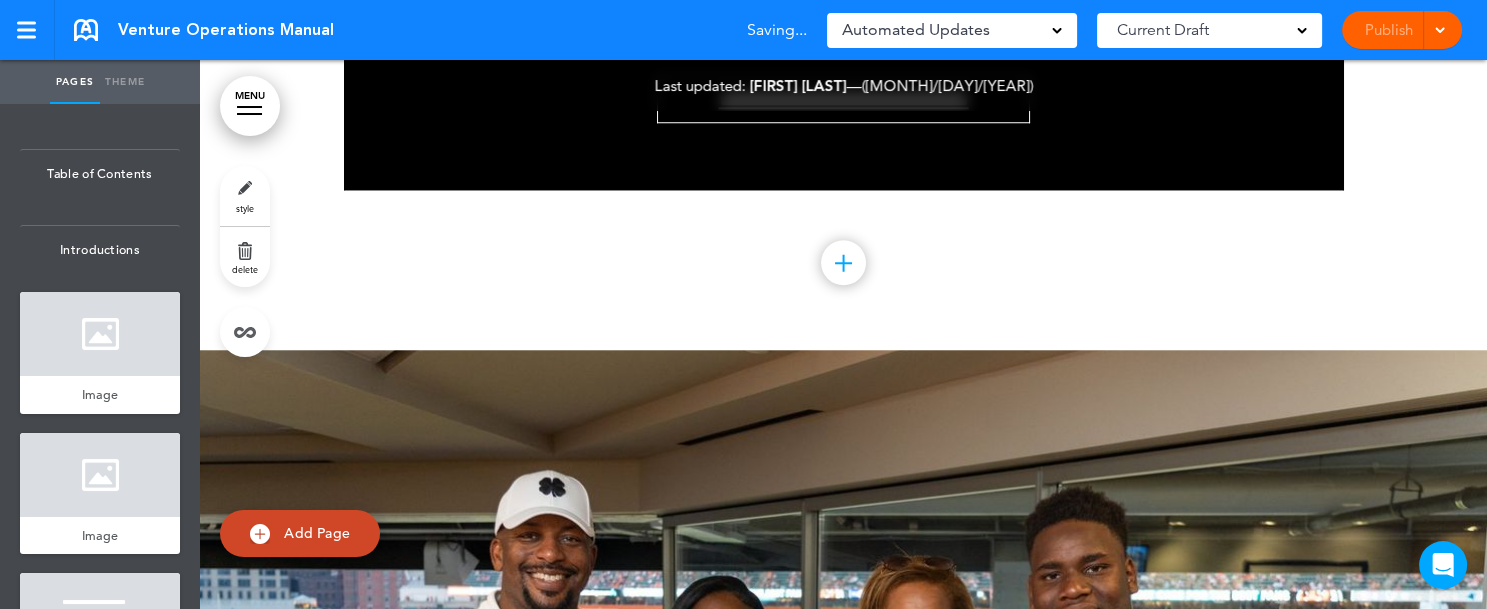 click at bounding box center [1439, 28] 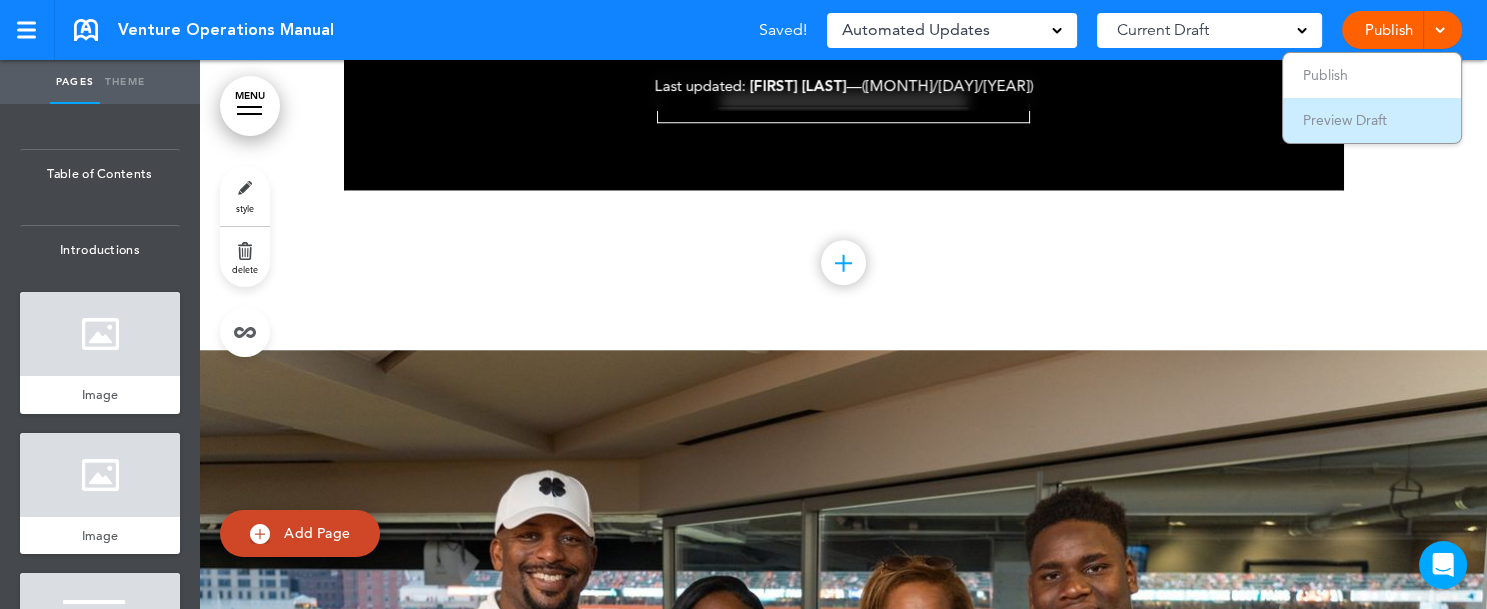 click on "Preview Draft" at bounding box center [1345, 120] 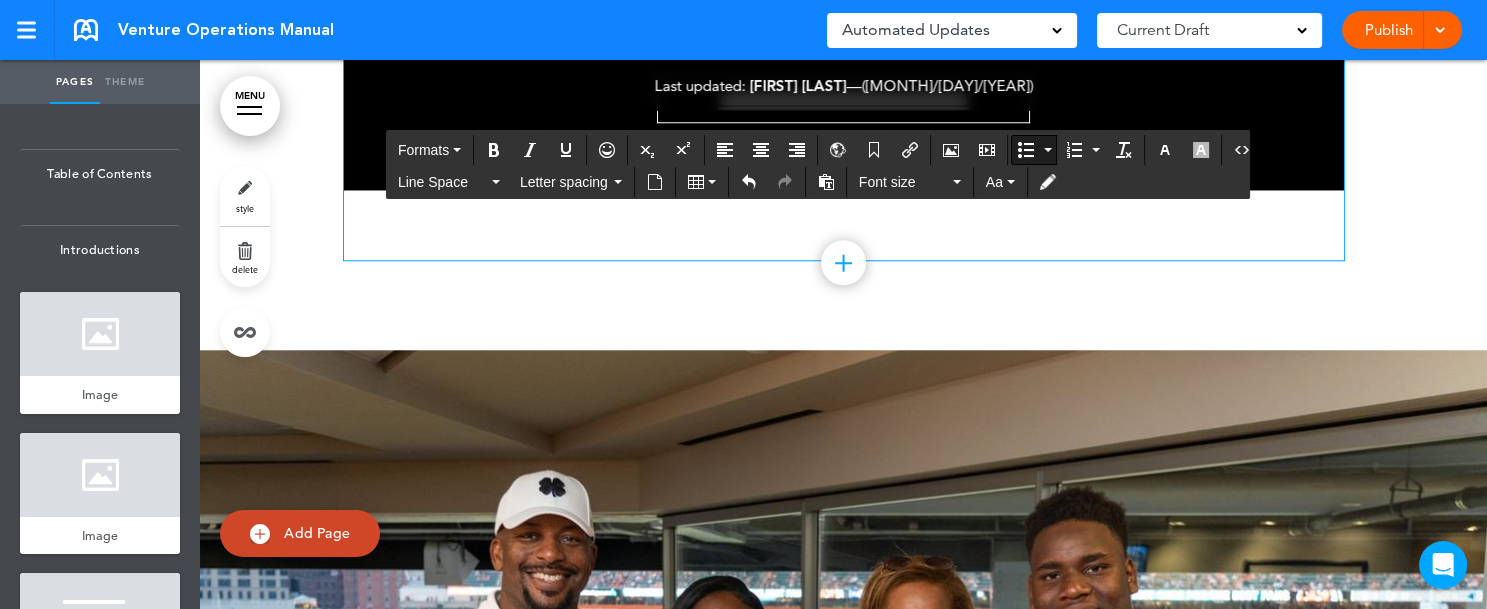 click on "**********" at bounding box center [859, -1267] 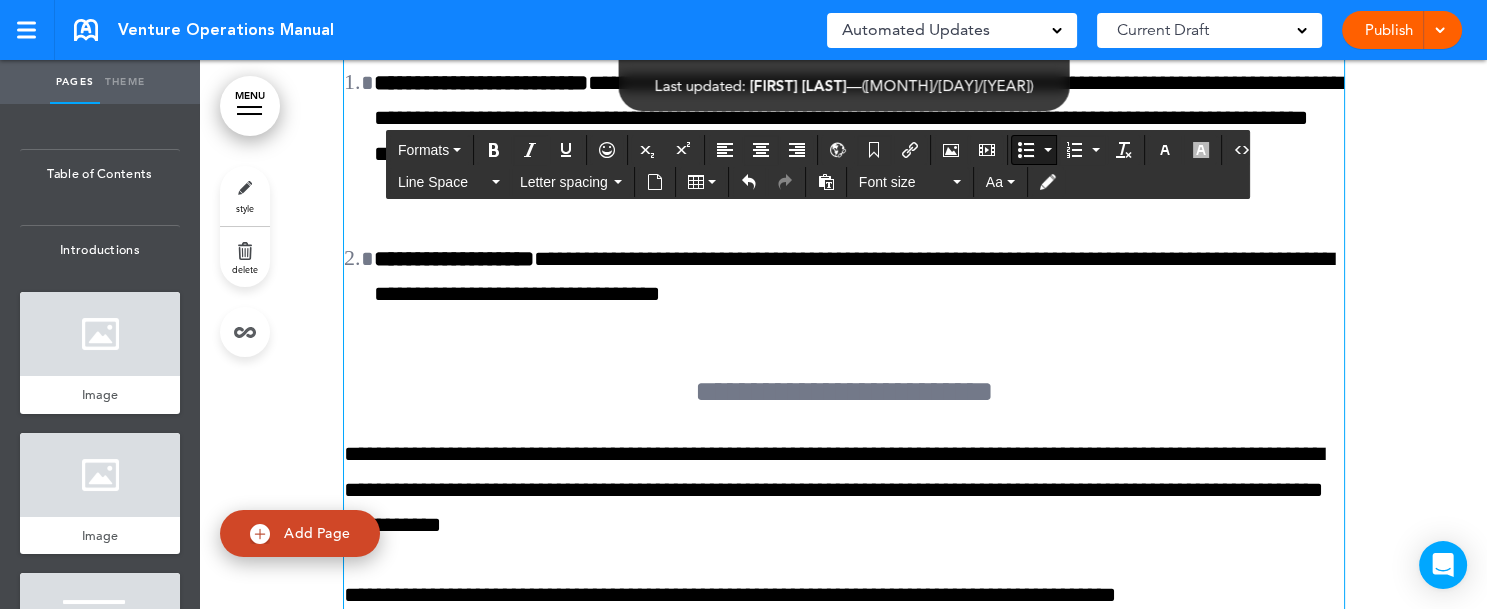 scroll, scrollTop: 195063, scrollLeft: 0, axis: vertical 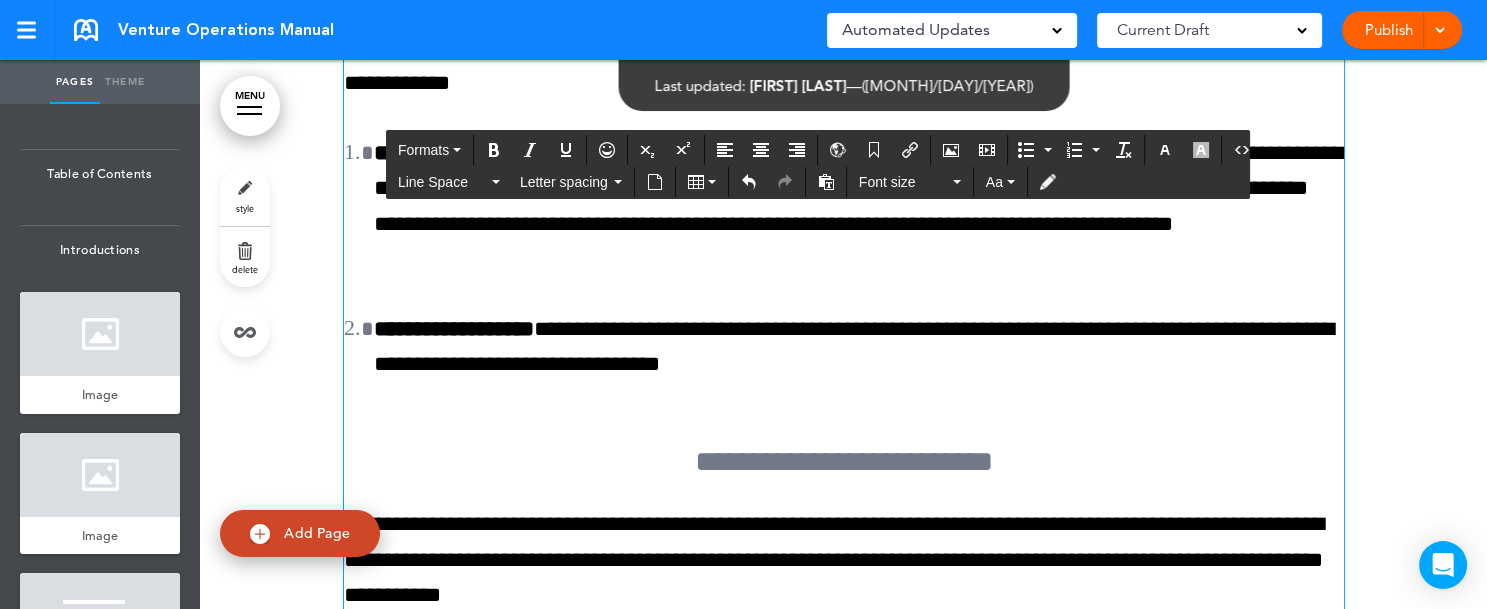 drag, startPoint x: 337, startPoint y: 421, endPoint x: 549, endPoint y: 449, distance: 213.84106 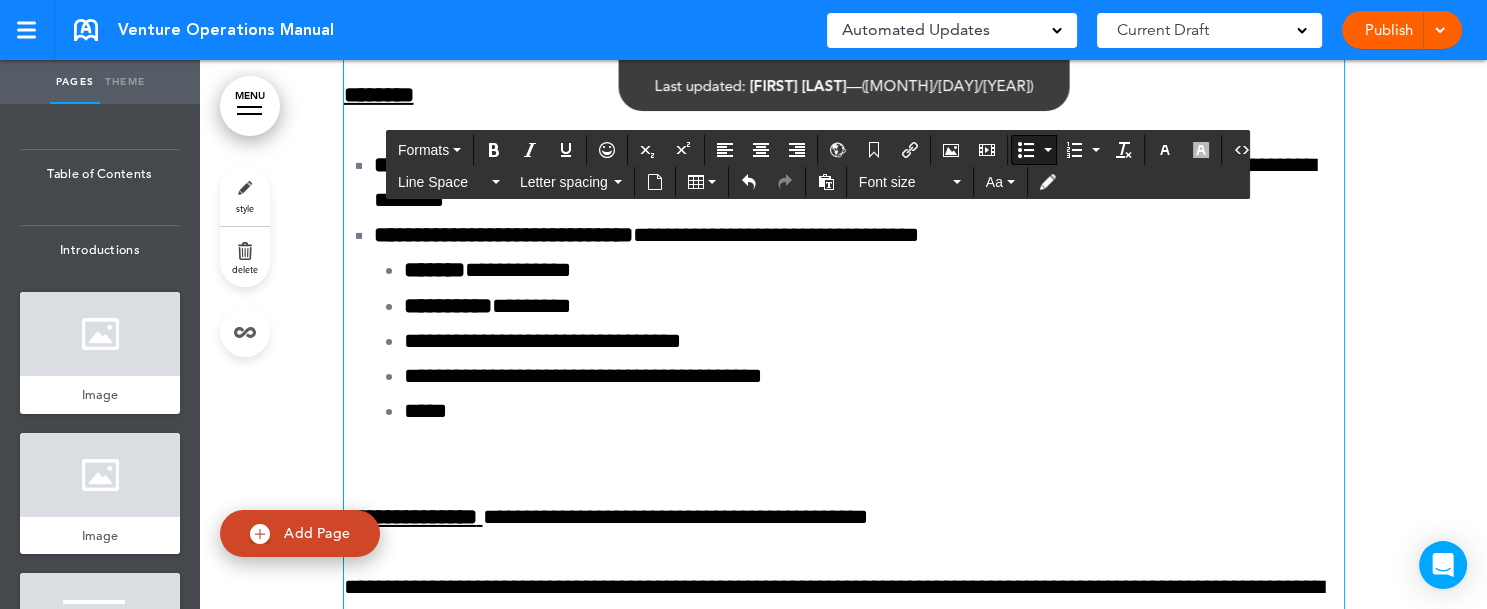 scroll, scrollTop: 192563, scrollLeft: 0, axis: vertical 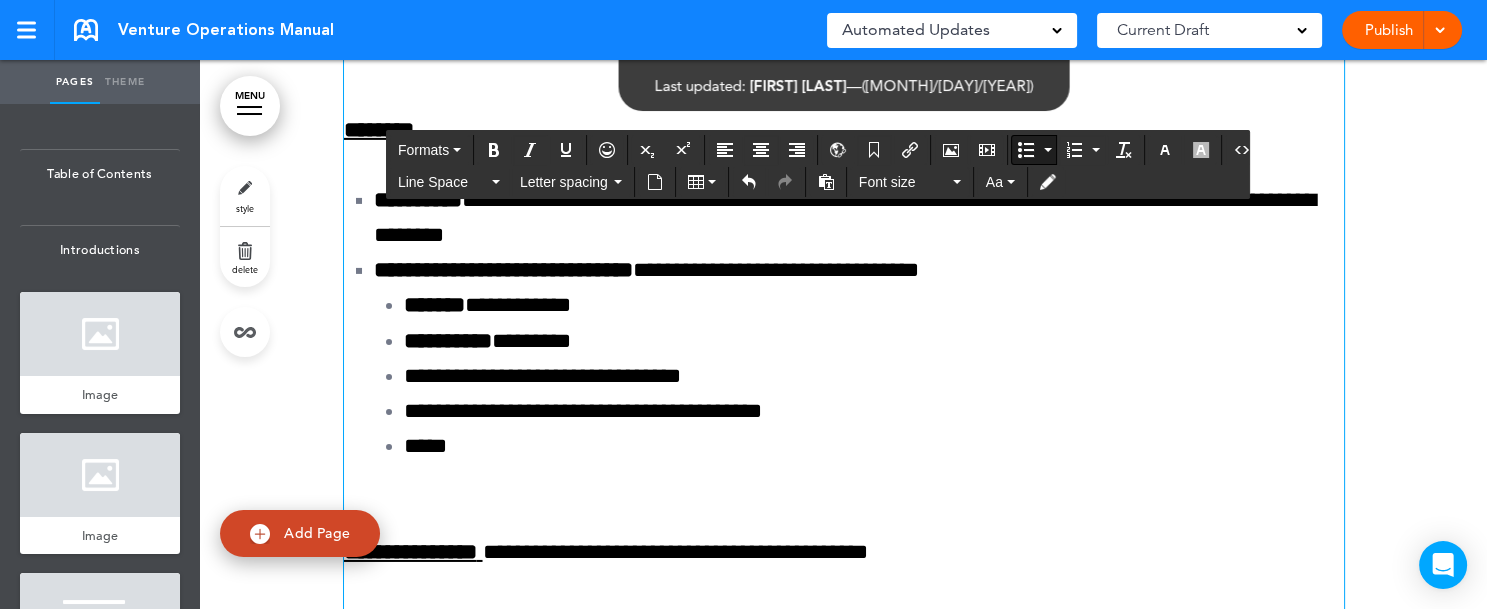 drag, startPoint x: 1164, startPoint y: 353, endPoint x: 1289, endPoint y: 350, distance: 125.035995 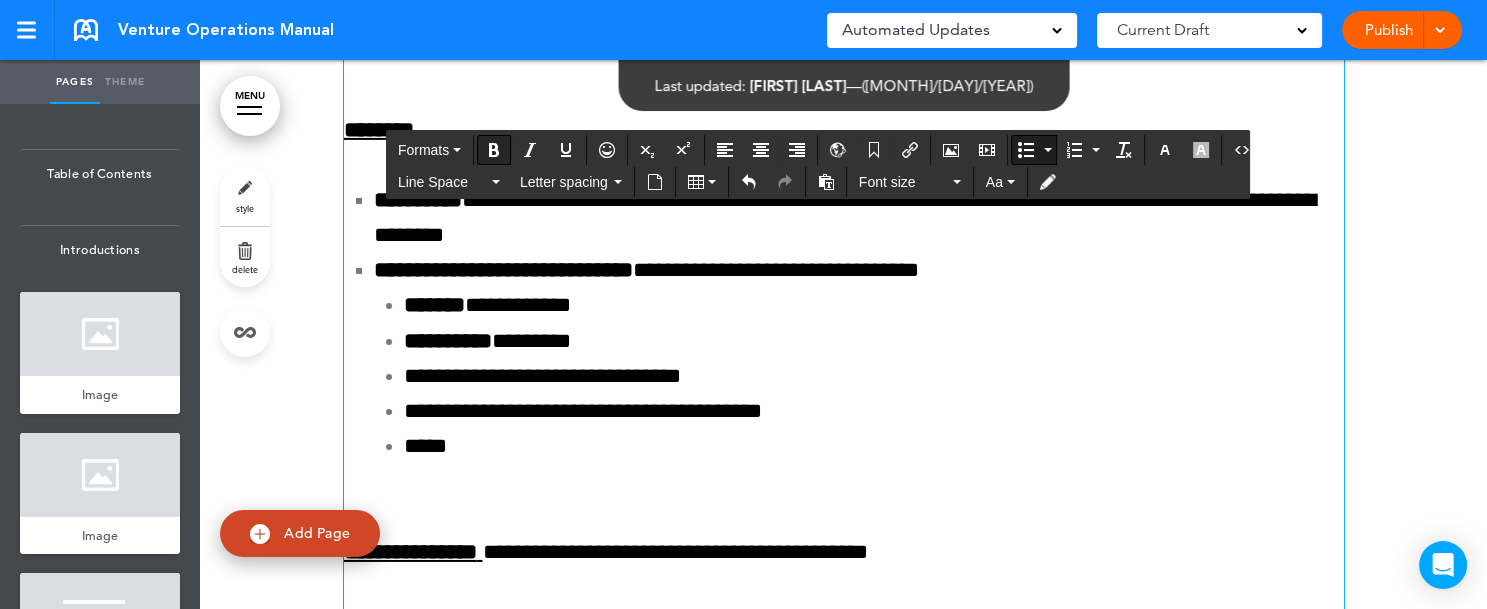 click at bounding box center (494, 150) 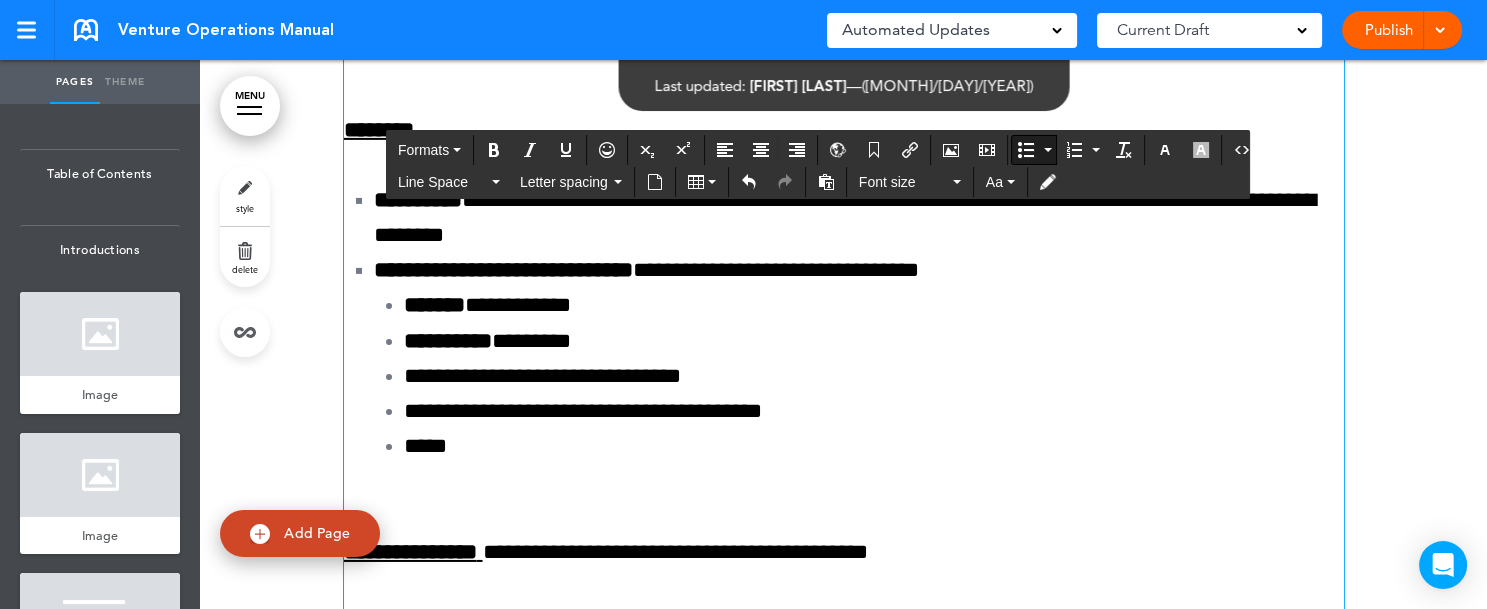 drag, startPoint x: 363, startPoint y: 351, endPoint x: 514, endPoint y: 345, distance: 151.11916 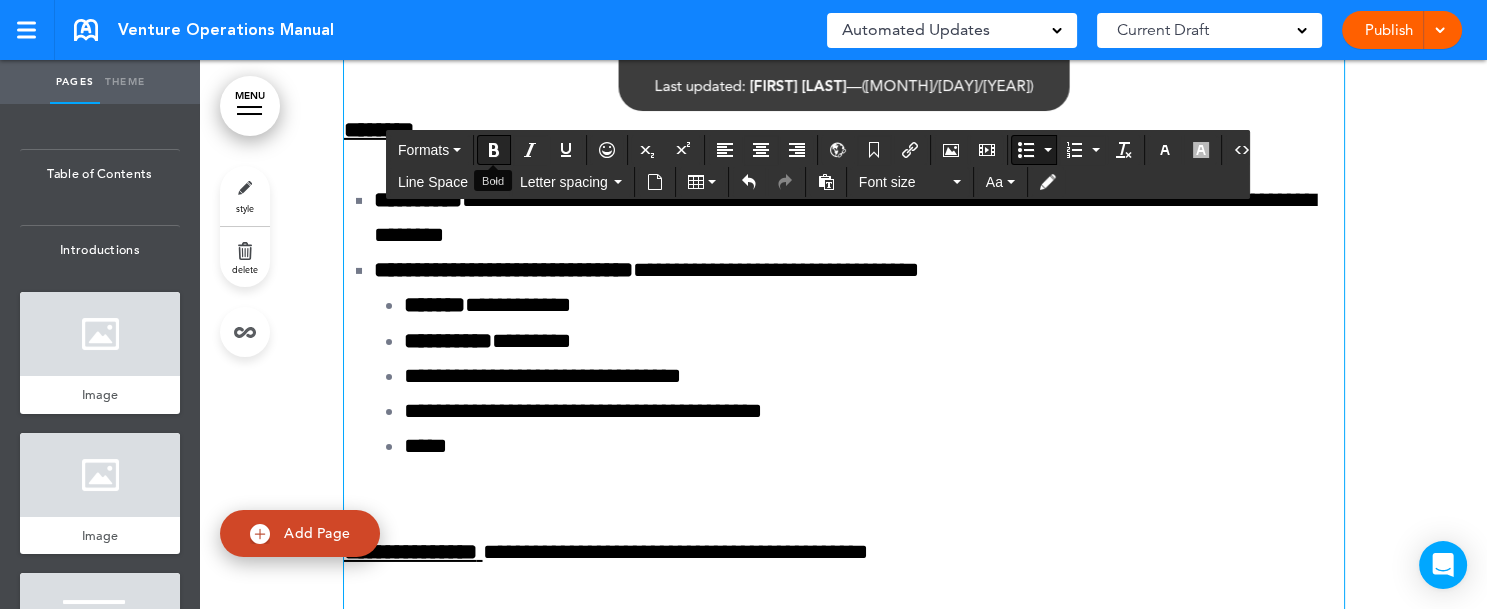 click at bounding box center [494, 150] 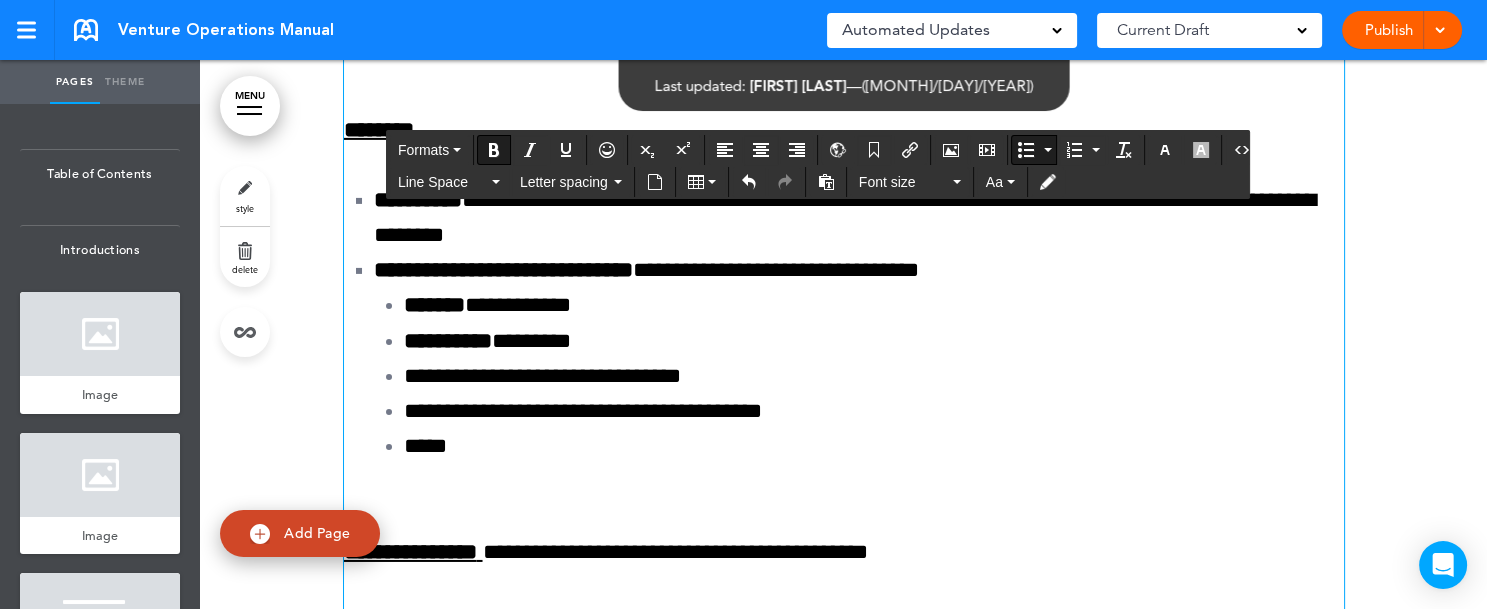 click on "**********" at bounding box center [859, -1192] 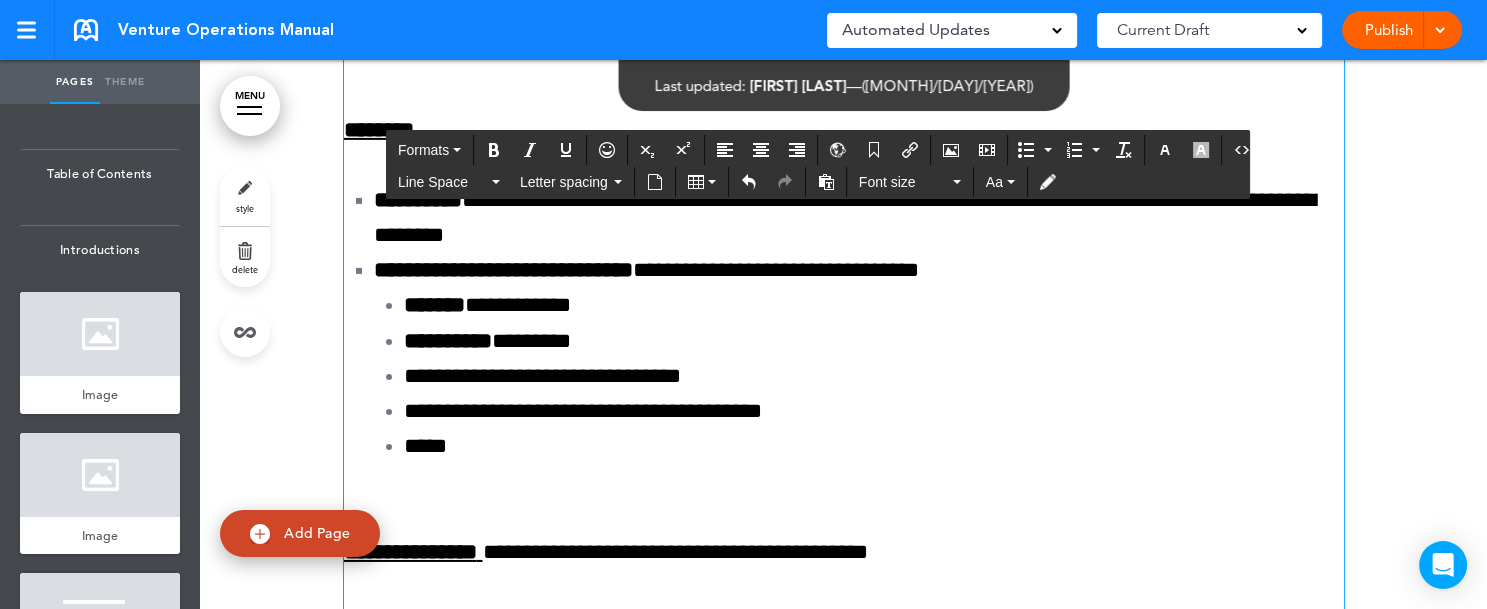 click on "**********" at bounding box center [844, -1092] 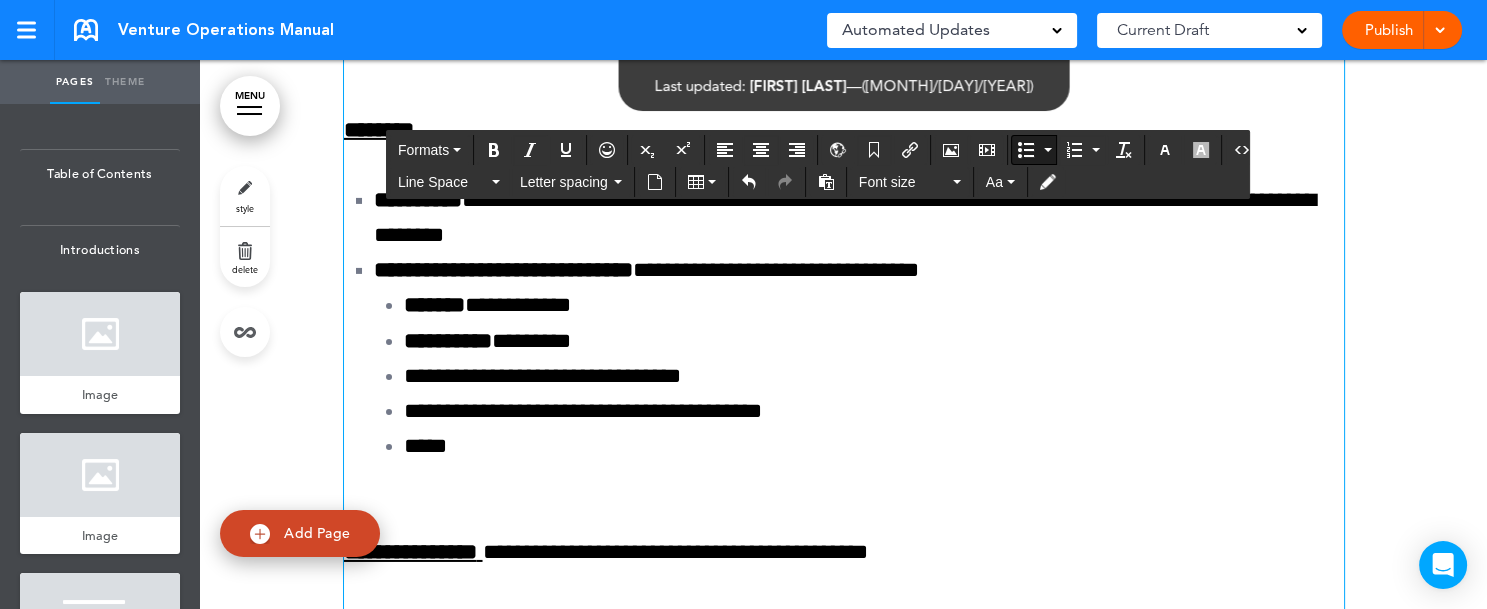 drag, startPoint x: 435, startPoint y: 385, endPoint x: 498, endPoint y: 385, distance: 63 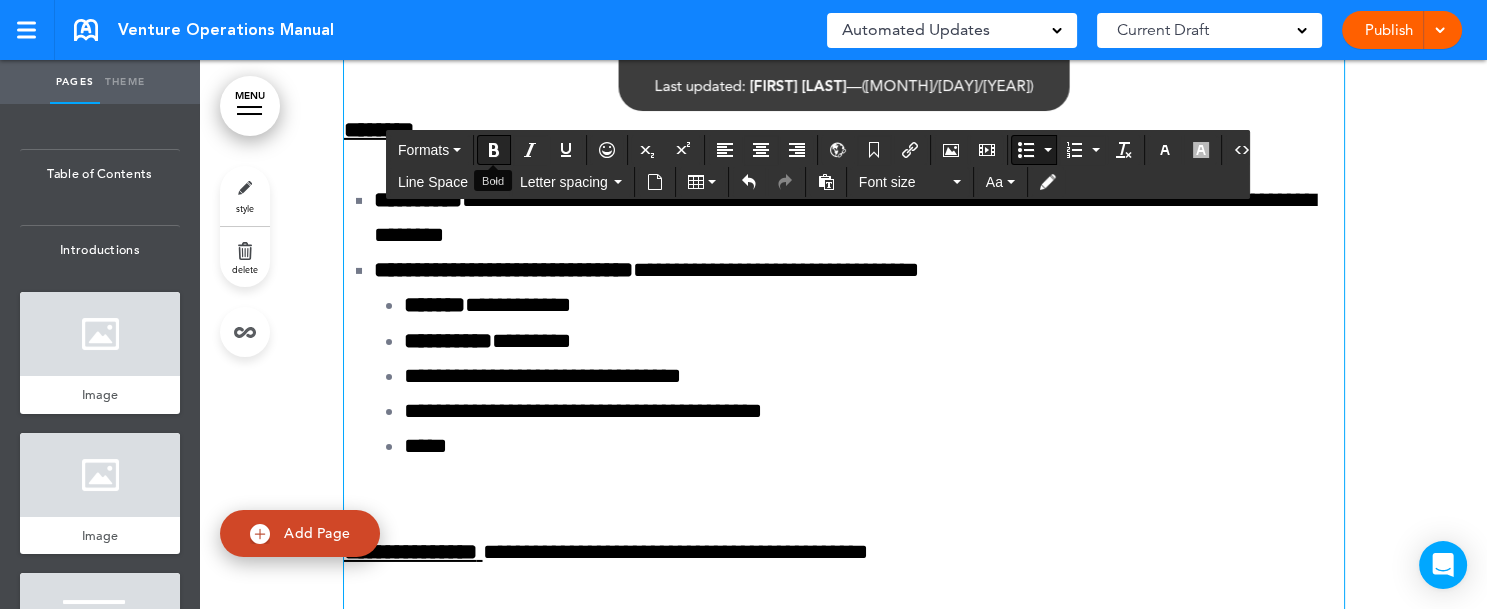 click at bounding box center (494, 150) 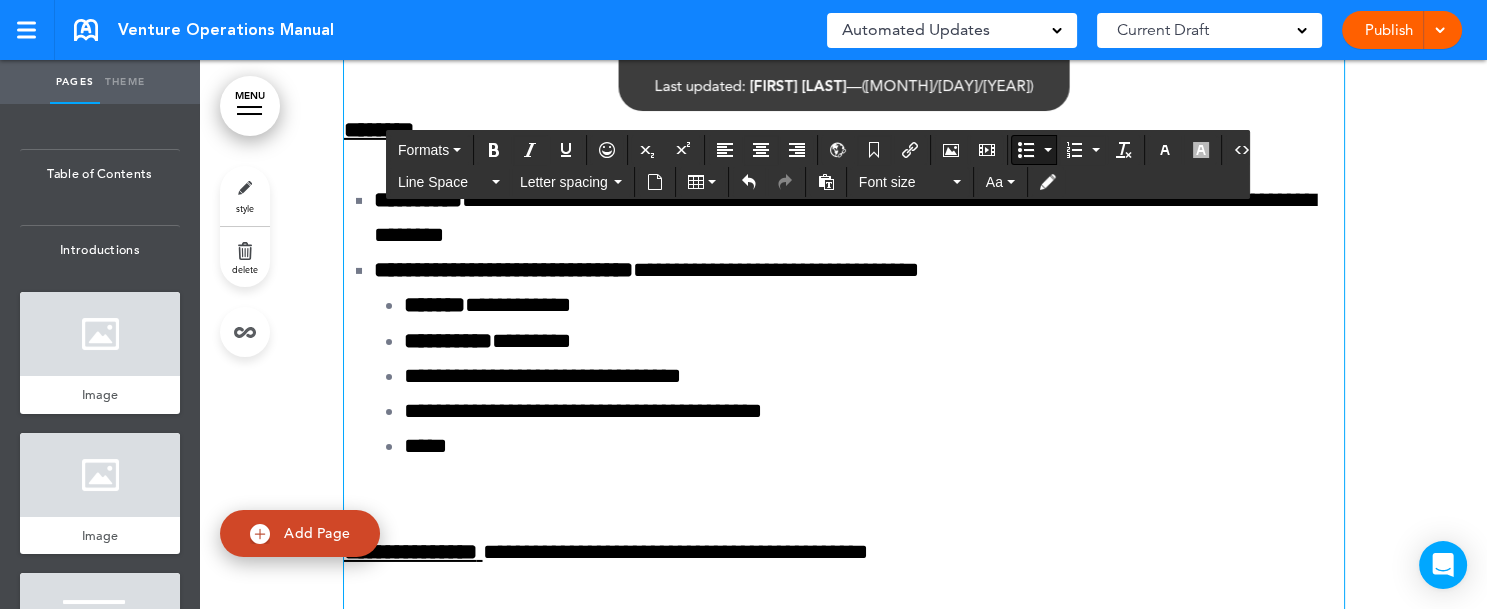 drag, startPoint x: 545, startPoint y: 390, endPoint x: 665, endPoint y: 390, distance: 120 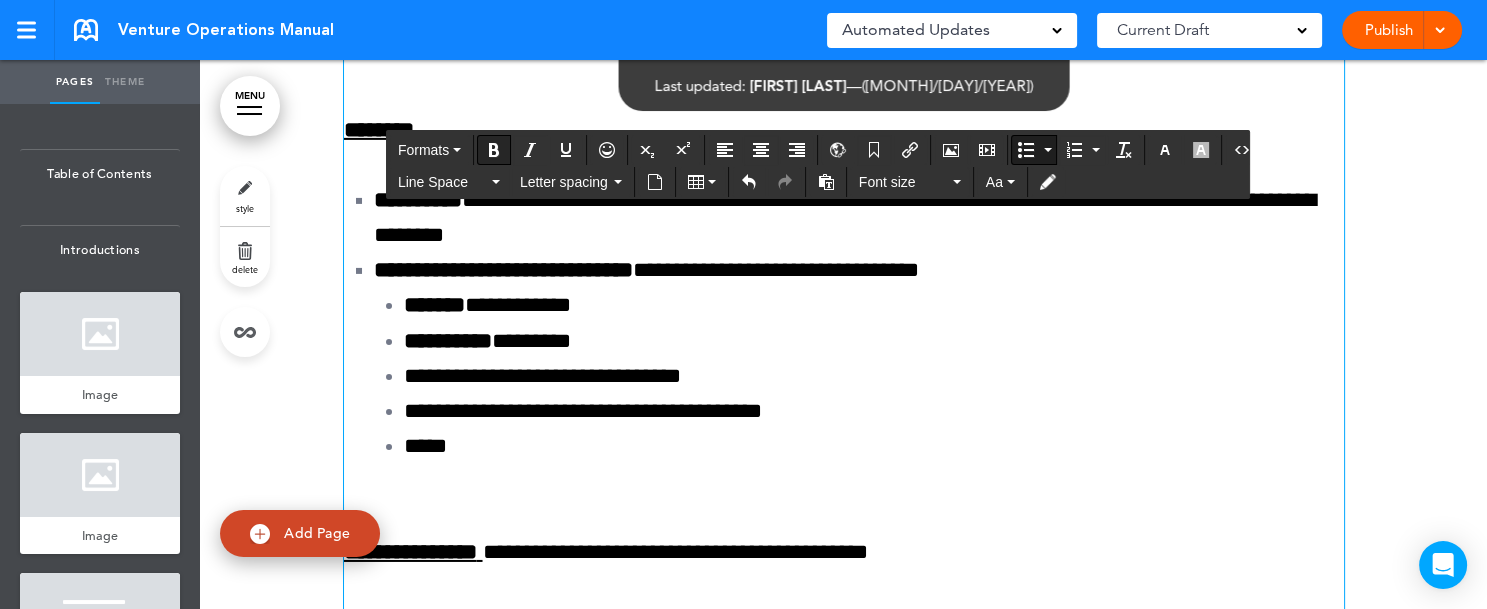 click at bounding box center (494, 150) 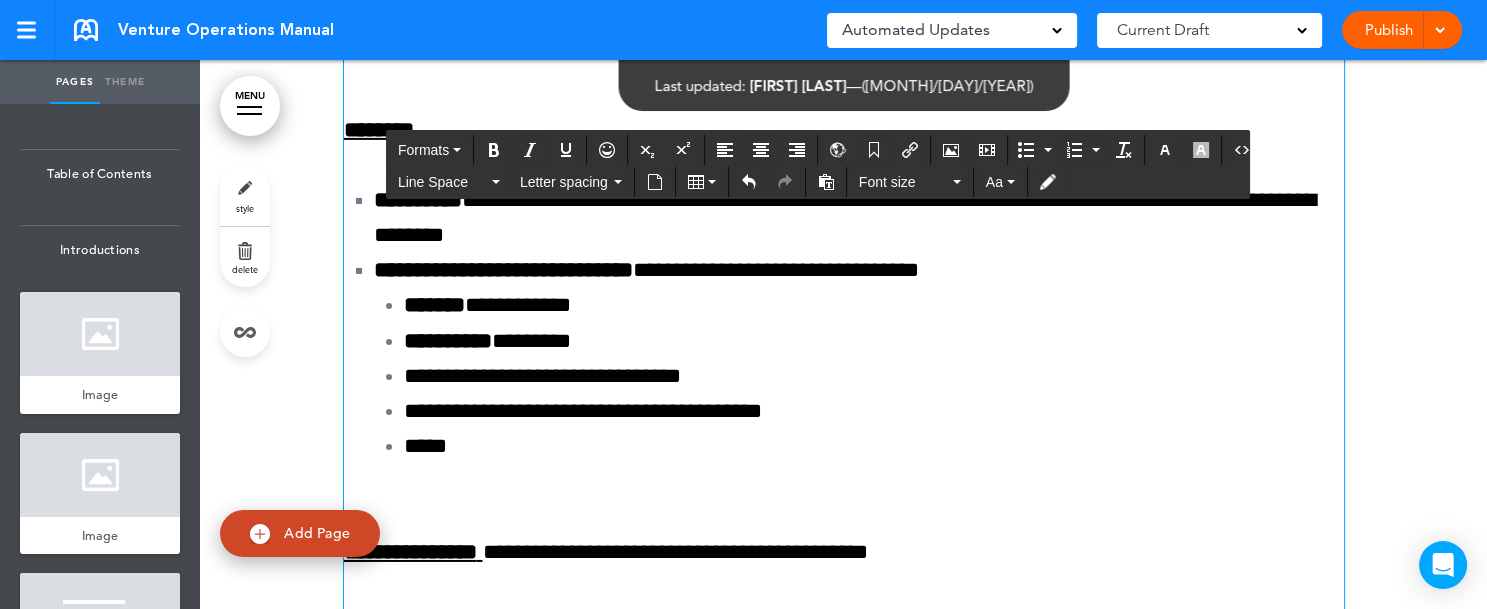 click on "**********" at bounding box center [844, -1526] 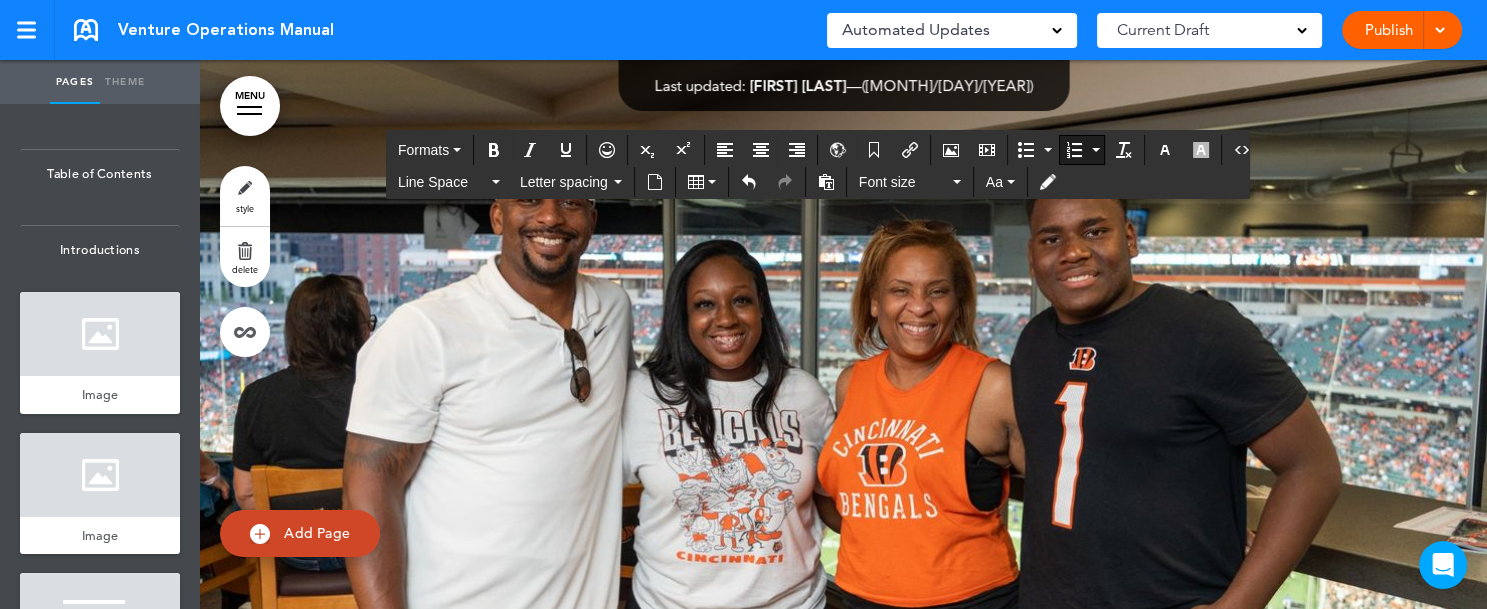 scroll, scrollTop: 196085, scrollLeft: 0, axis: vertical 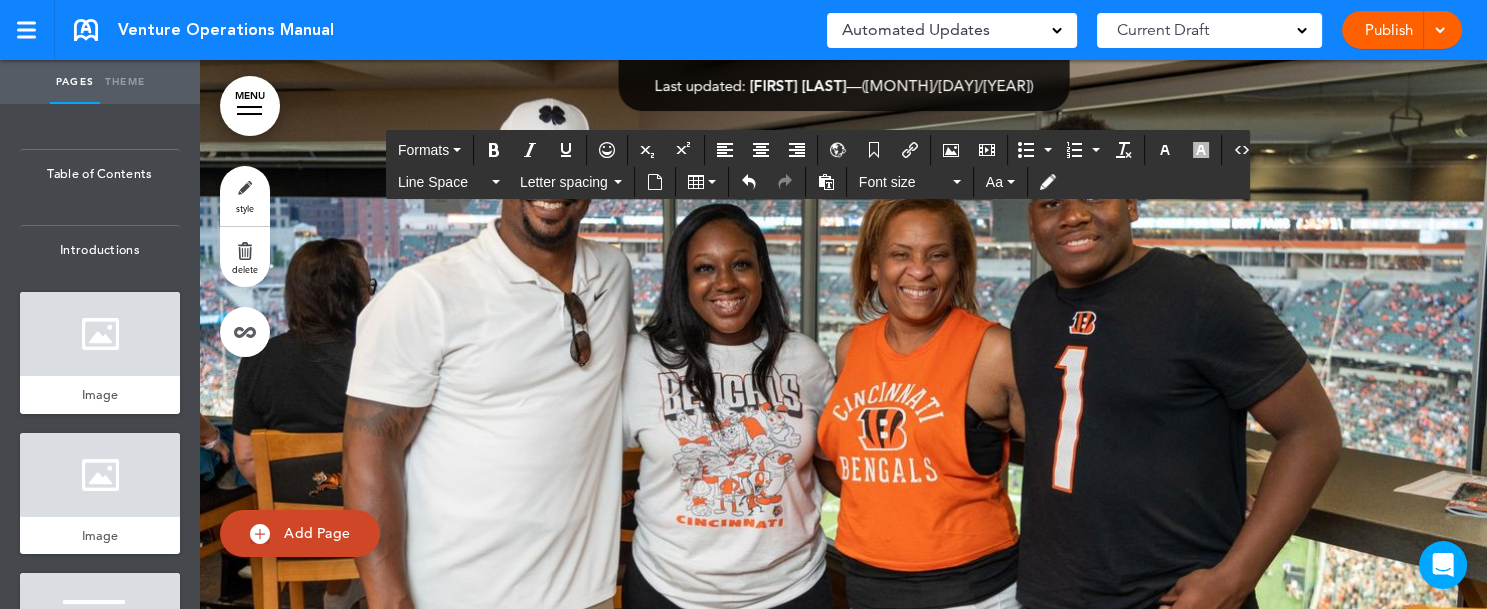 drag, startPoint x: 499, startPoint y: 454, endPoint x: 627, endPoint y: 452, distance: 128.01562 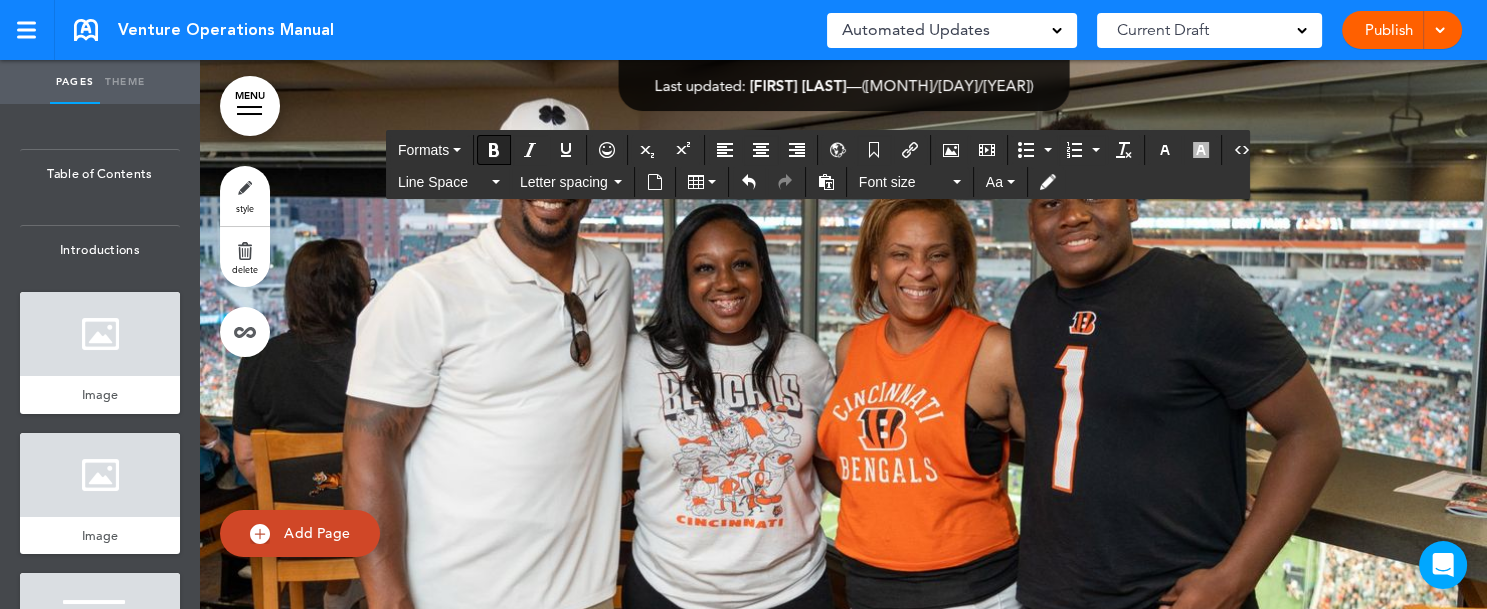 click at bounding box center [494, 150] 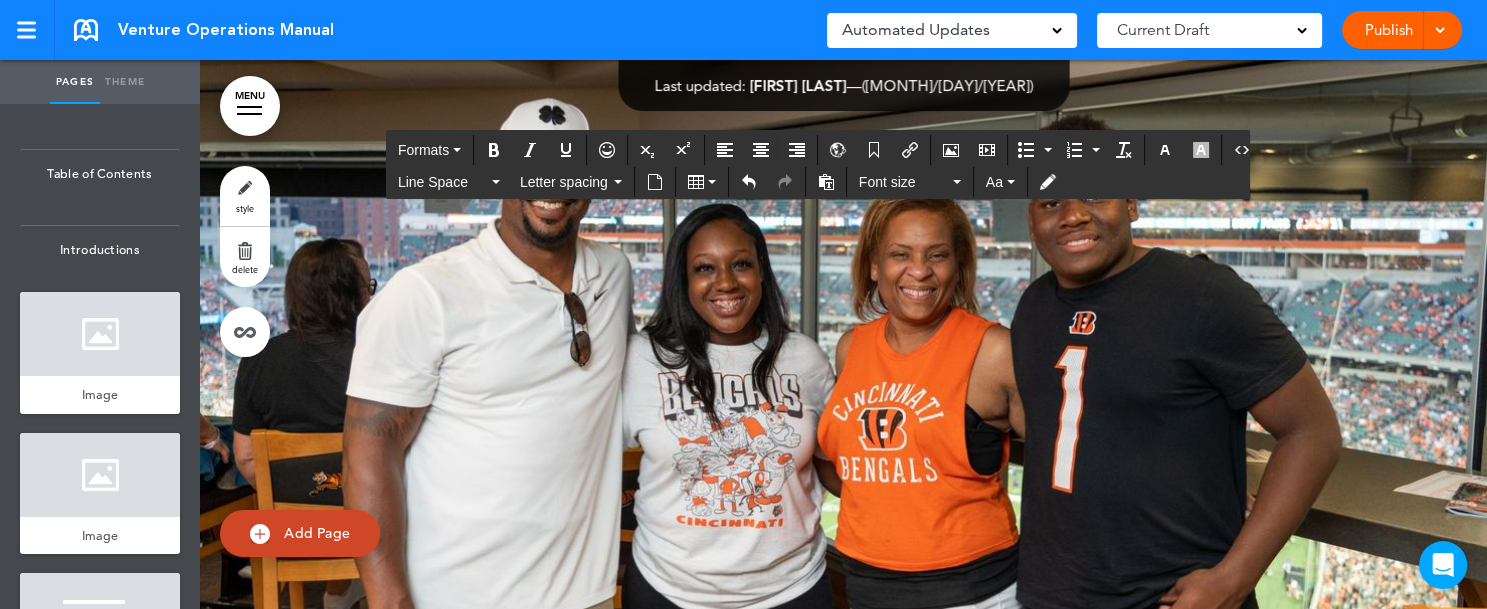 drag, startPoint x: 706, startPoint y: 459, endPoint x: 858, endPoint y: 458, distance: 152.0033 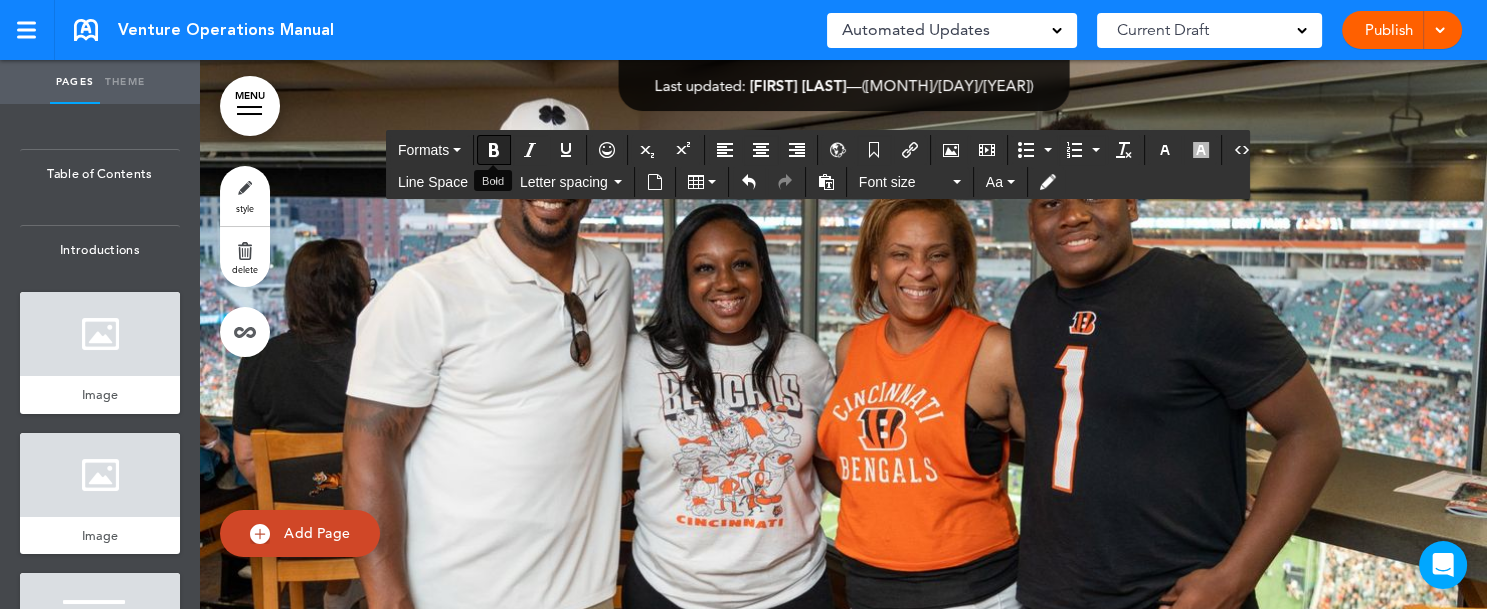 click at bounding box center (494, 150) 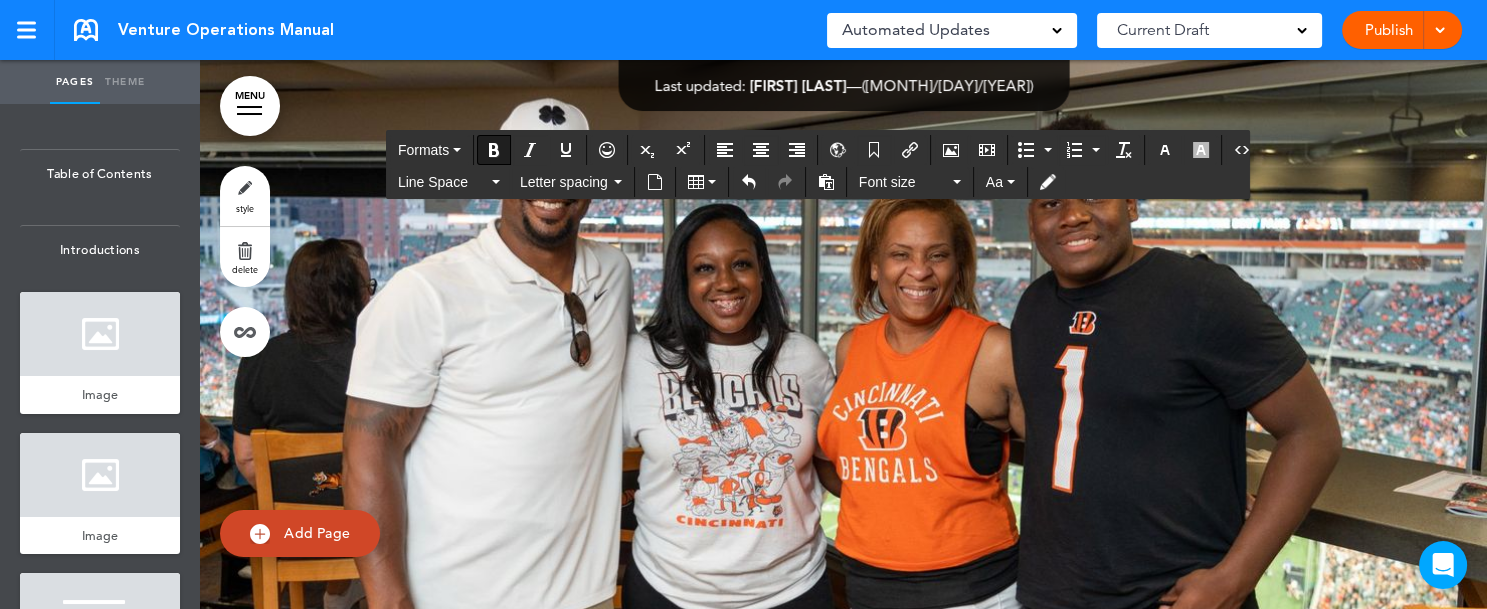click on "**********" at bounding box center [844, -1092] 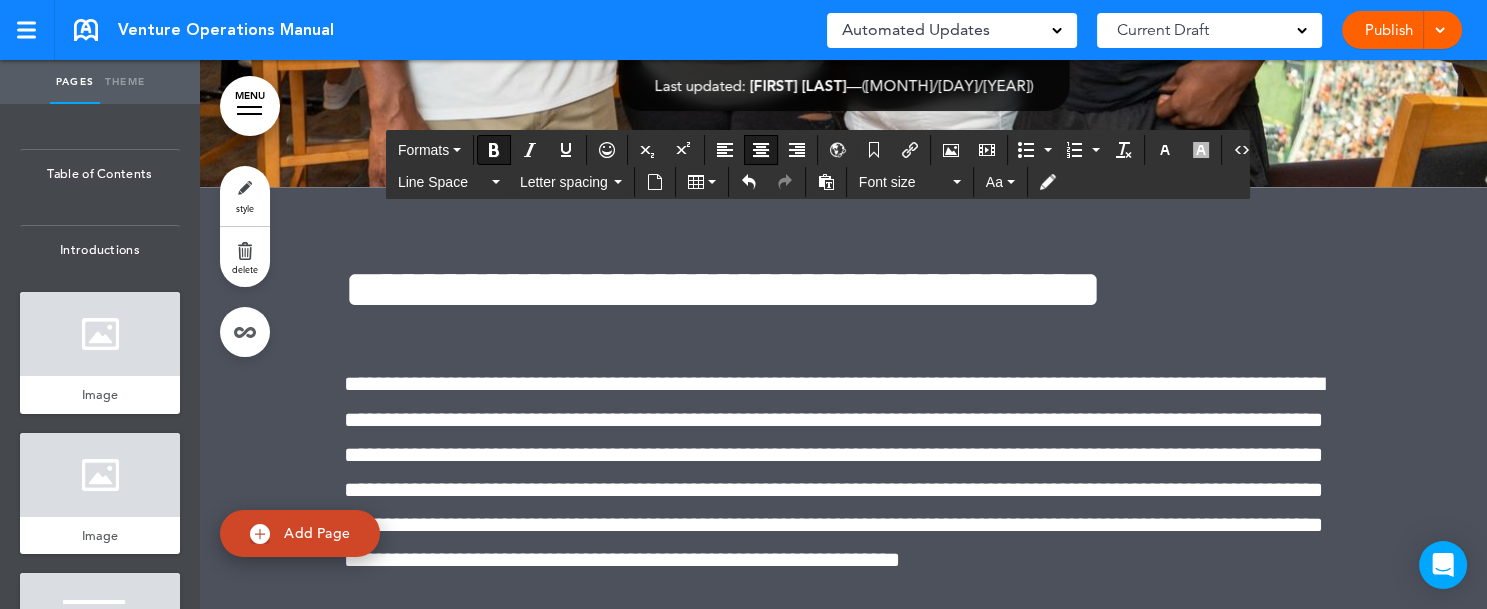 scroll, scrollTop: 196709, scrollLeft: 0, axis: vertical 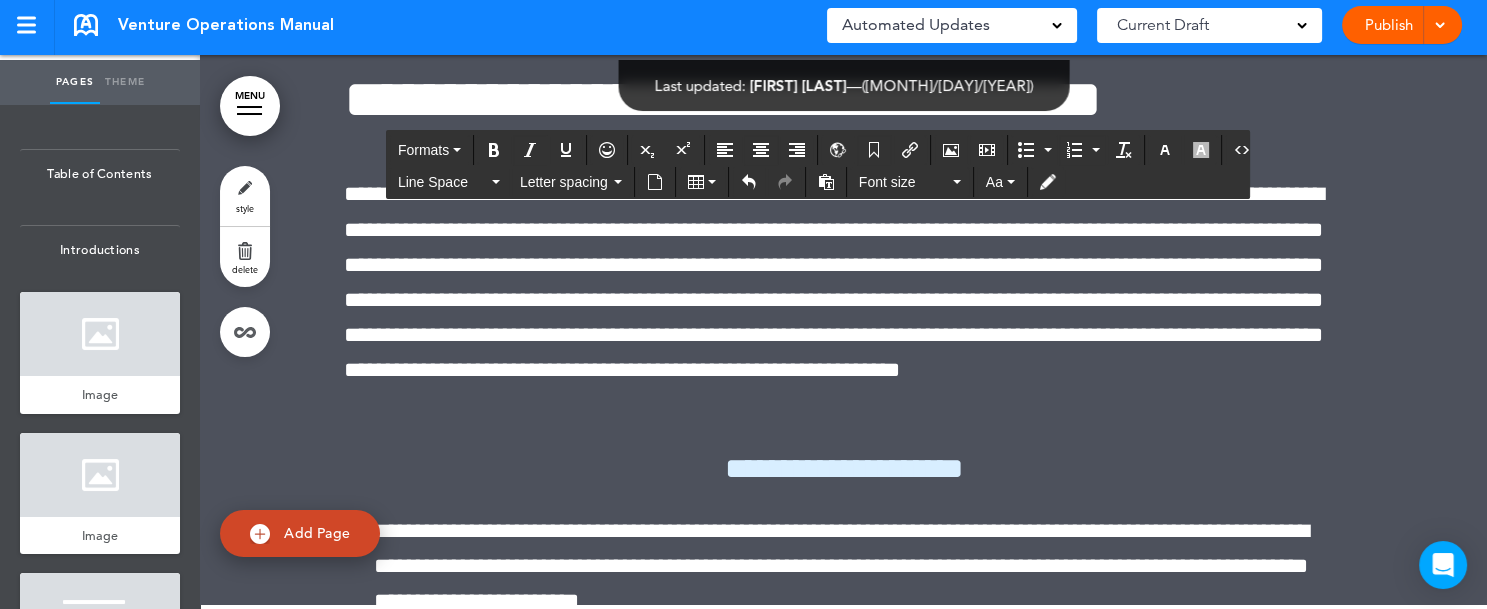 click at bounding box center [1439, 23] 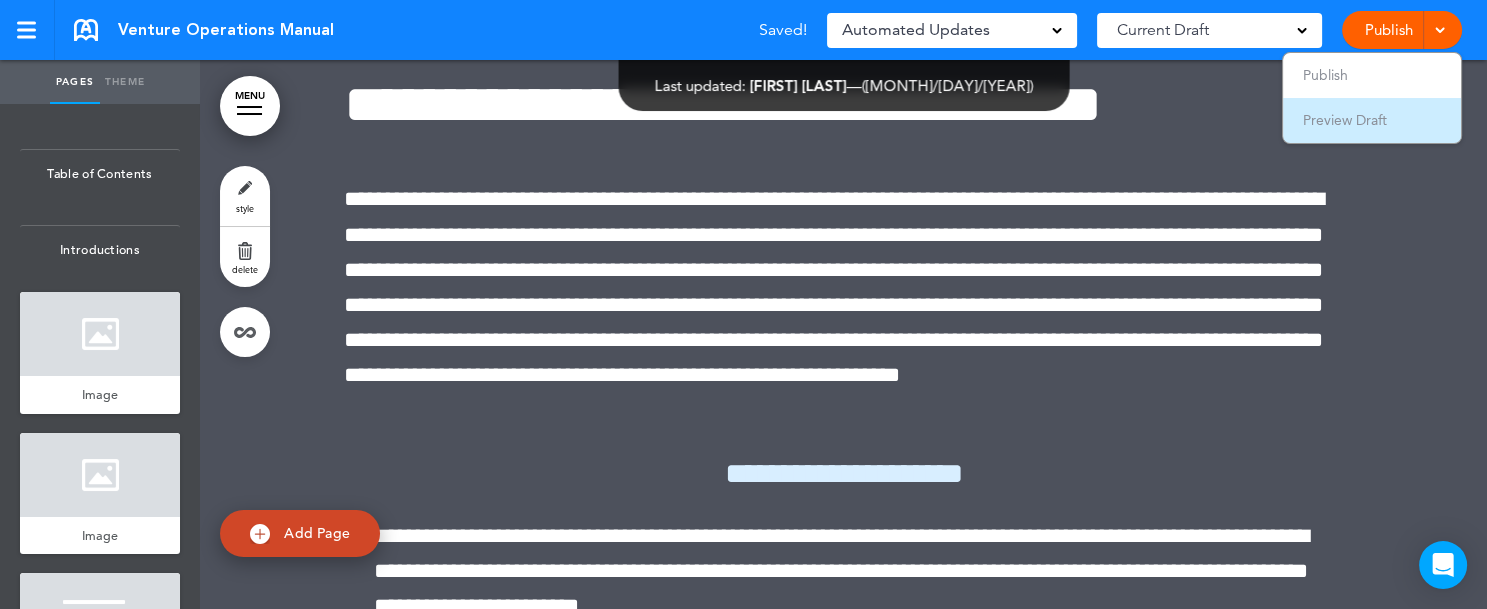 click on "Preview Draft" at bounding box center (1345, 120) 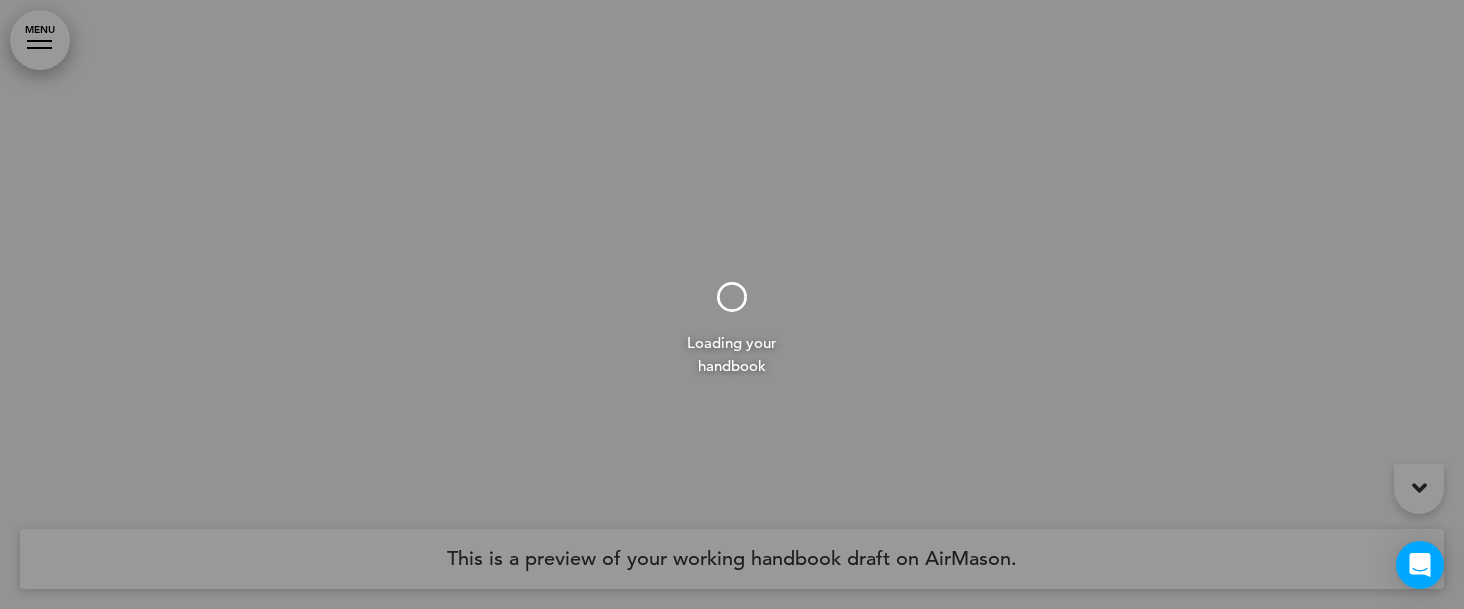 scroll, scrollTop: 0, scrollLeft: 0, axis: both 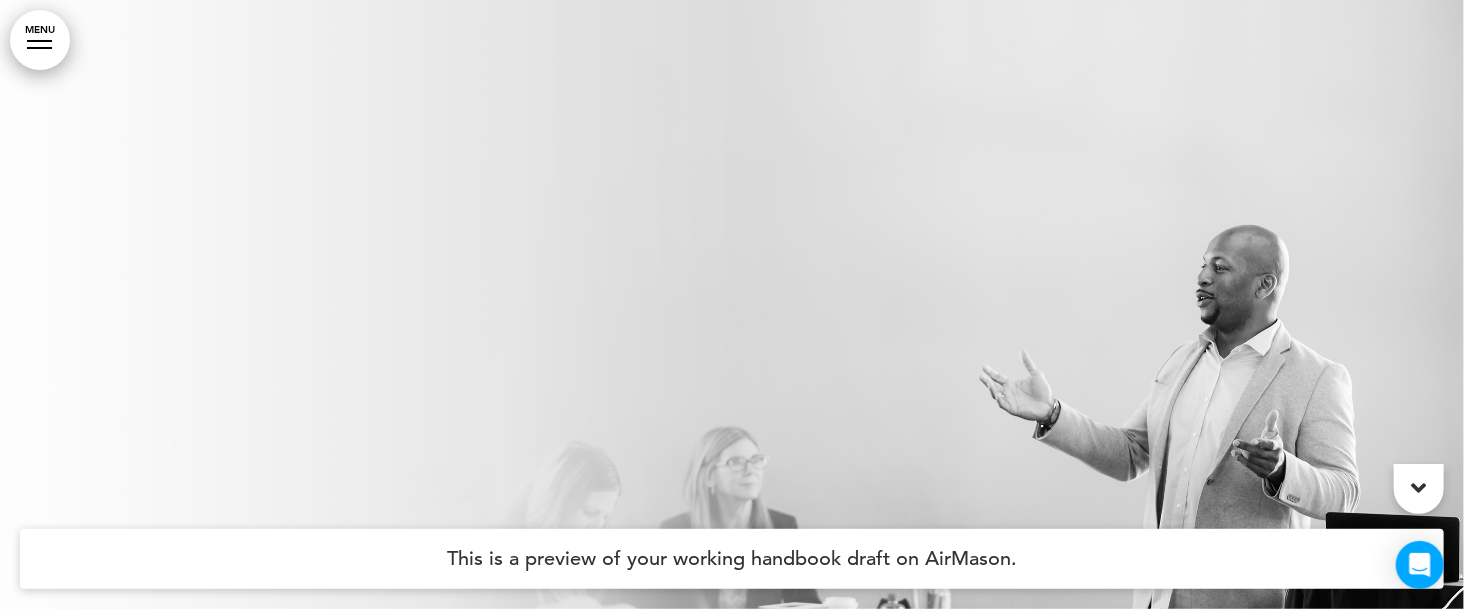 click on "MENU" at bounding box center [40, 40] 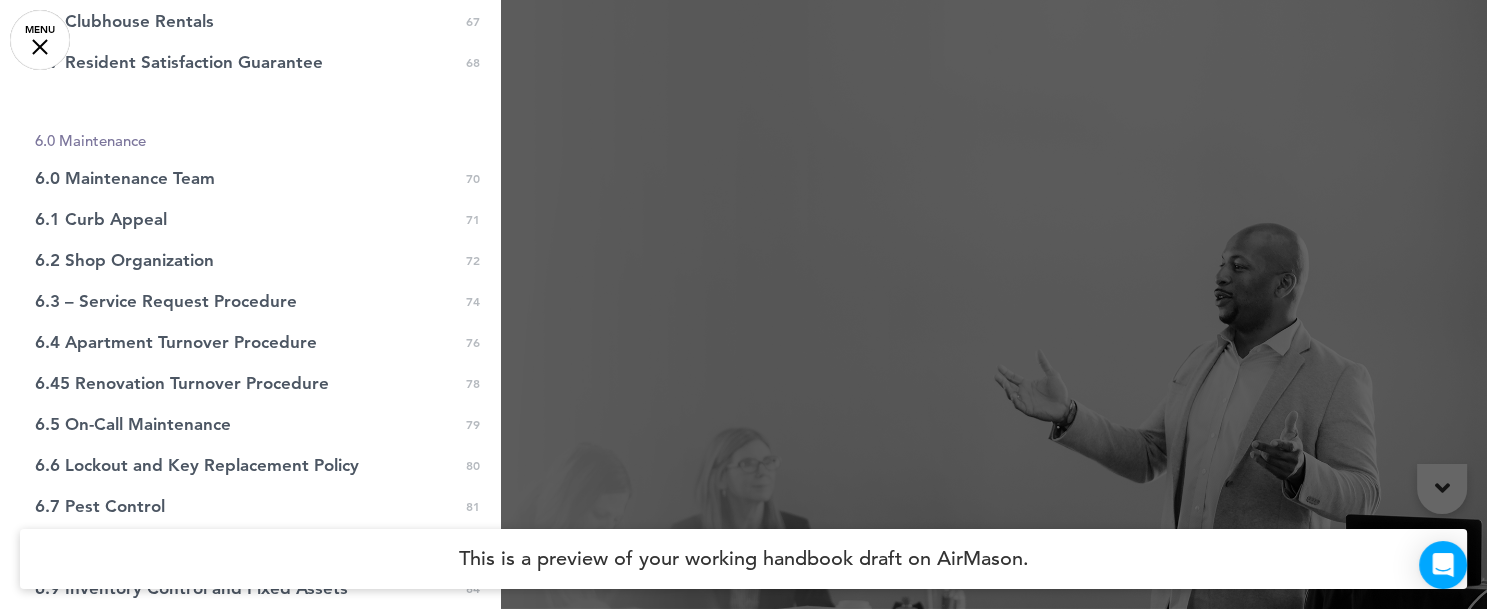 scroll, scrollTop: 2516, scrollLeft: 0, axis: vertical 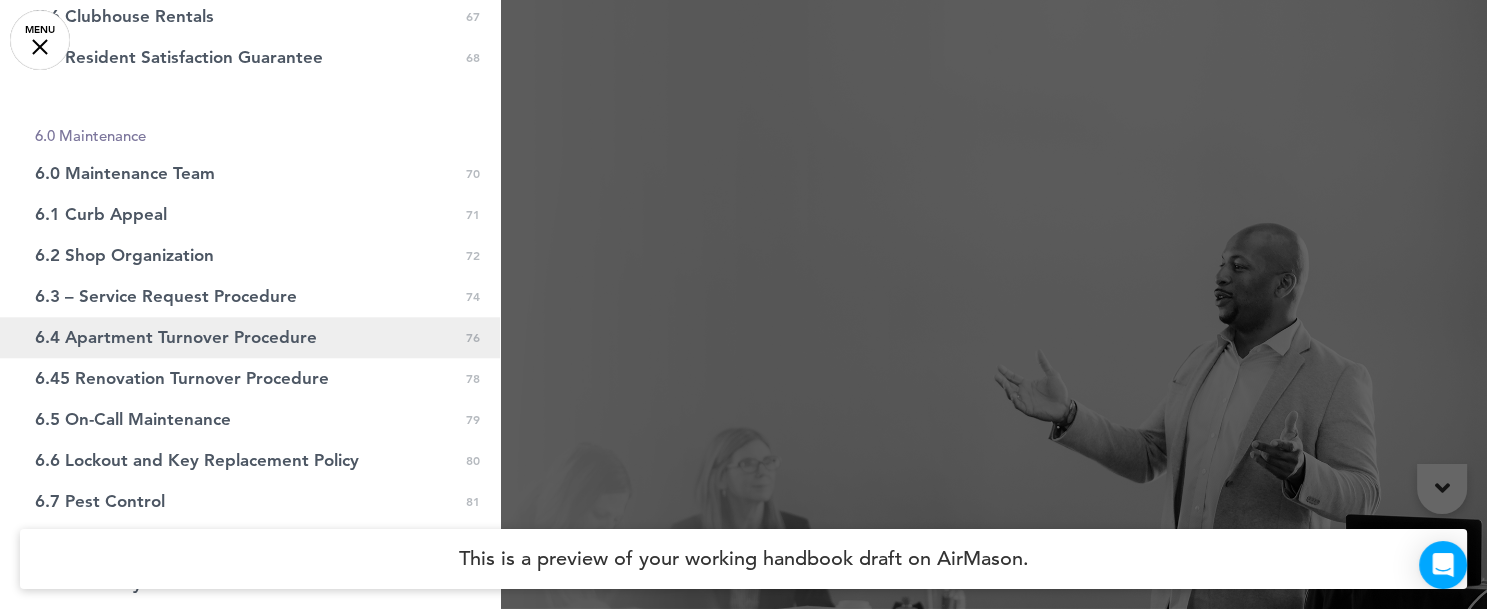 click on "6.4 Apartment Turnover Procedure" at bounding box center [176, 337] 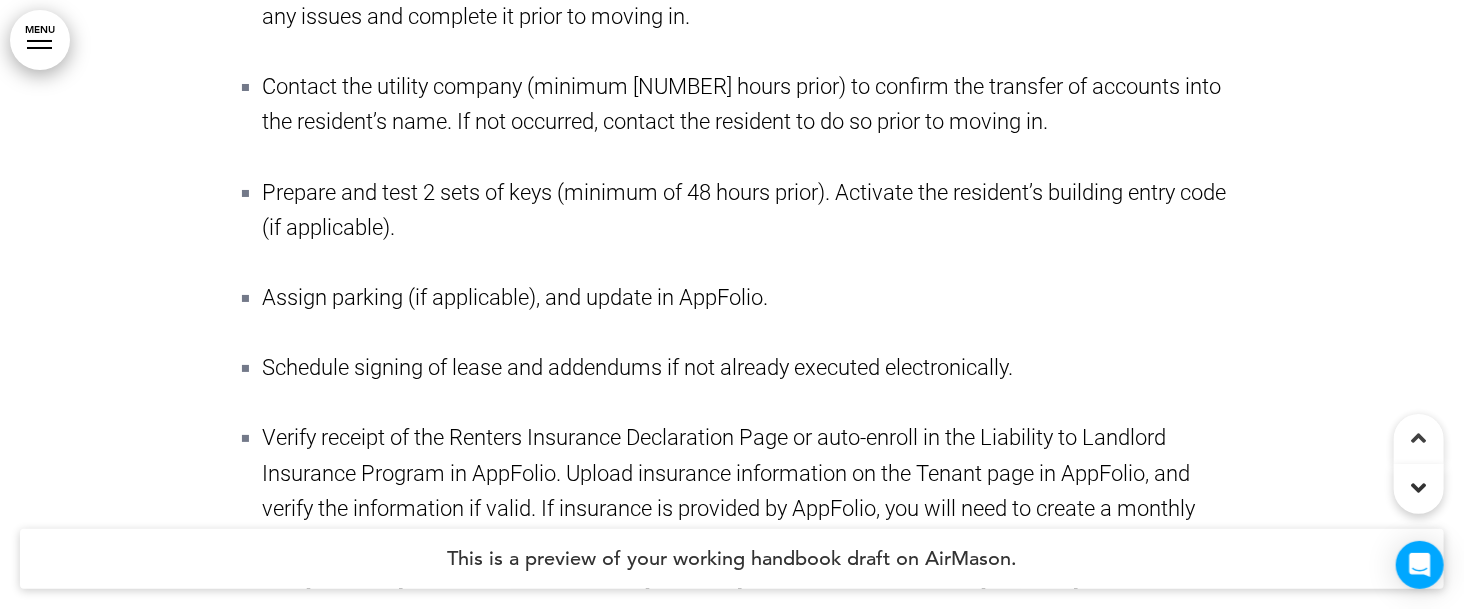 scroll, scrollTop: 190307, scrollLeft: 0, axis: vertical 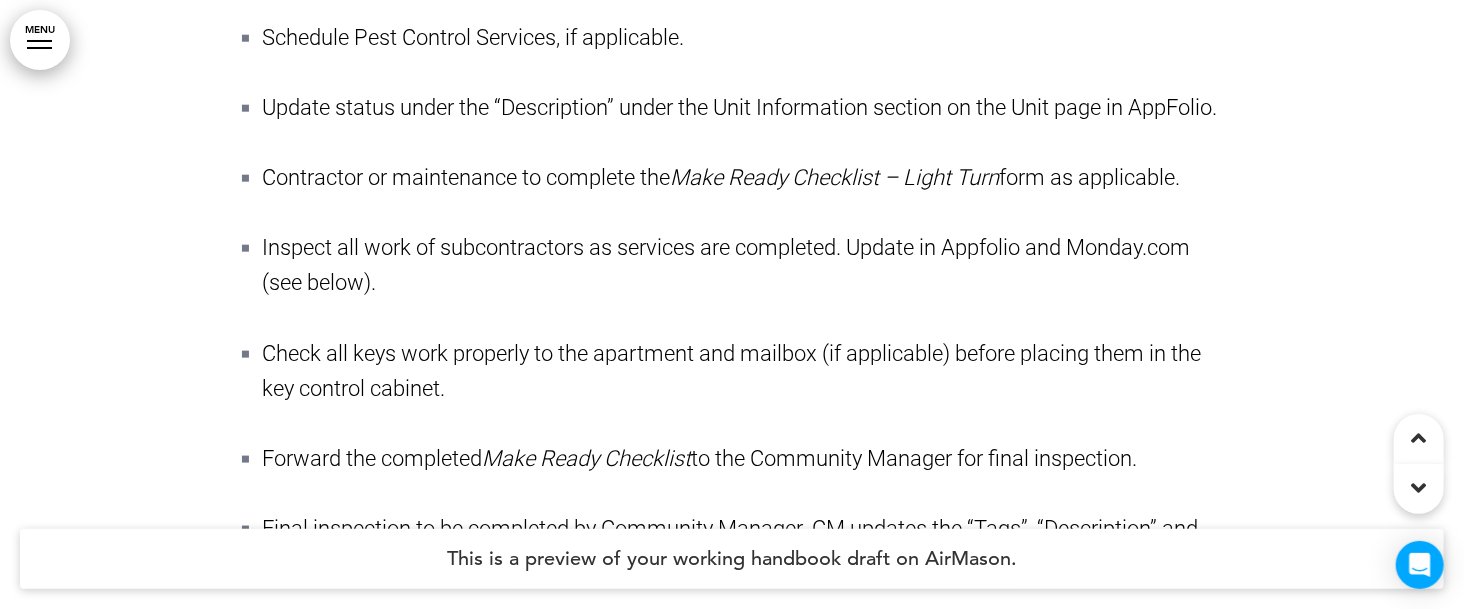 click on "The Move out Inspection must be conducted the next weekday following the acceptance of keys. Vacant apartments must be returned to move in condition within five workdays, excluding holidays. Completing the apartment turnover process in a timely and proficient manner saves money by reducing down days between turns and when completed correctly, provides a positive first impression for a new resident." at bounding box center [732, -863] 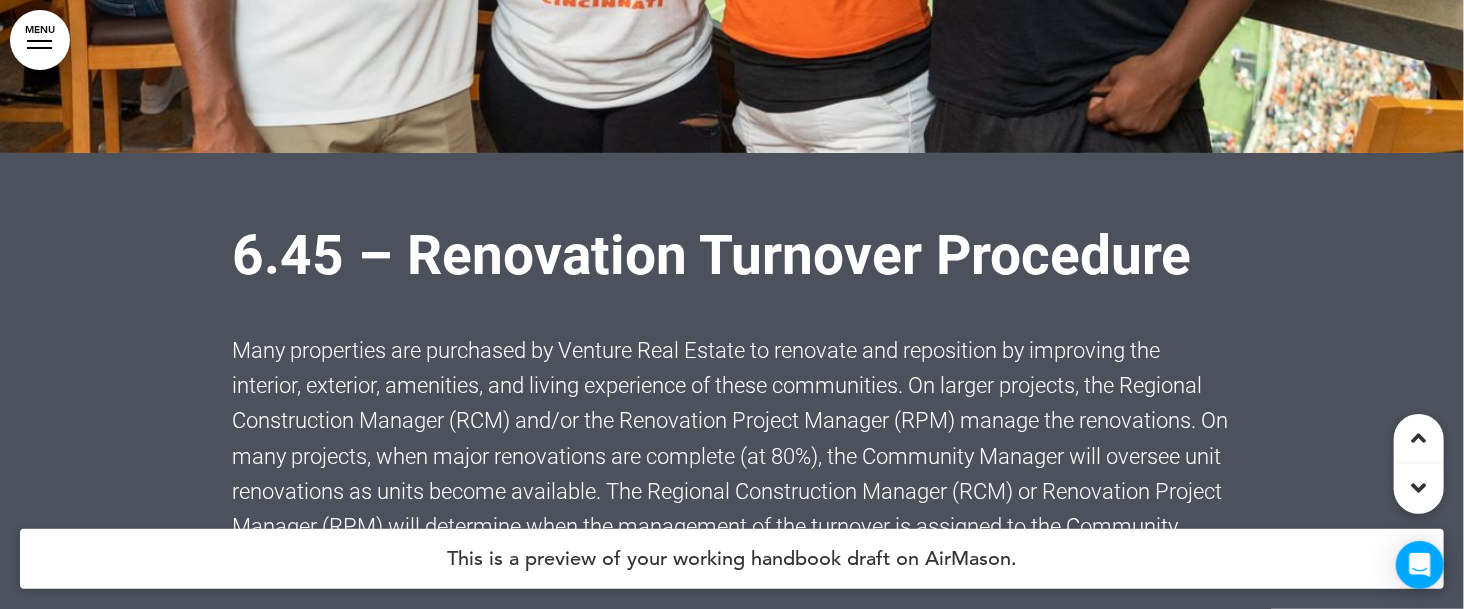 scroll, scrollTop: 196187, scrollLeft: 0, axis: vertical 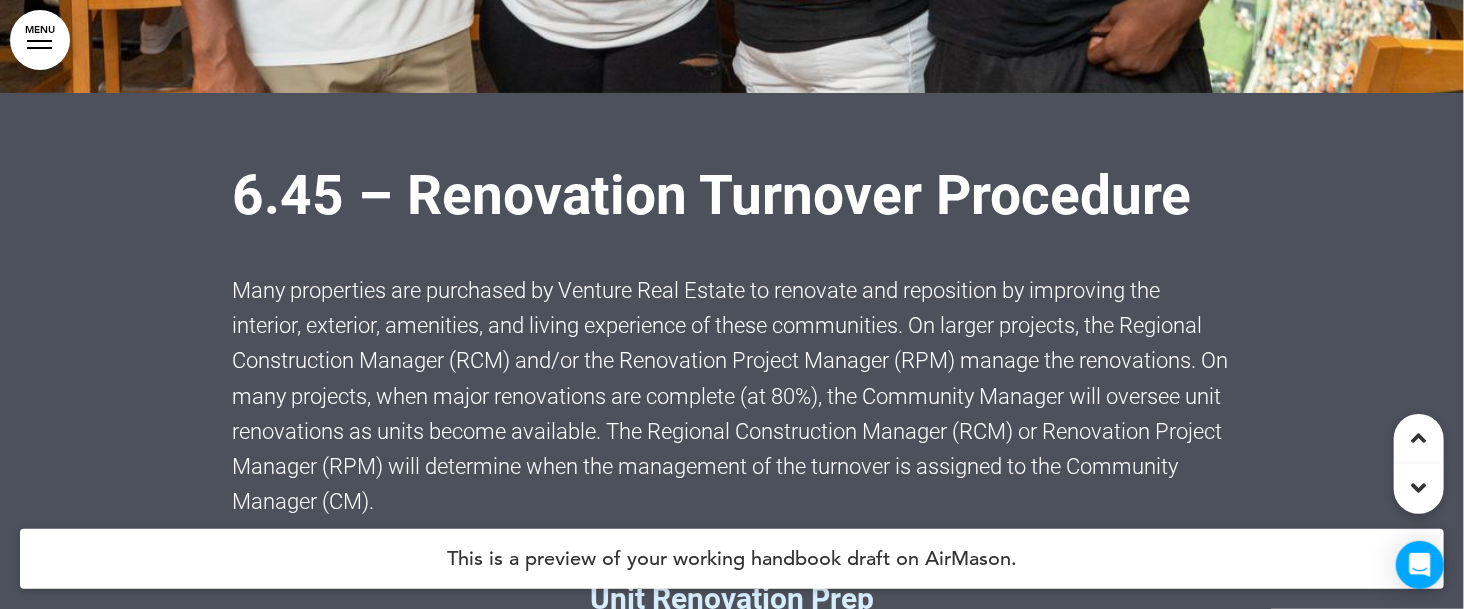 click on "﻿ Make Ready Checklist – Light" at bounding box center (732, -862) 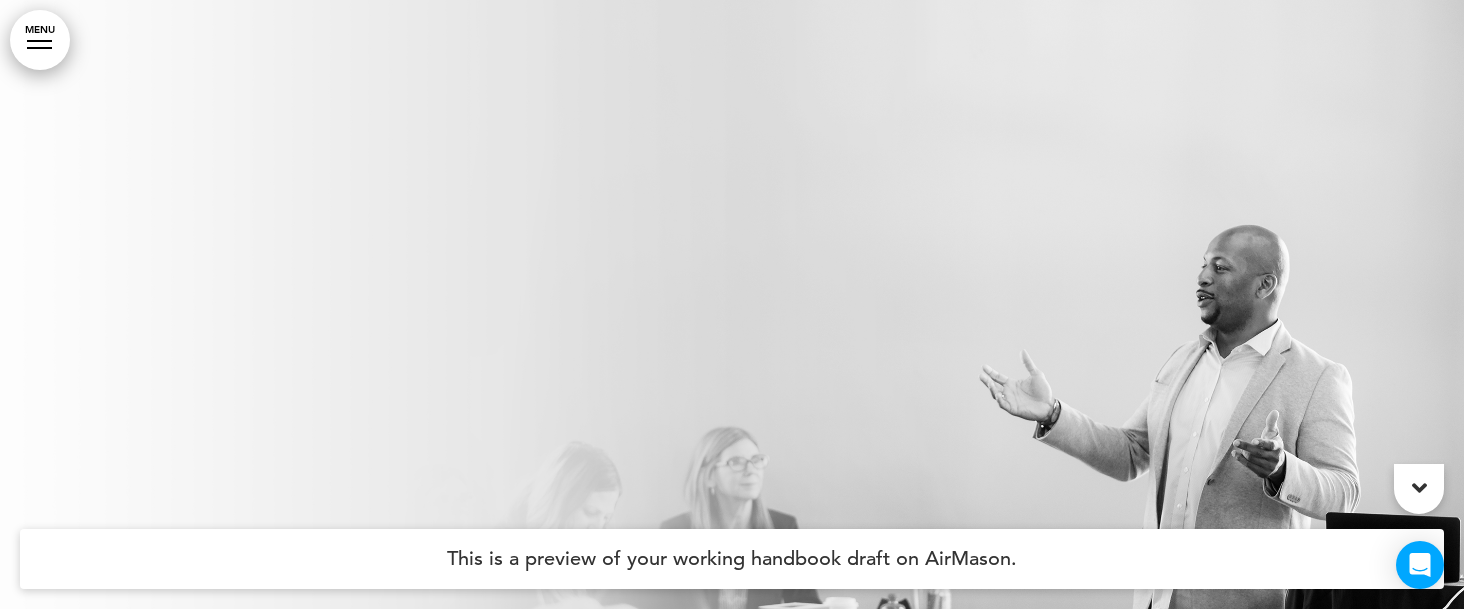 scroll, scrollTop: 0, scrollLeft: 0, axis: both 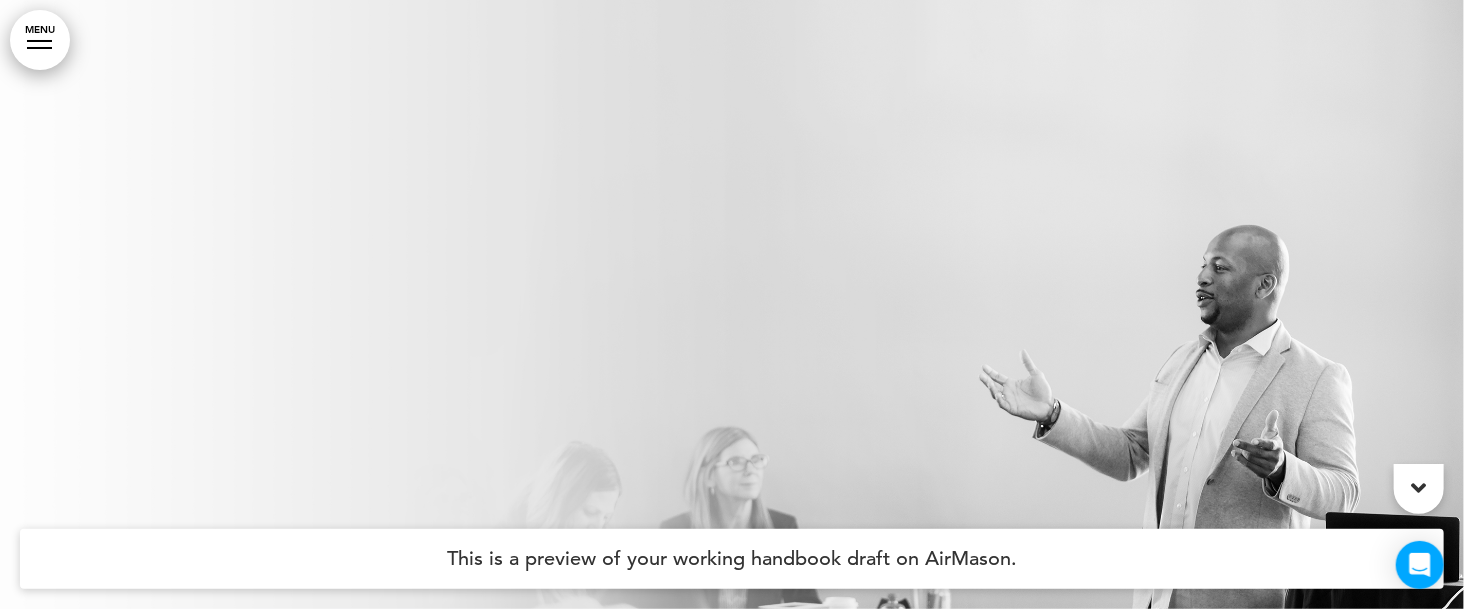 click on "MENU" at bounding box center (40, 40) 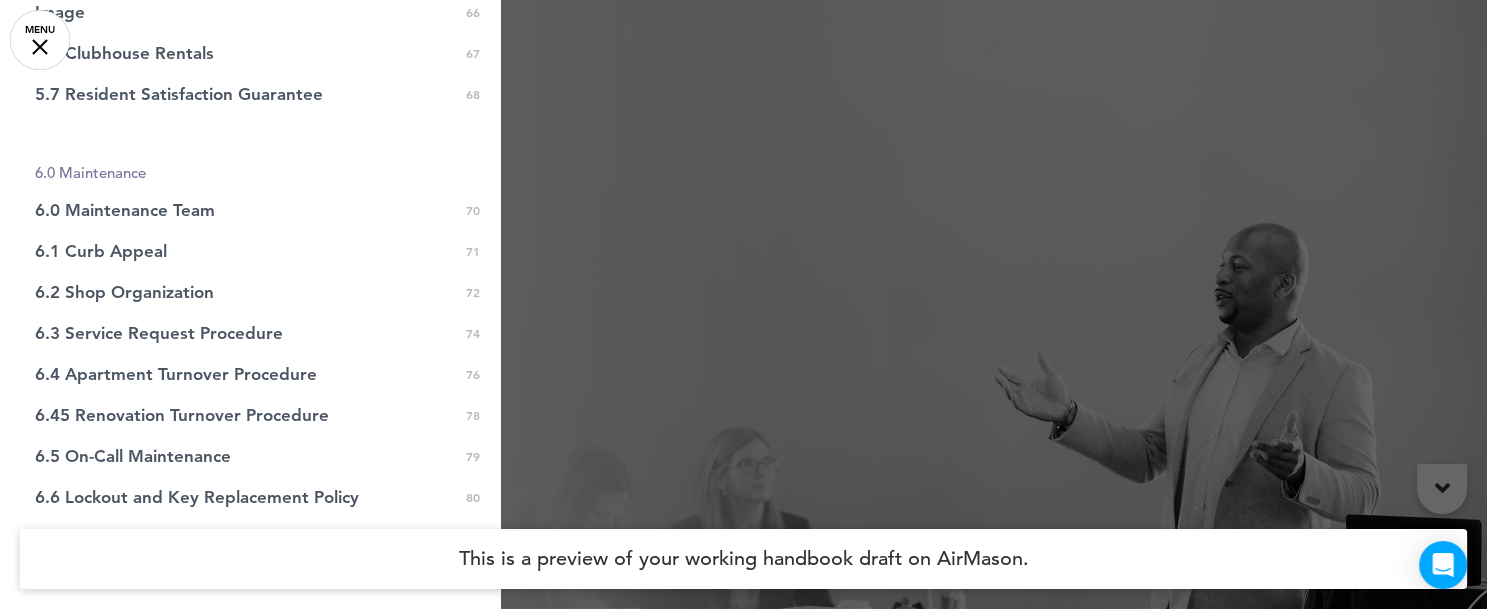 scroll, scrollTop: 2549, scrollLeft: 0, axis: vertical 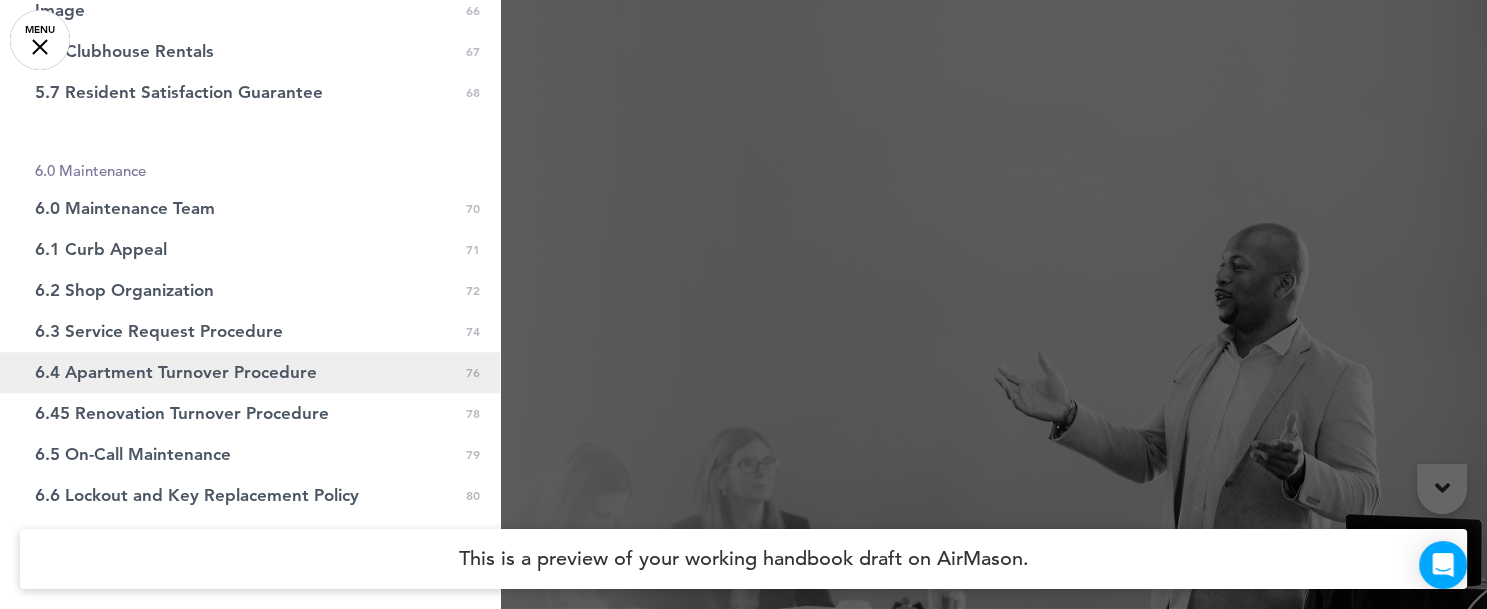 click on "6.4 Apartment Turnover Procedure" at bounding box center (176, 372) 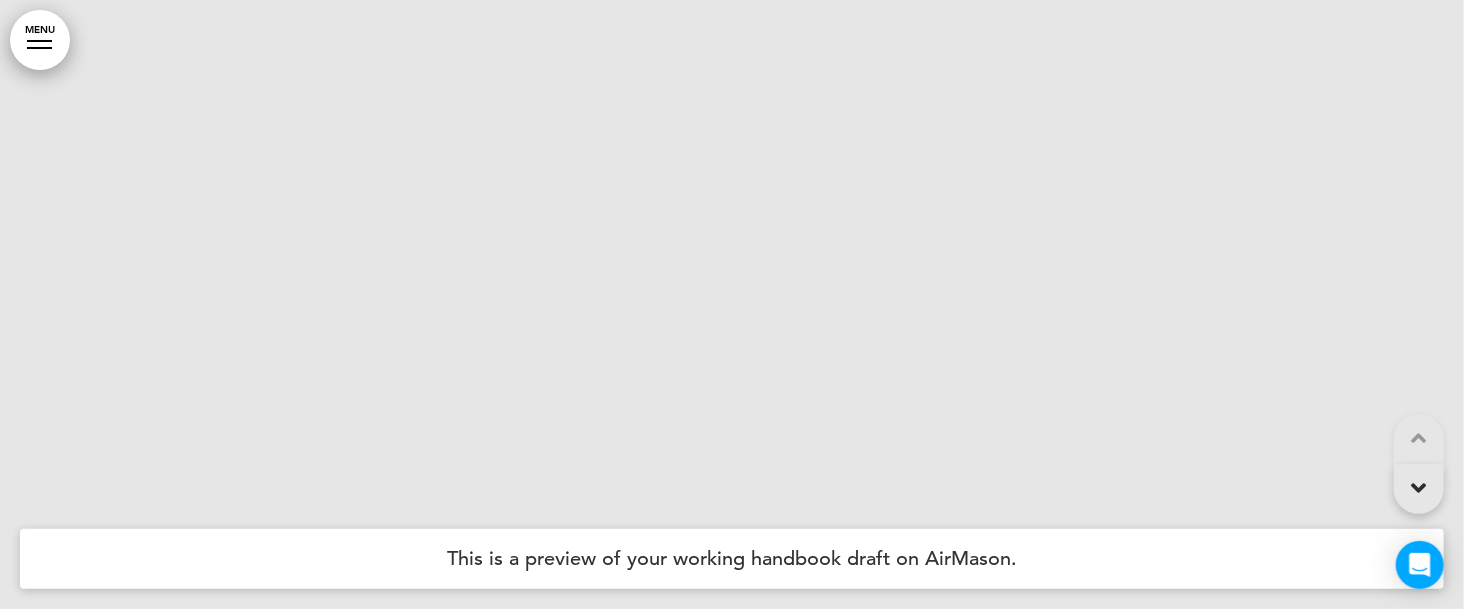 scroll, scrollTop: 190307, scrollLeft: 0, axis: vertical 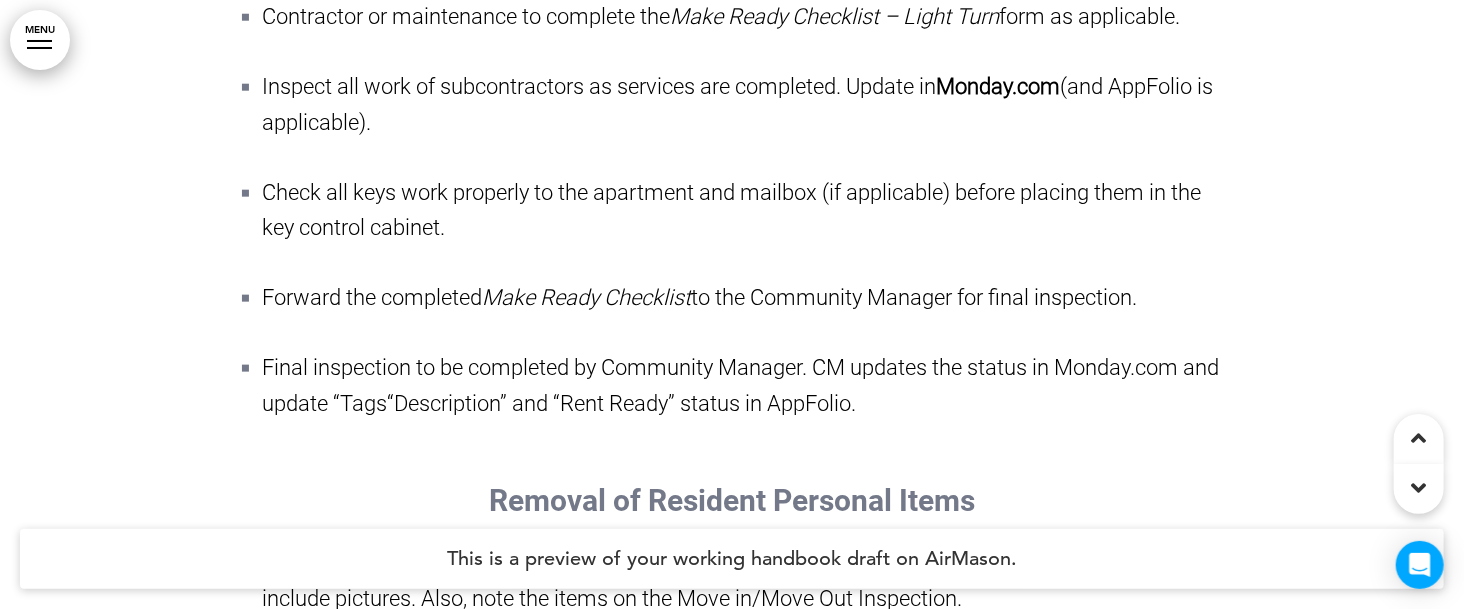 click on "The Move out Inspection must be conducted the next weekday following the acceptance of keys. Vacant apartments must be returned to move in condition within five workdays, excluding holidays. Completing the apartment turnover process in a timely and proficient manner saves money by reducing down days between turns and when completed correctly, provides a positive first impression for a new resident. Pre-Move Out Inspection For units to be renovated, a pre-move out inspection is required to determine supply and labor needs for the renovation. Send resident notice of inspection 45 days in advance and notify the project manager of the date. Follow policy 6.45 – Renovation Turnover Procedure. For a “light” unit turnover (the unit has been renovated), this step can be omitted. Turnover Process Office notifies maintenance of move out. MT retrieves keys from the key control cabinet, contractor deadbolt lock, and Move In/Move Out Inspection Checklist from the office. Contractor or maintenance to complete the" at bounding box center (732, 51) 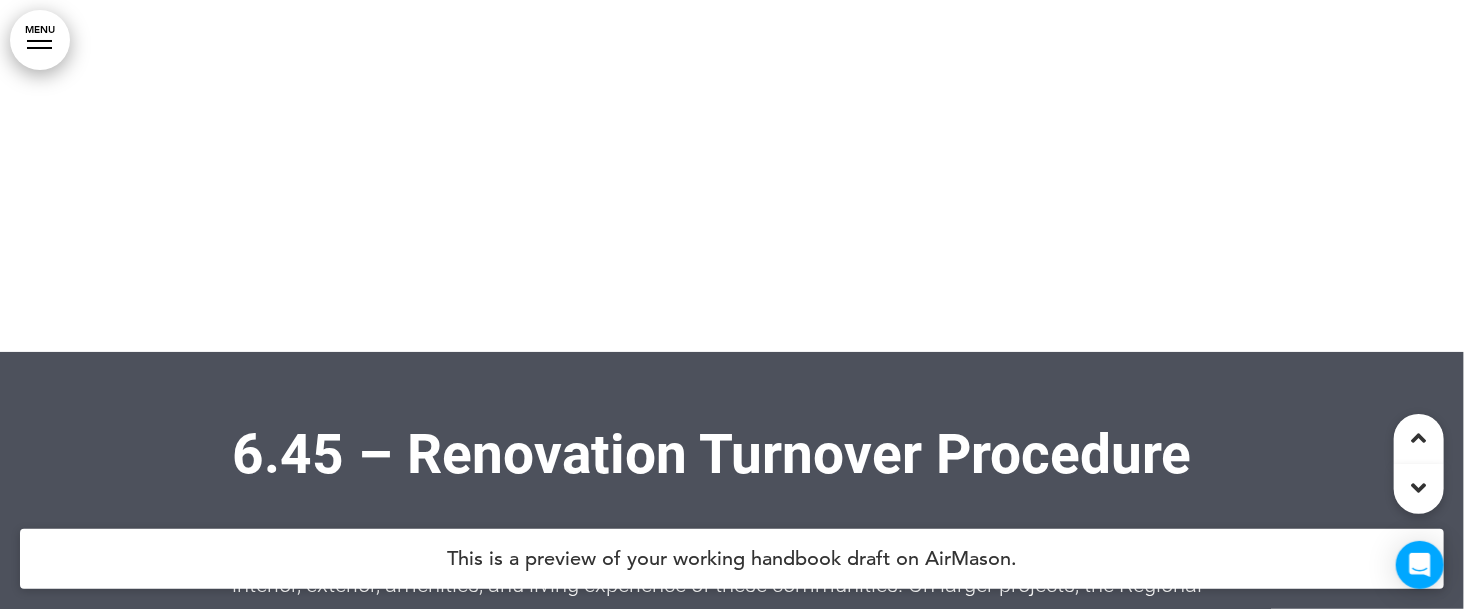 scroll, scrollTop: 195827, scrollLeft: 0, axis: vertical 